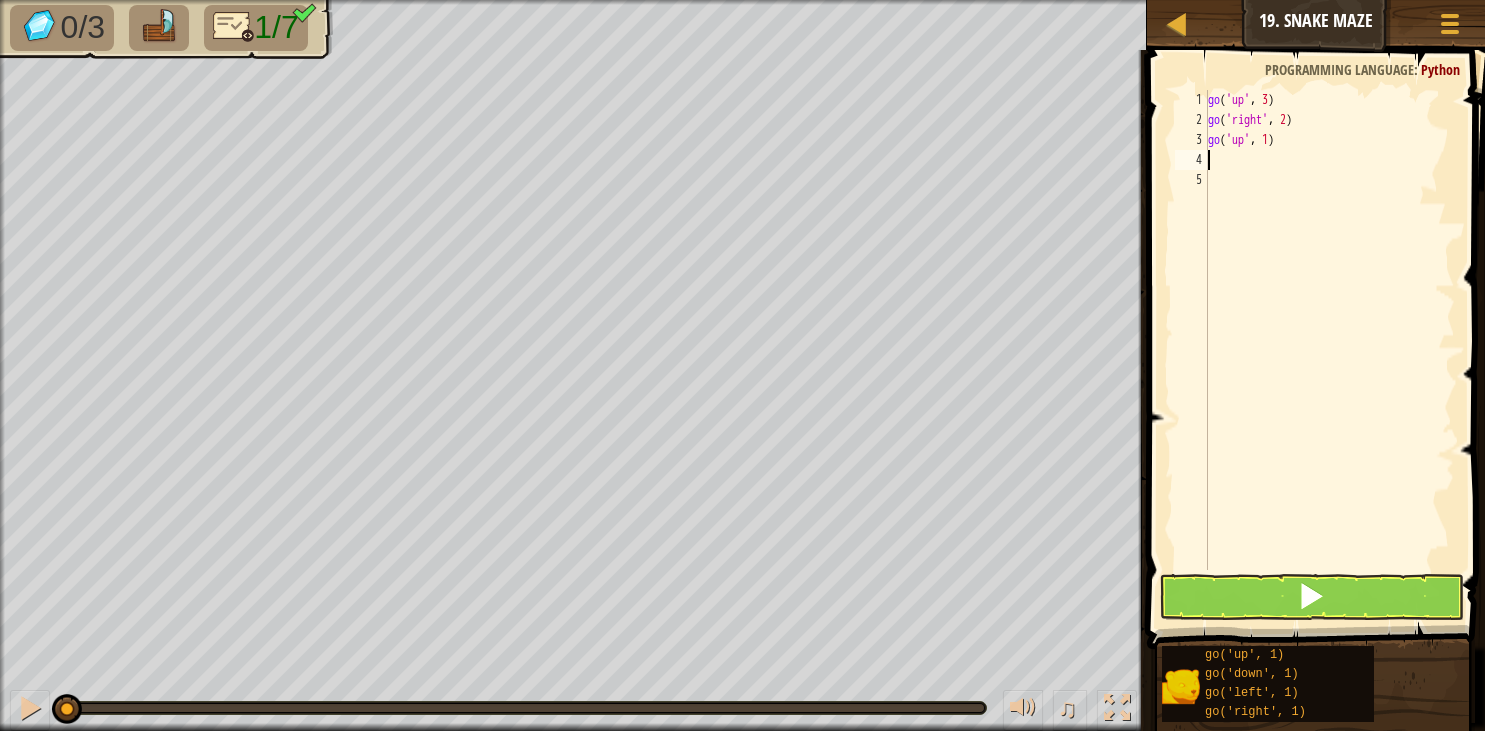 scroll, scrollTop: 0, scrollLeft: 0, axis: both 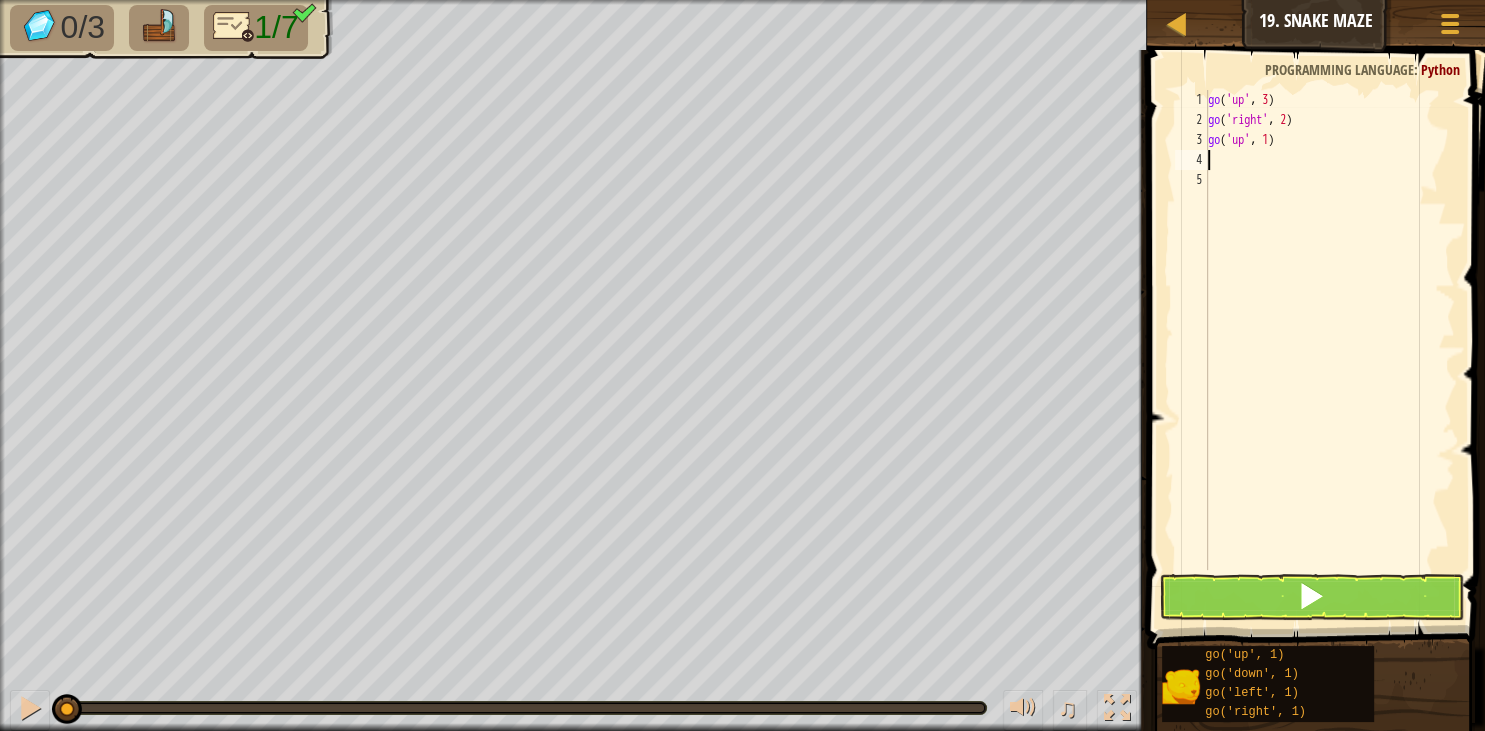 type on "g" 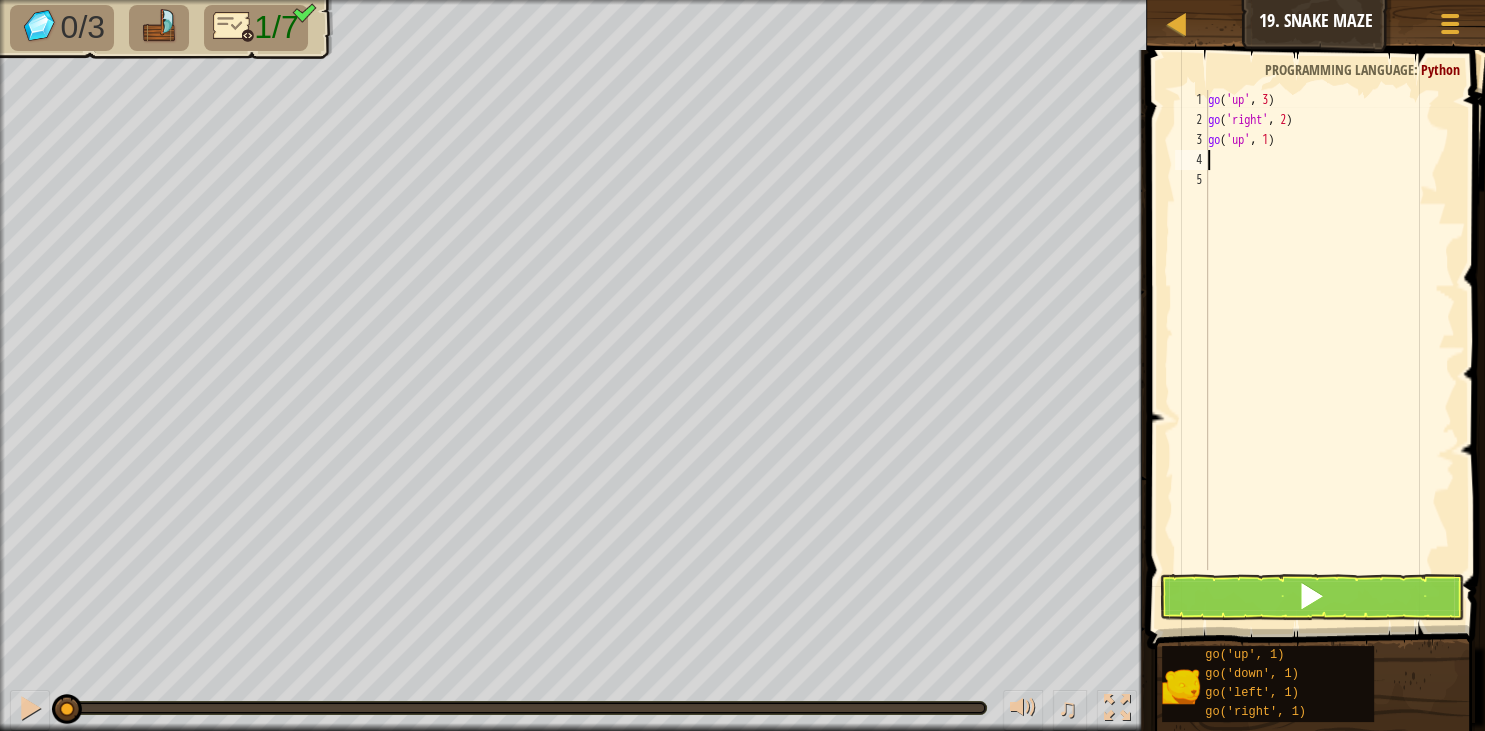 scroll, scrollTop: 10, scrollLeft: 0, axis: vertical 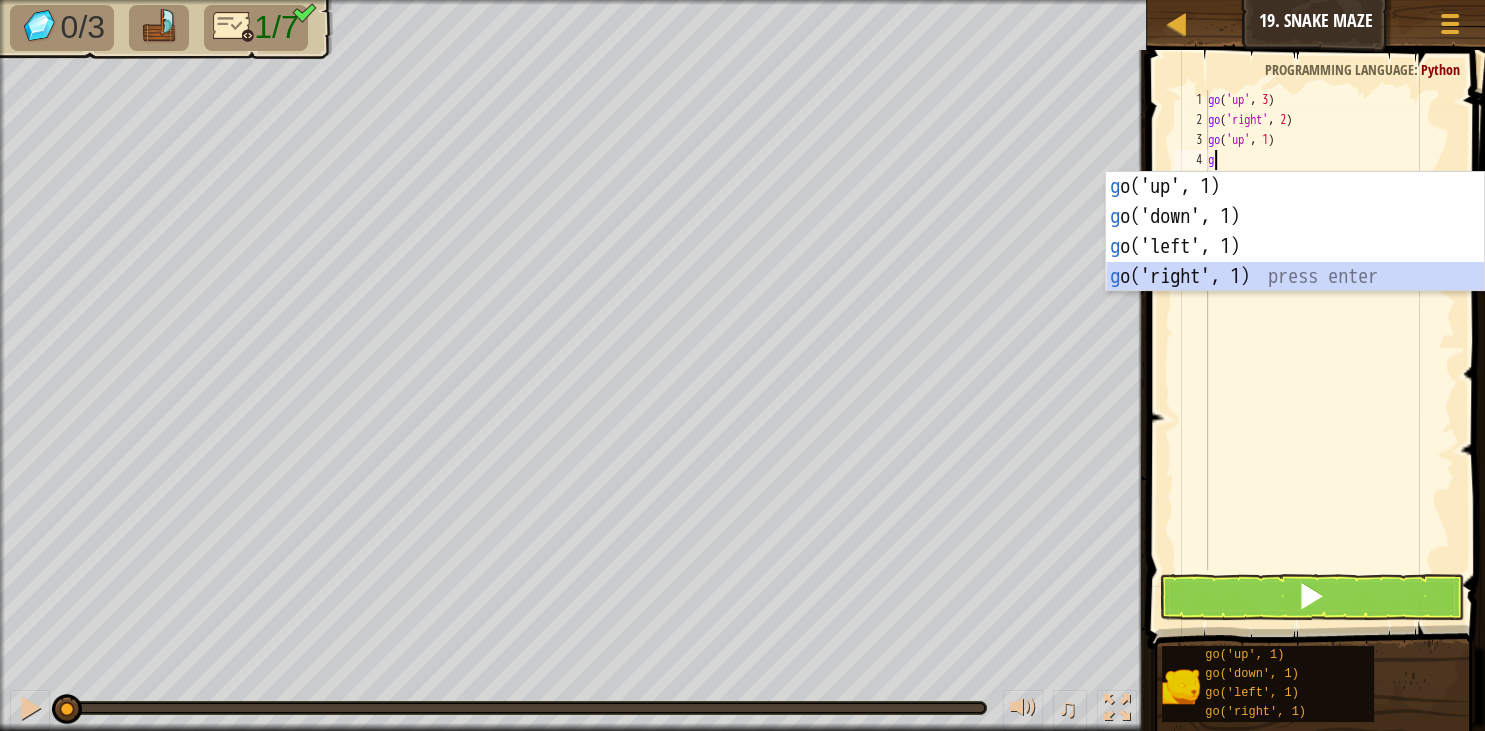 click on "g o('up', 1) press enter g o('down', 1) press enter g o('left', 1) press enter g o('right', 1) press enter" at bounding box center [1295, 262] 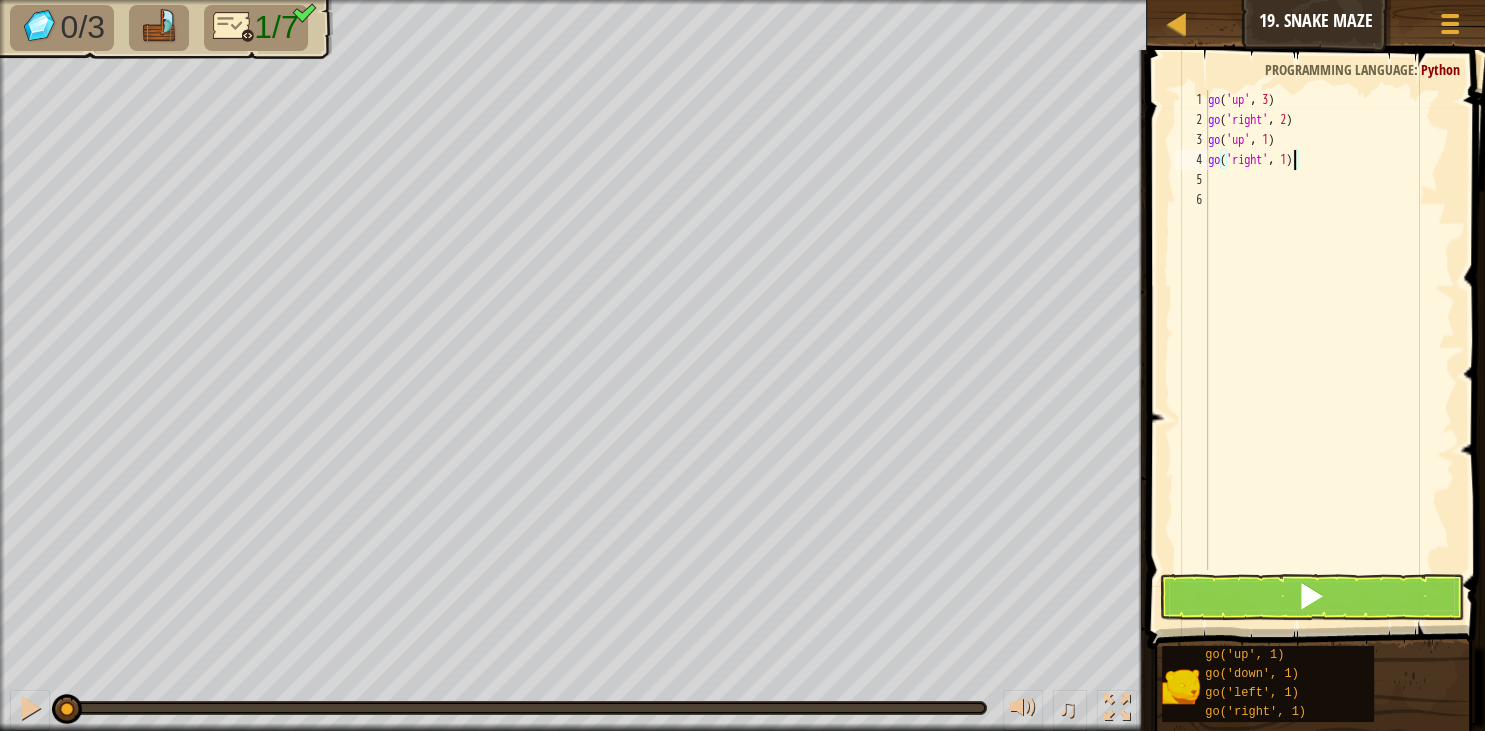 click on "go ( 'up' ,   3 ) go ( 'right' ,   2 ) go ( 'up' ,   1 ) go ( 'right' ,   1 )" at bounding box center [1329, 350] 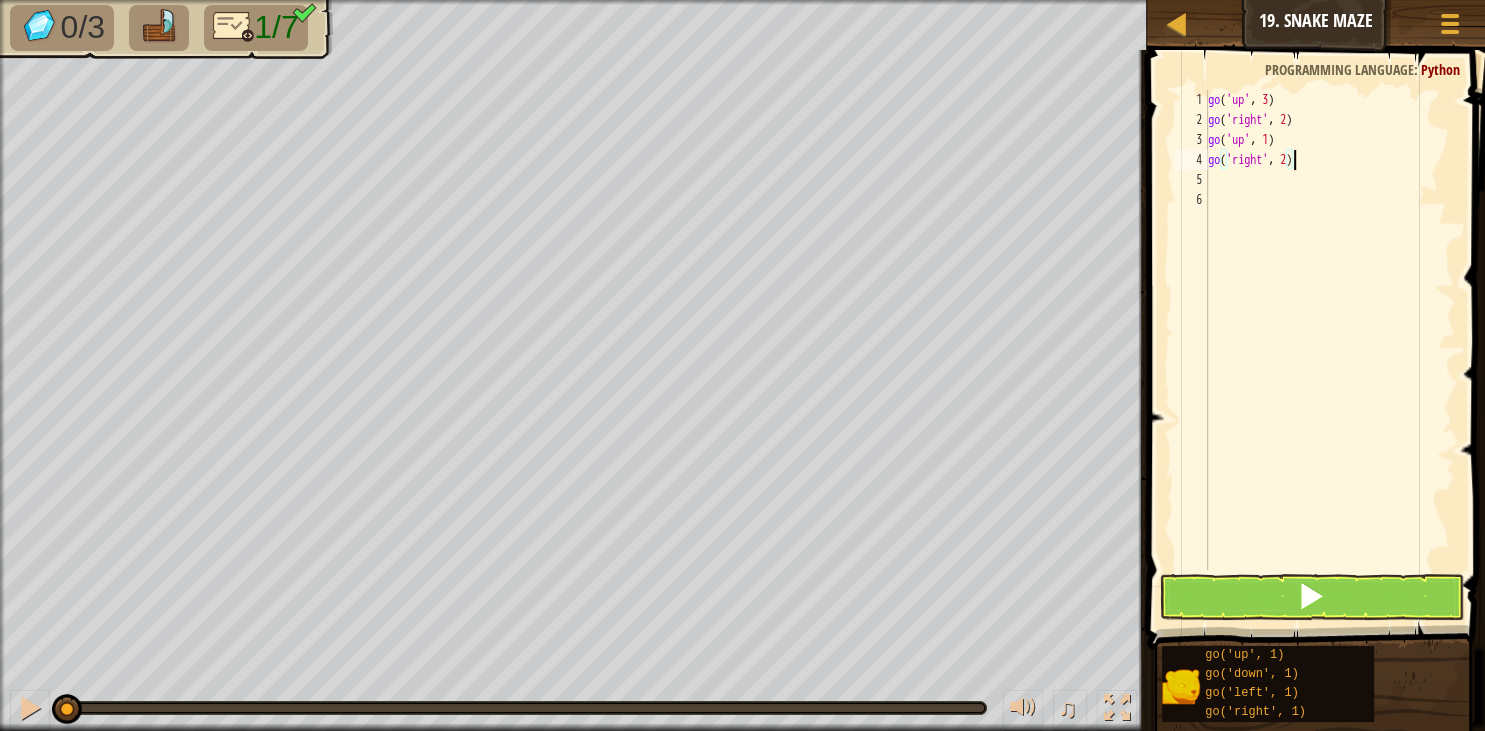 type on "go('right', 2)" 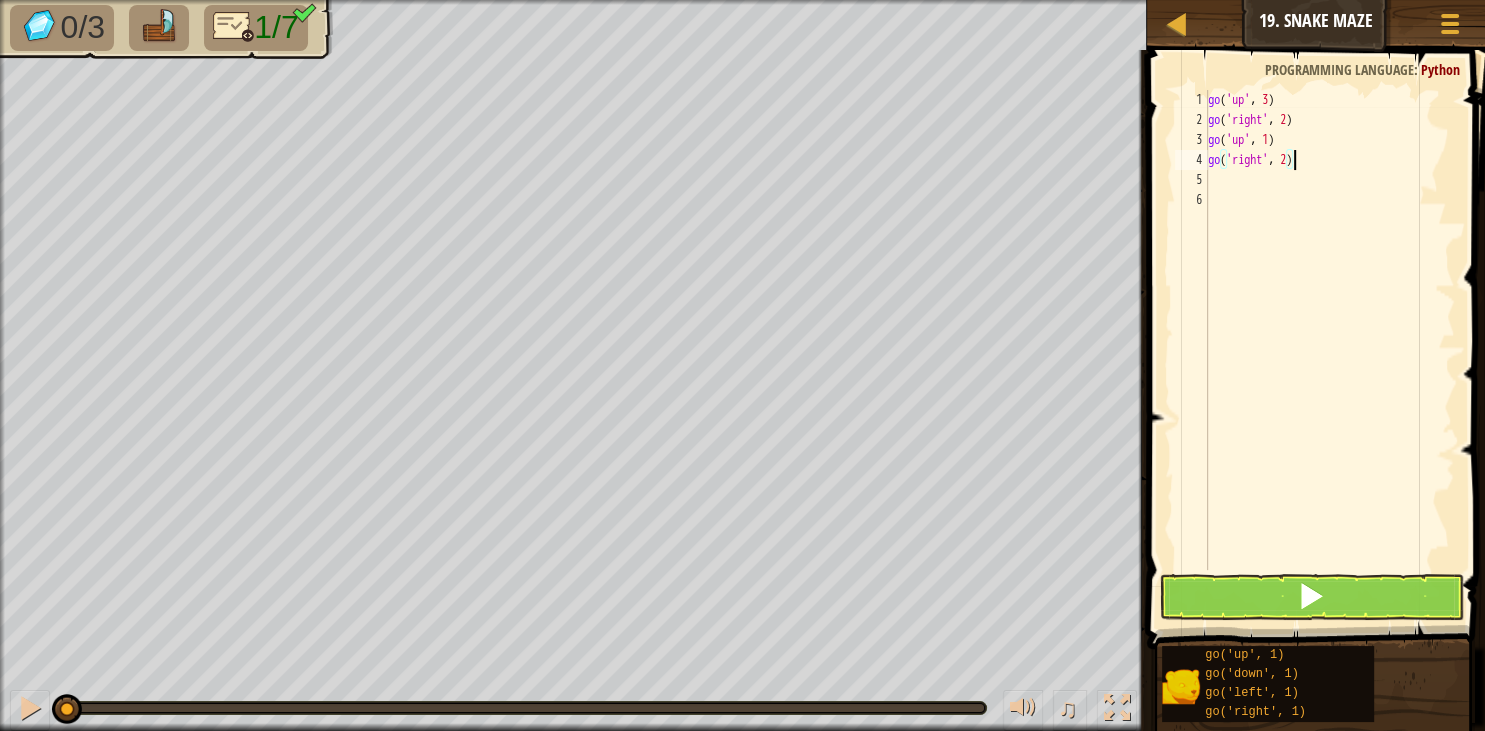 scroll, scrollTop: 10, scrollLeft: 6, axis: both 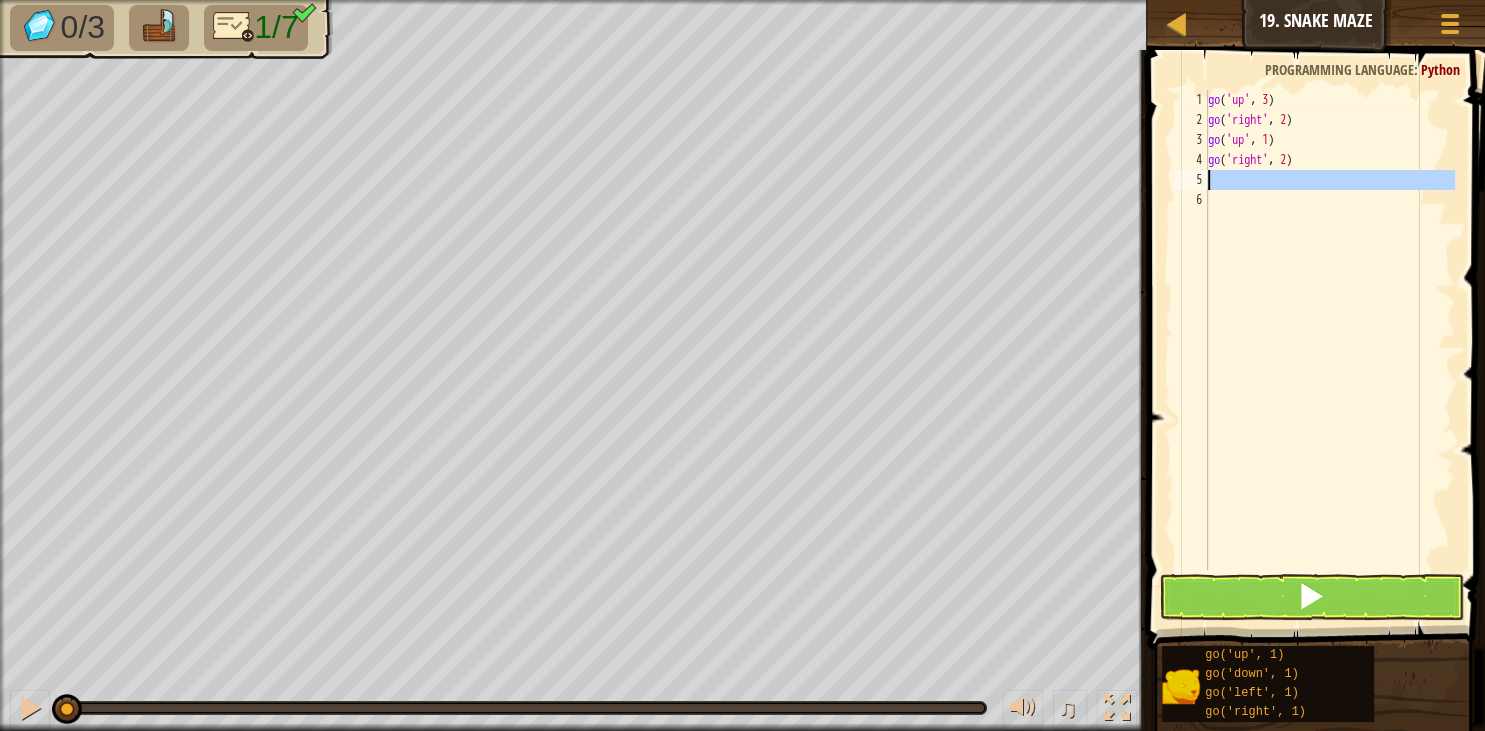 click on "5" at bounding box center (1191, 180) 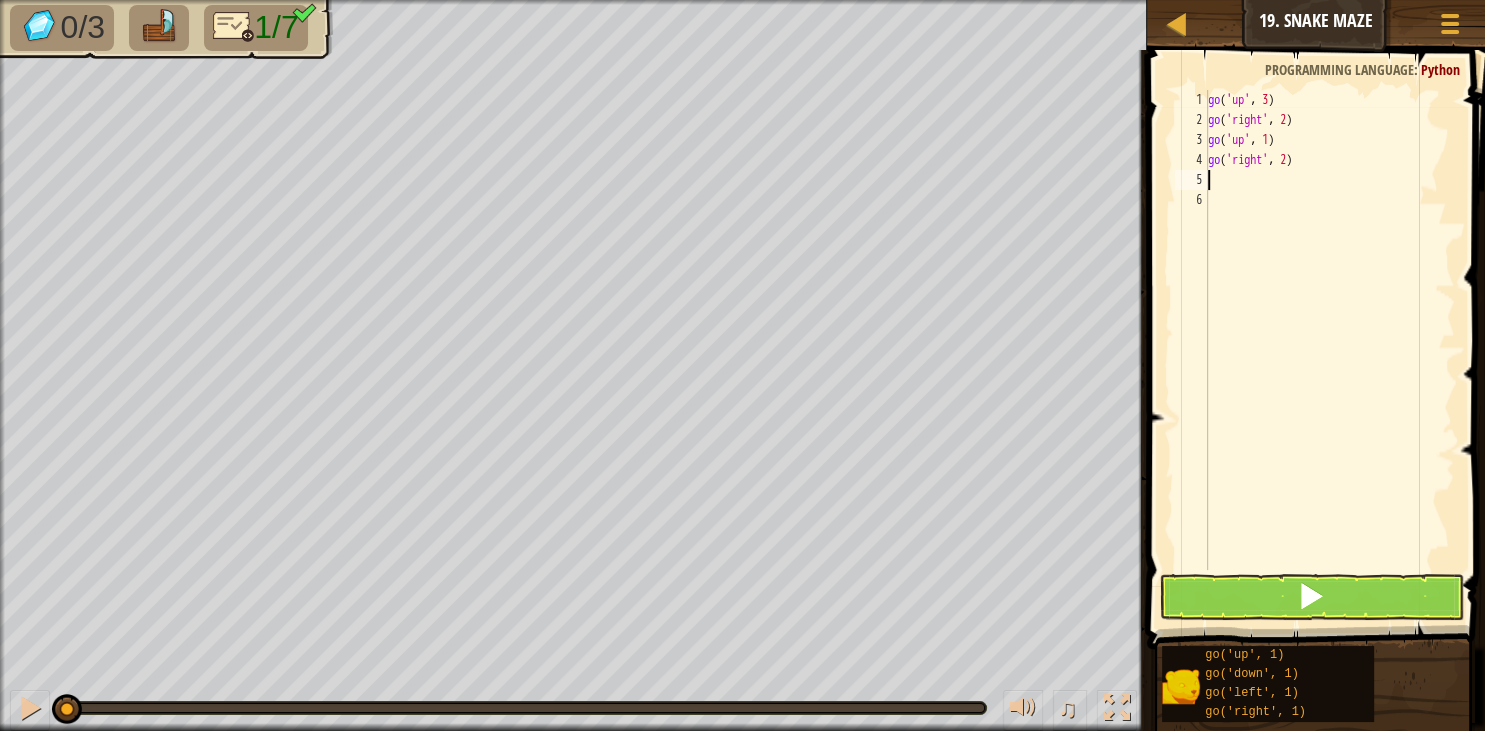 type on "g" 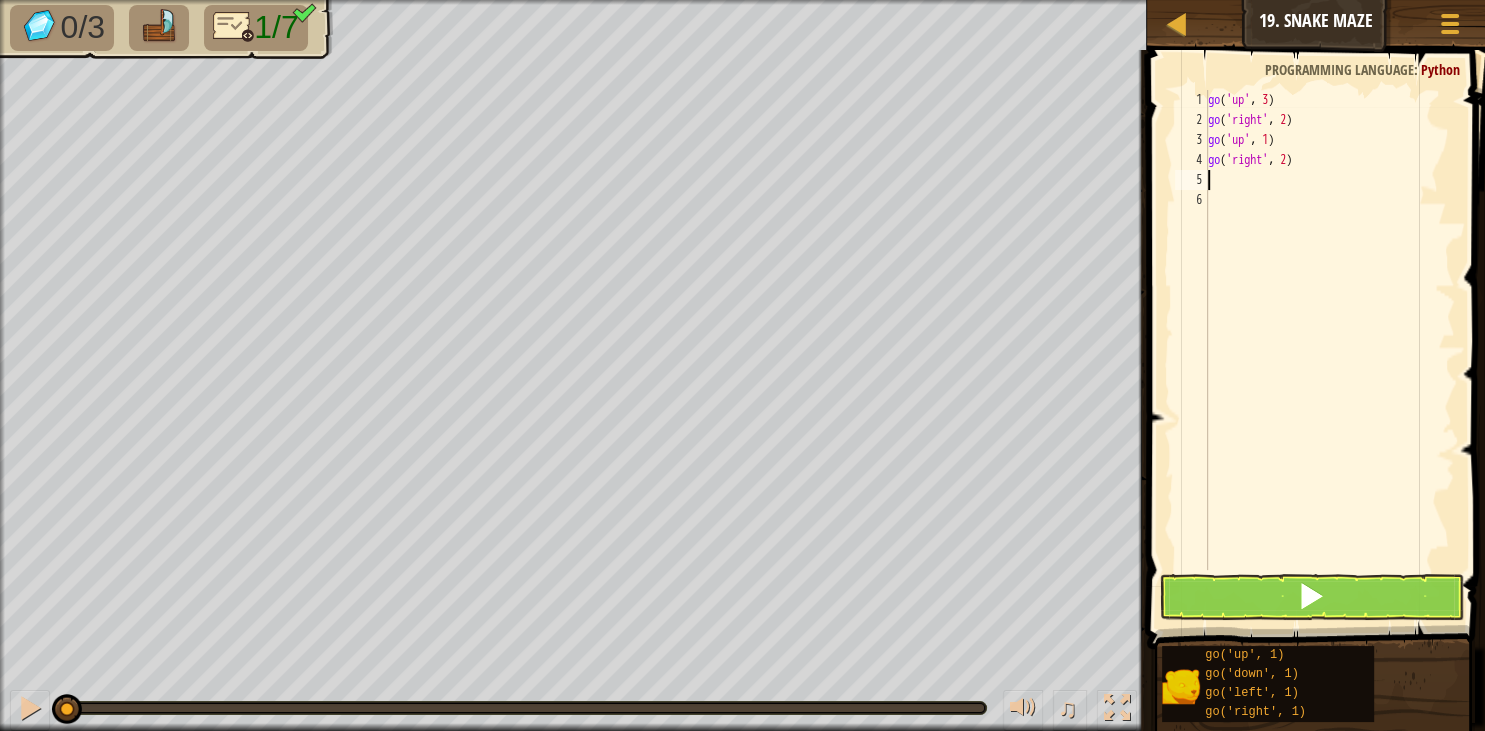 scroll, scrollTop: 10, scrollLeft: 0, axis: vertical 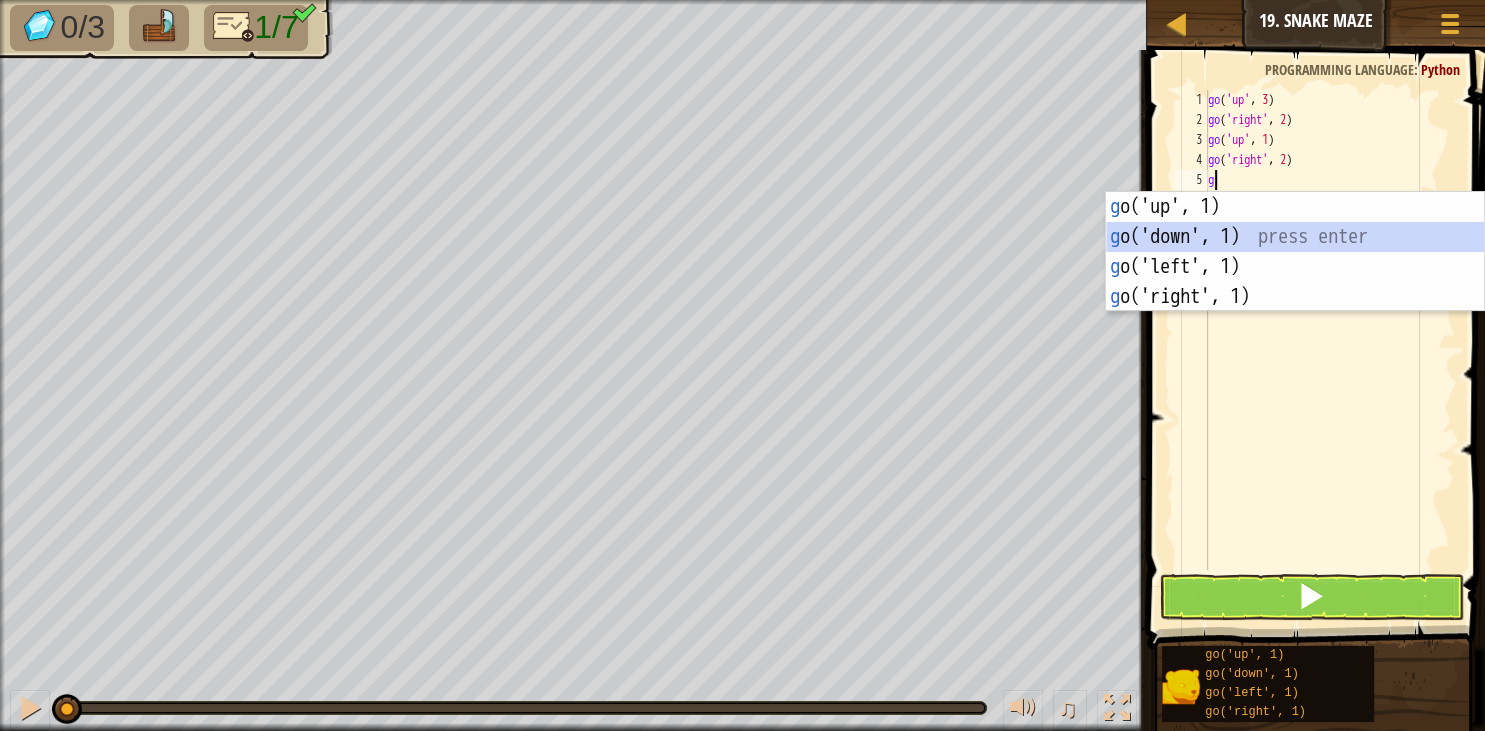 click on "g o('up', 1) press enter g o('down', 1) press enter g o('left', 1) press enter g o('right', 1) press enter" at bounding box center (1295, 282) 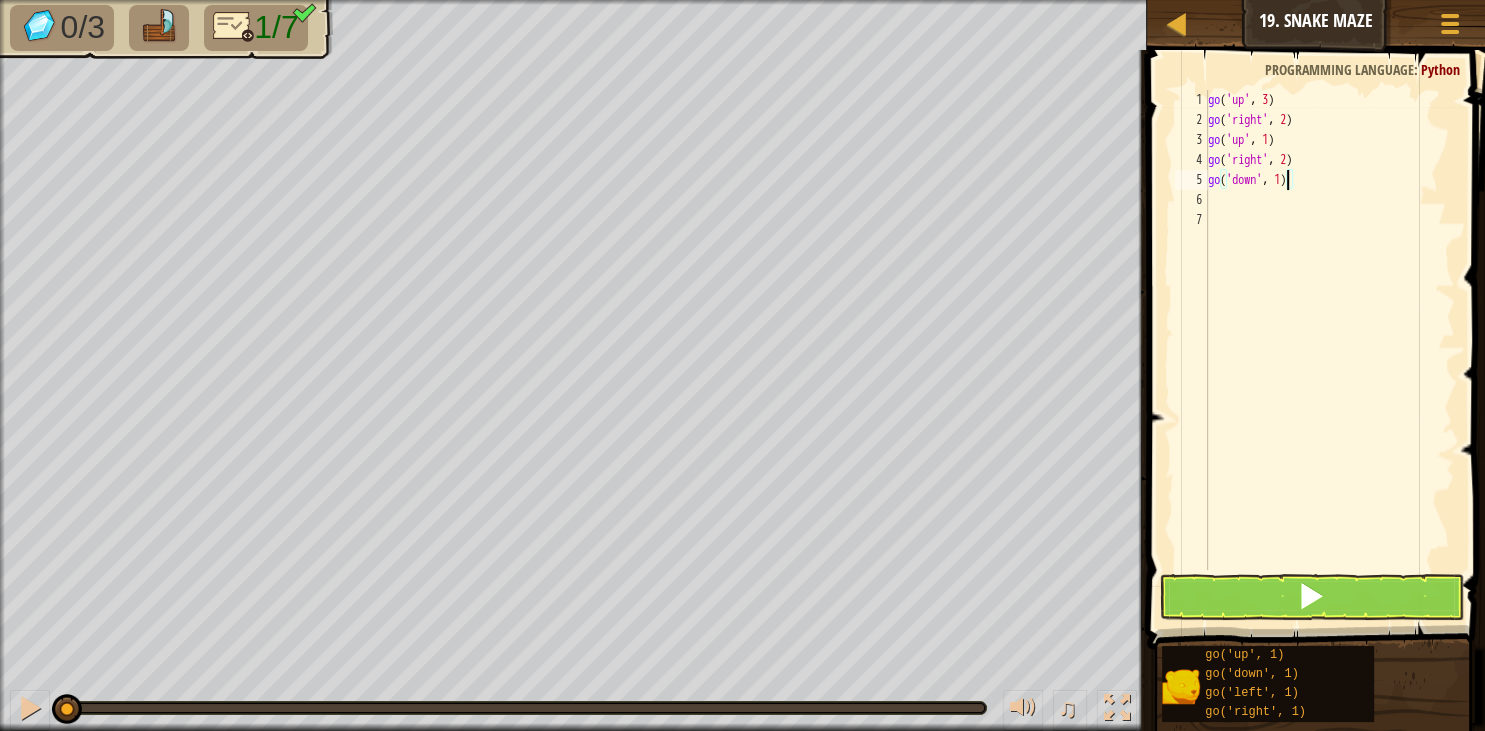 click on "go ( 'up' ,   3 ) go ( 'right' ,   2 ) go ( 'up' ,   1 ) go ( 'right' ,   2 ) go ( 'down' ,   1 )" at bounding box center (1329, 350) 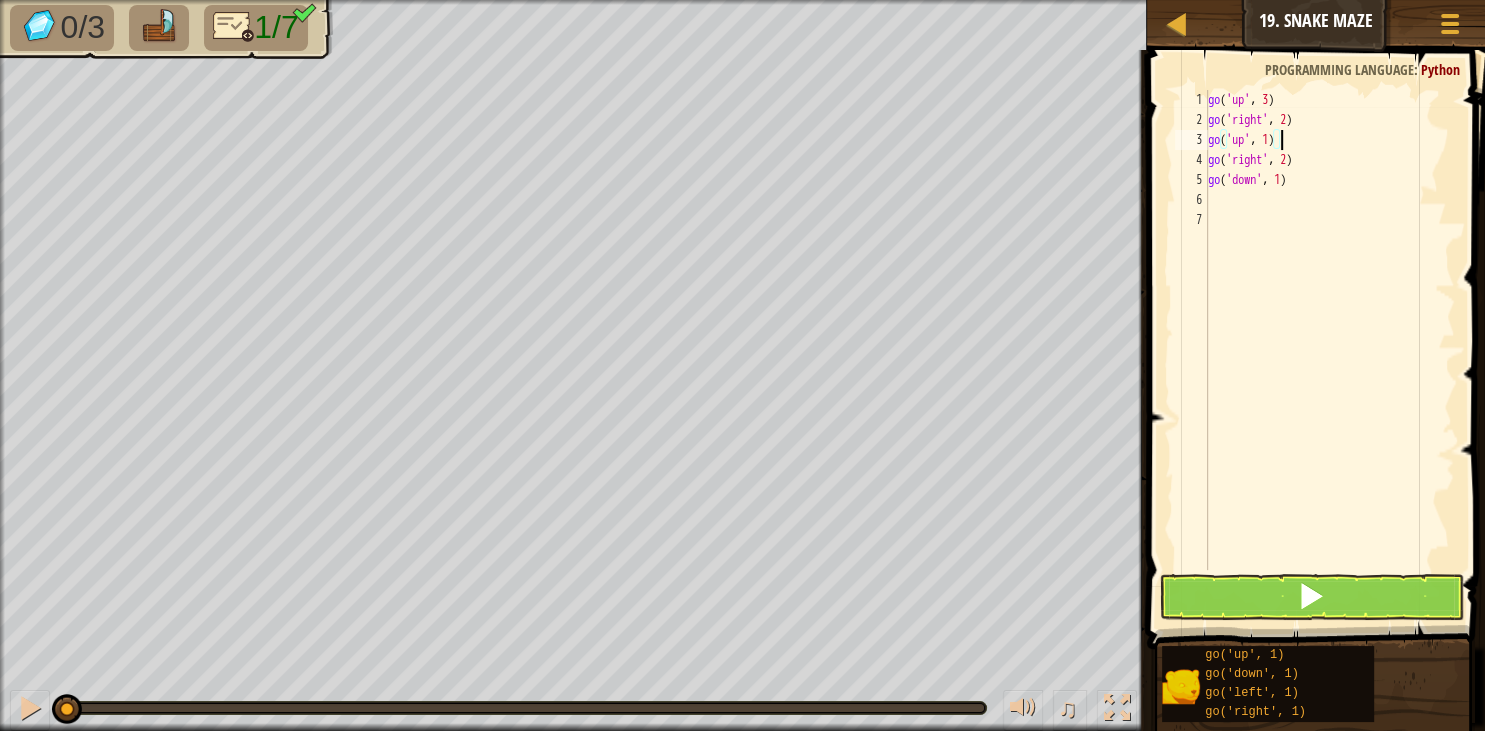 click on "go ( 'up' ,   3 ) go ( 'right' ,   2 ) go ( 'up' ,   1 ) go ( 'right' ,   2 ) go ( 'down' ,   1 )" at bounding box center (1329, 350) 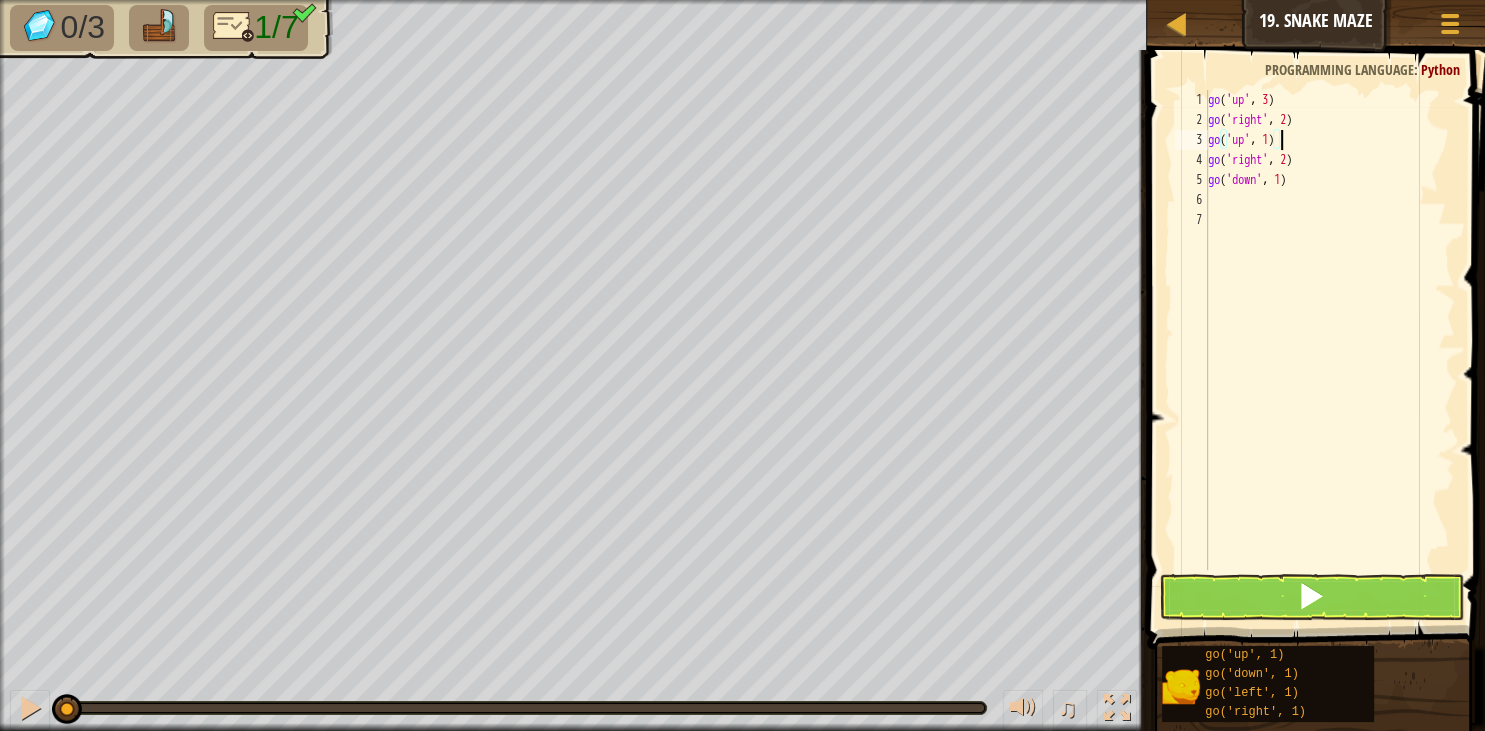 click on "go ( 'up' ,   3 ) go ( 'right' ,   2 ) go ( 'up' ,   1 ) go ( 'right' ,   2 ) go ( 'down' ,   1 )" at bounding box center (1329, 350) 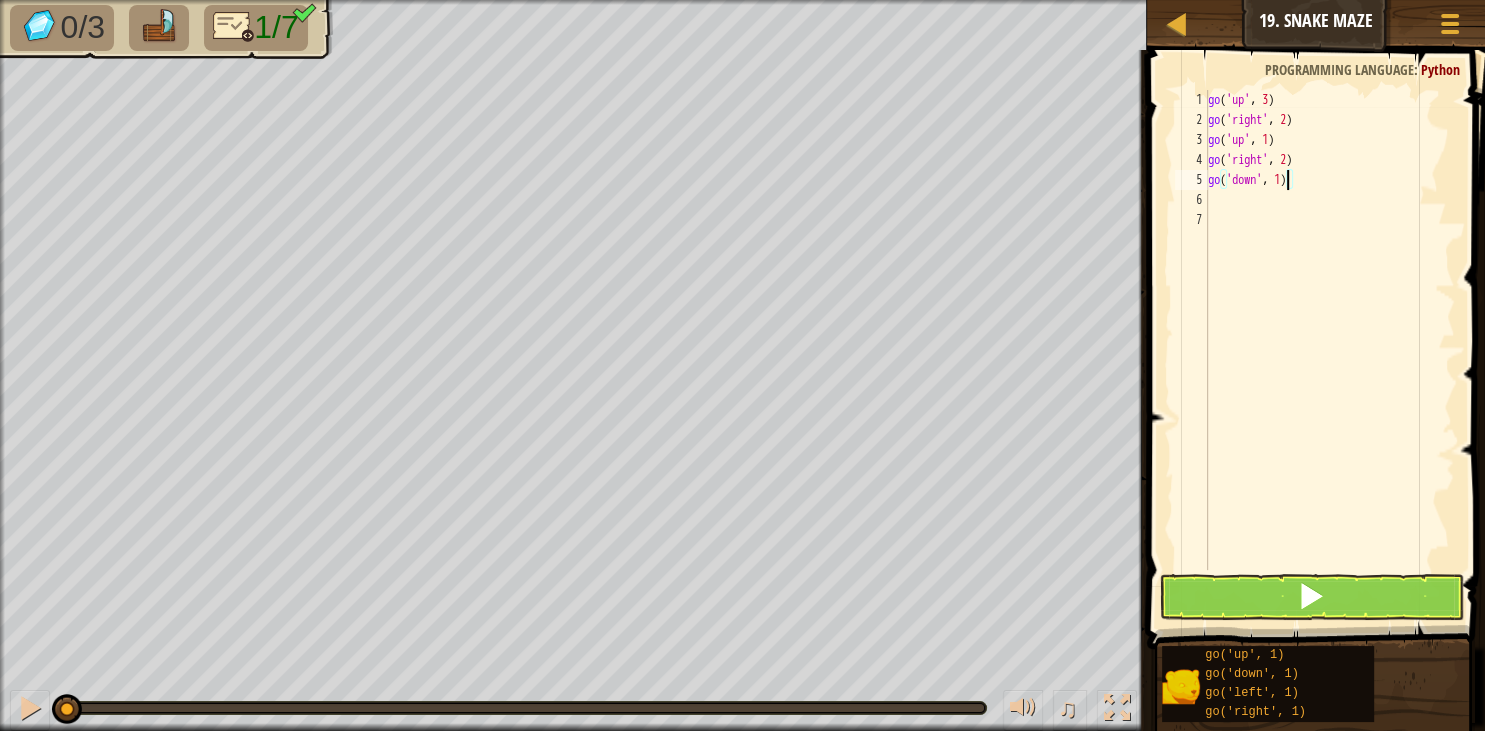 click on "go ( 'up' ,   3 ) go ( 'right' ,   2 ) go ( 'up' ,   1 ) go ( 'right' ,   2 ) go ( 'down' ,   1 )" at bounding box center (1329, 350) 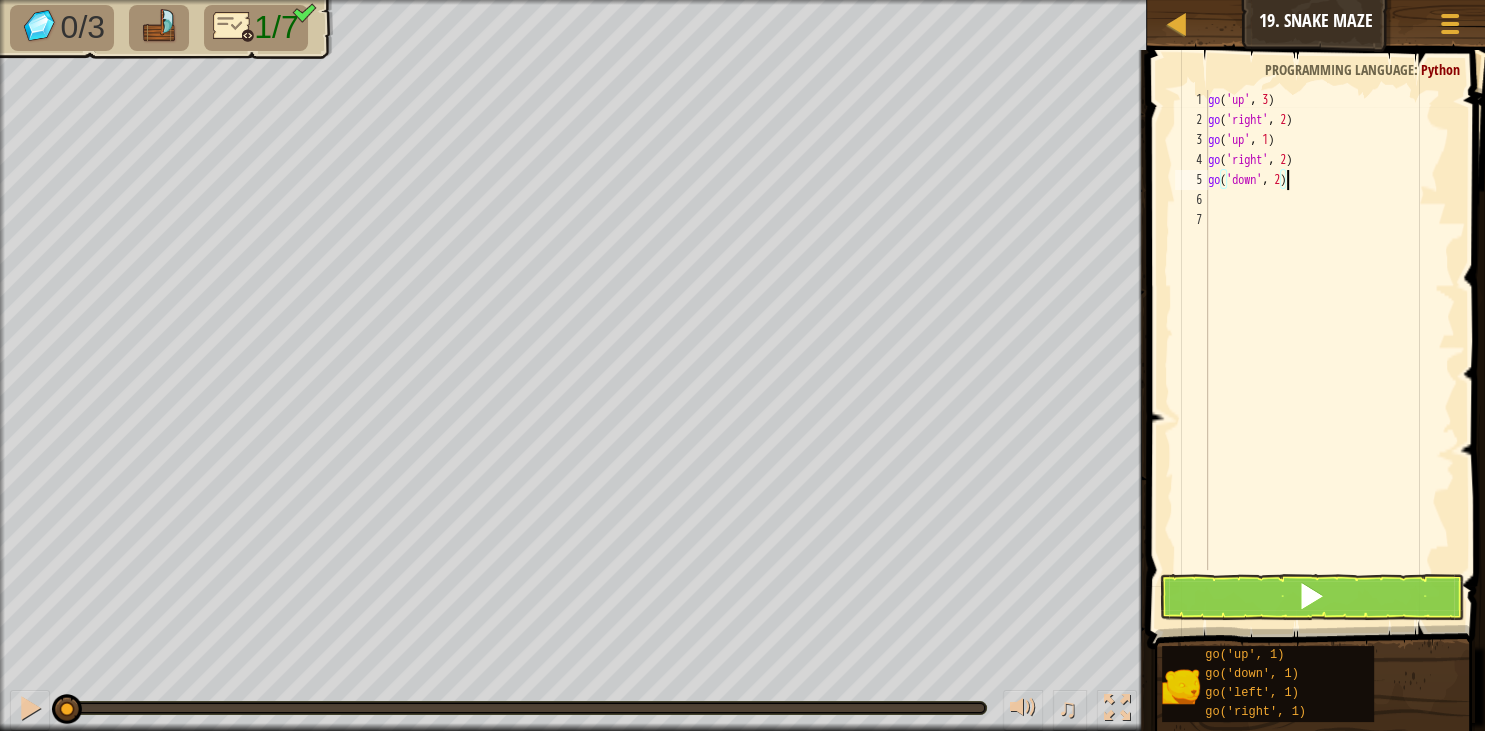 scroll, scrollTop: 10, scrollLeft: 6, axis: both 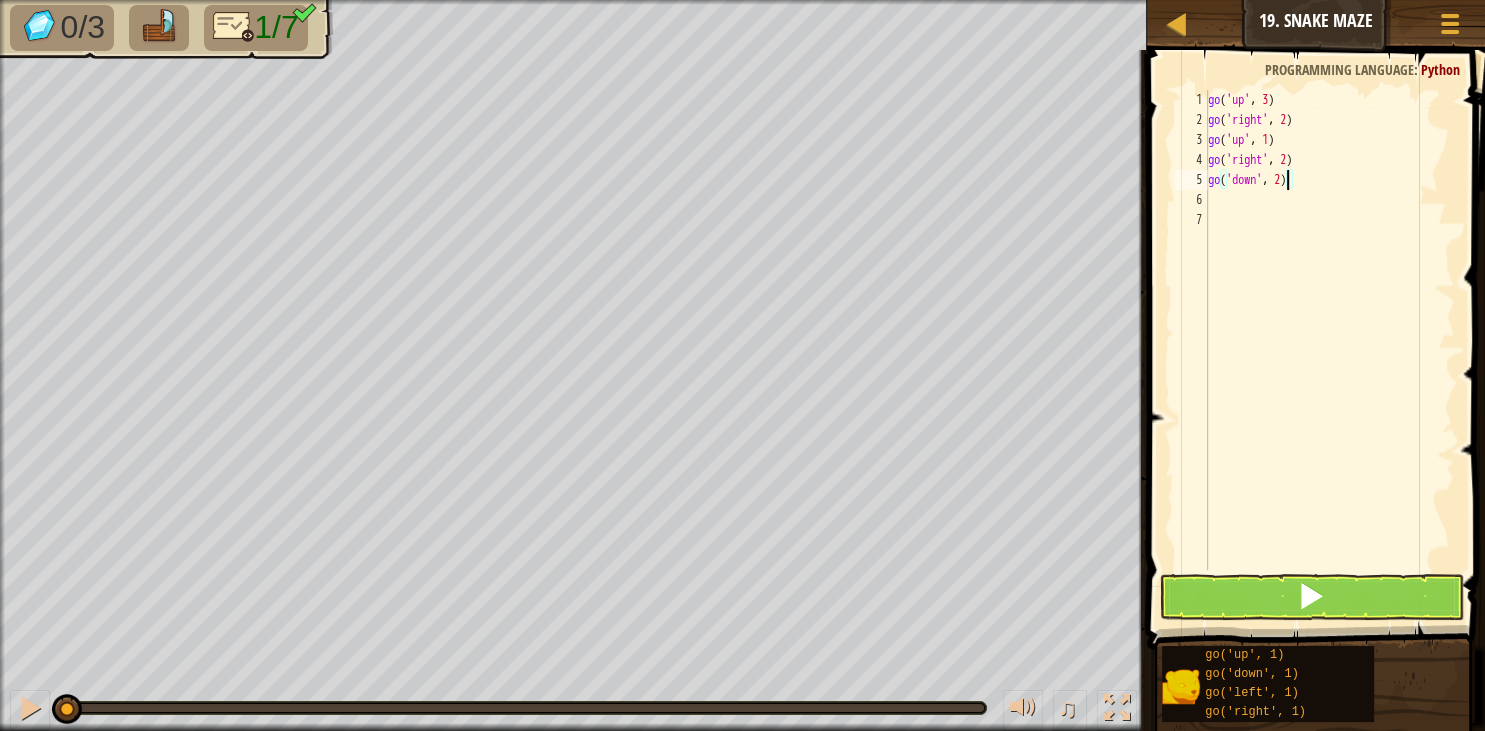 click on "go ( 'up' ,   3 ) go ( 'right' ,   2 ) go ( 'up' ,   1 ) go ( 'right' ,   2 ) go ( 'down' ,   2 )" at bounding box center (1329, 350) 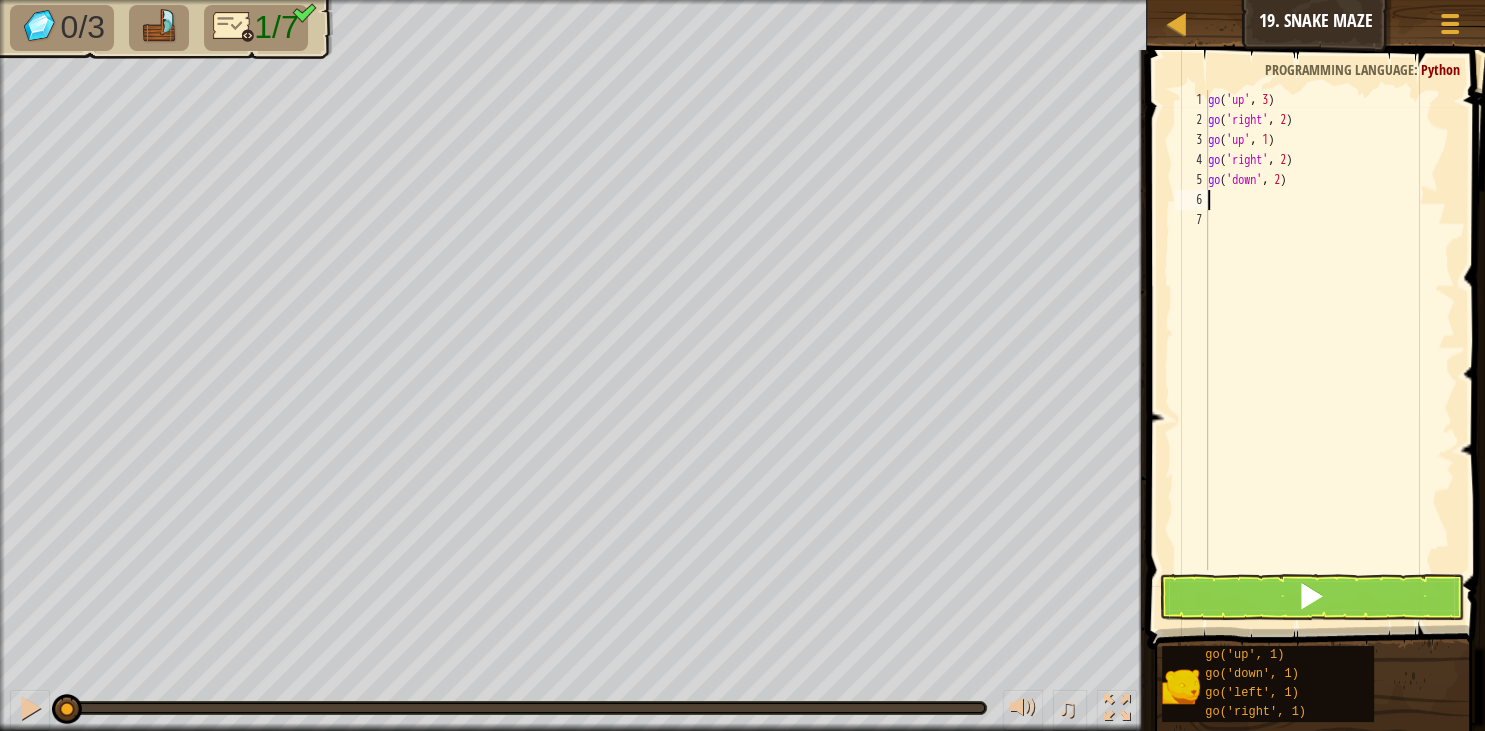 type on "g" 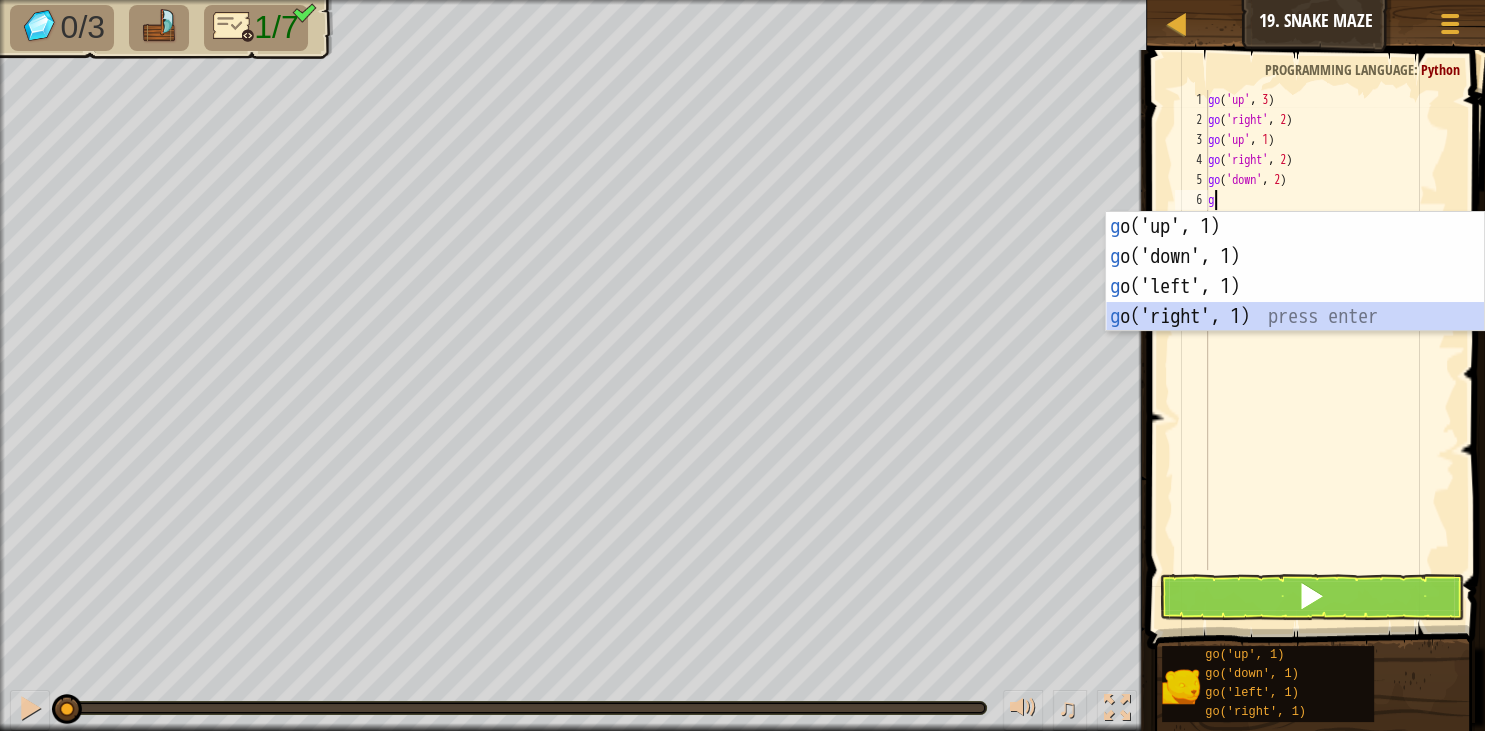click on "g o('up', 1) press enter g o('down', 1) press enter g o('left', 1) press enter g o('right', 1) press enter" at bounding box center [1295, 302] 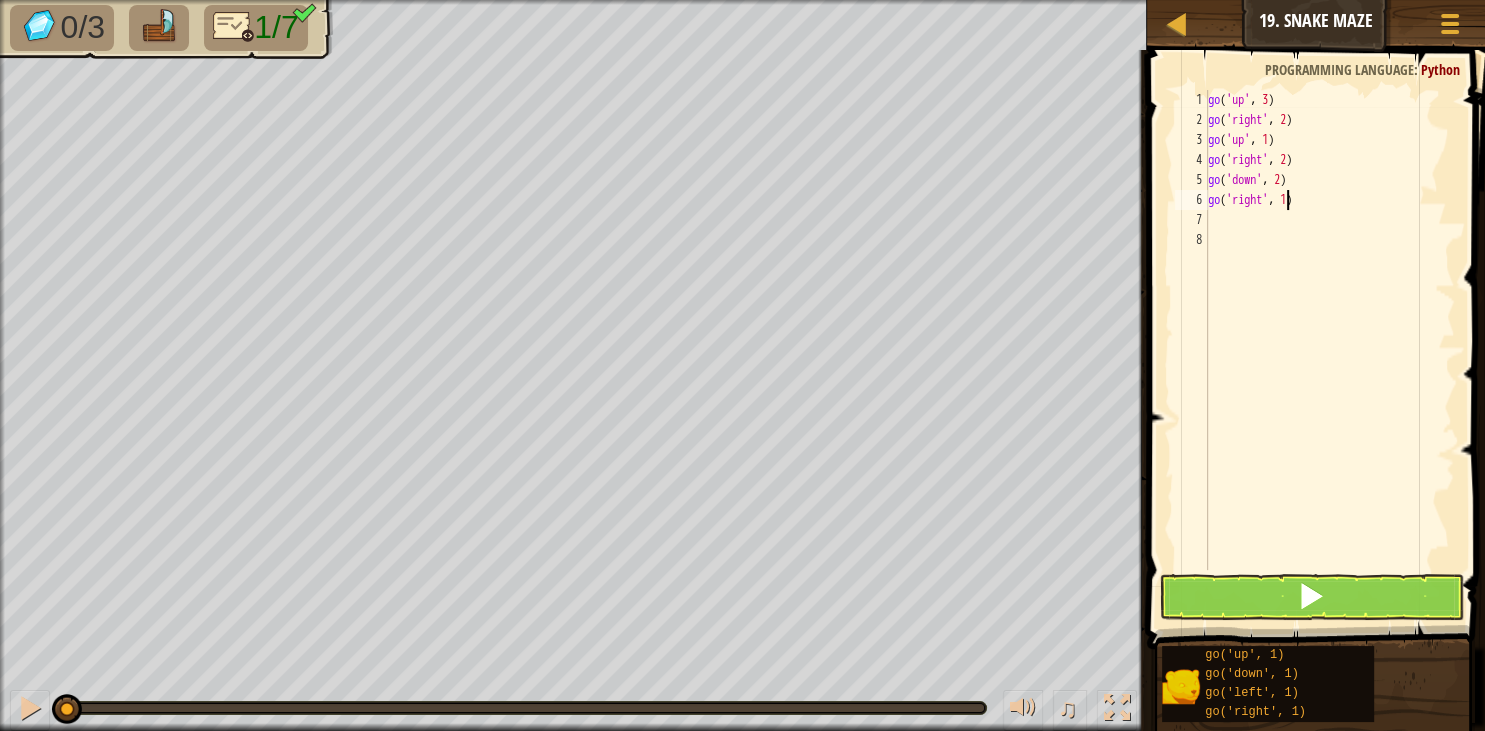 click on "go ( 'up' ,   3 ) go ( 'right' ,   2 ) go ( 'up' ,   1 ) go ( 'right' ,   2 ) go ( 'down' ,   2 ) go ( 'right' ,   1 )" at bounding box center (1329, 350) 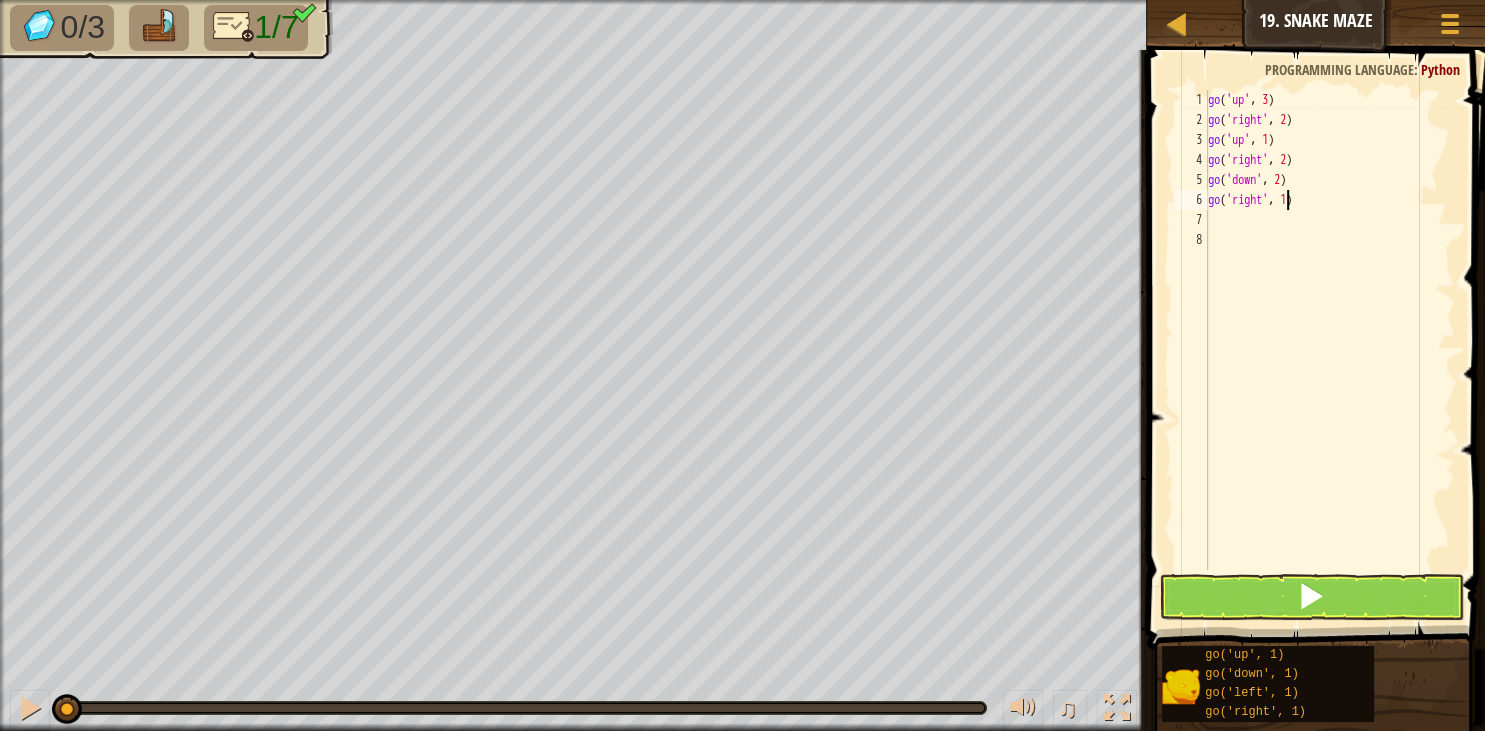 click on "go ( 'up' ,   3 ) go ( 'right' ,   2 ) go ( 'up' ,   1 ) go ( 'right' ,   2 ) go ( 'down' ,   2 ) go ( 'right' ,   1 )" at bounding box center [1329, 350] 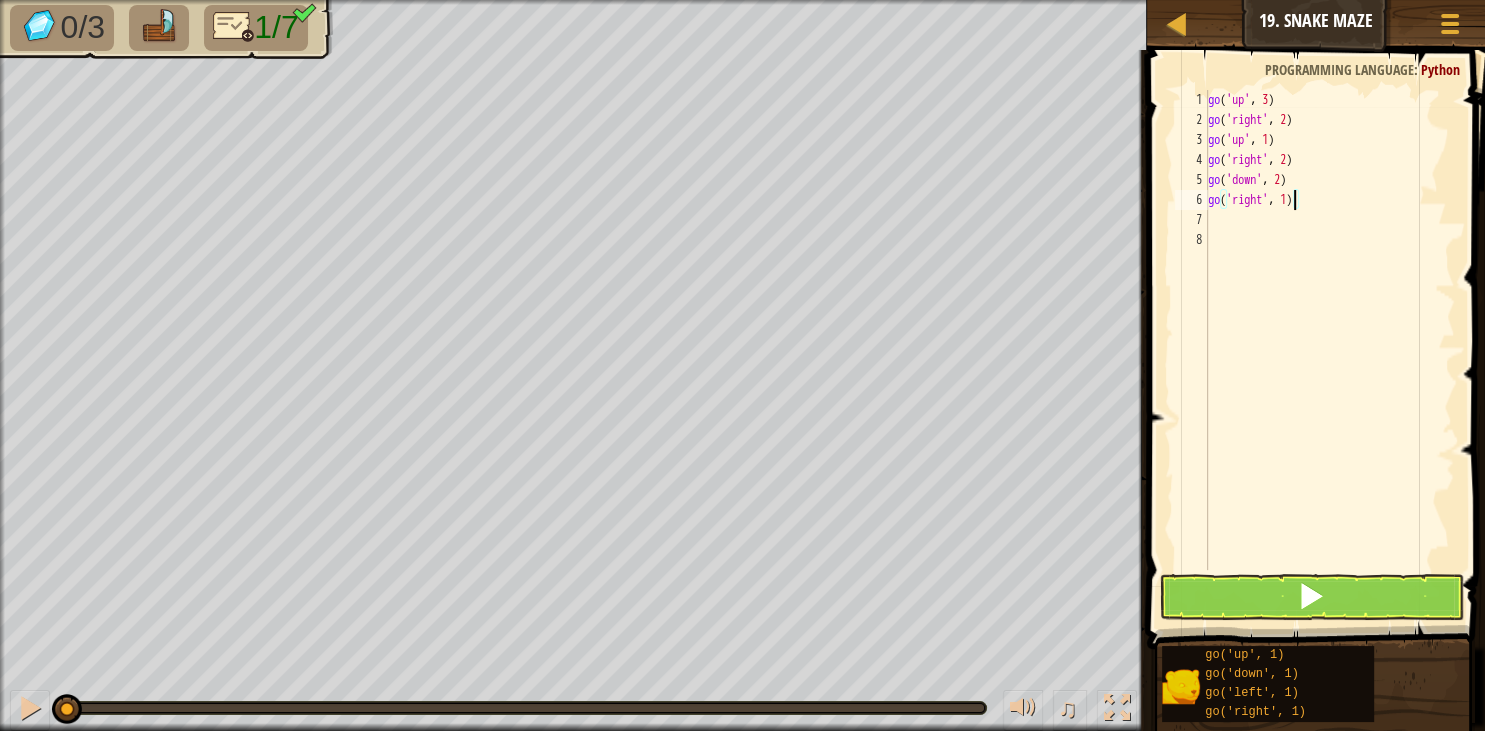 type on "go('right', 2)" 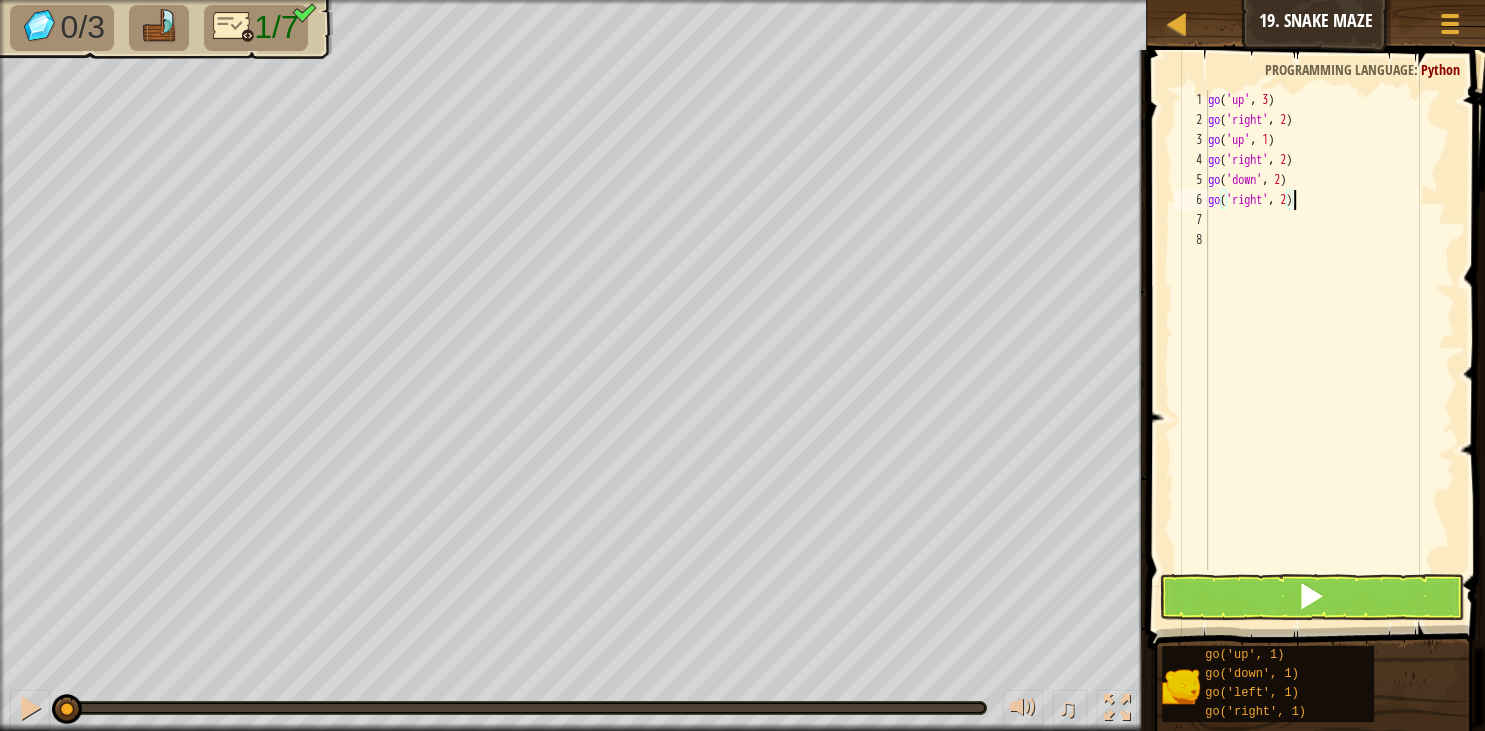 scroll, scrollTop: 10, scrollLeft: 6, axis: both 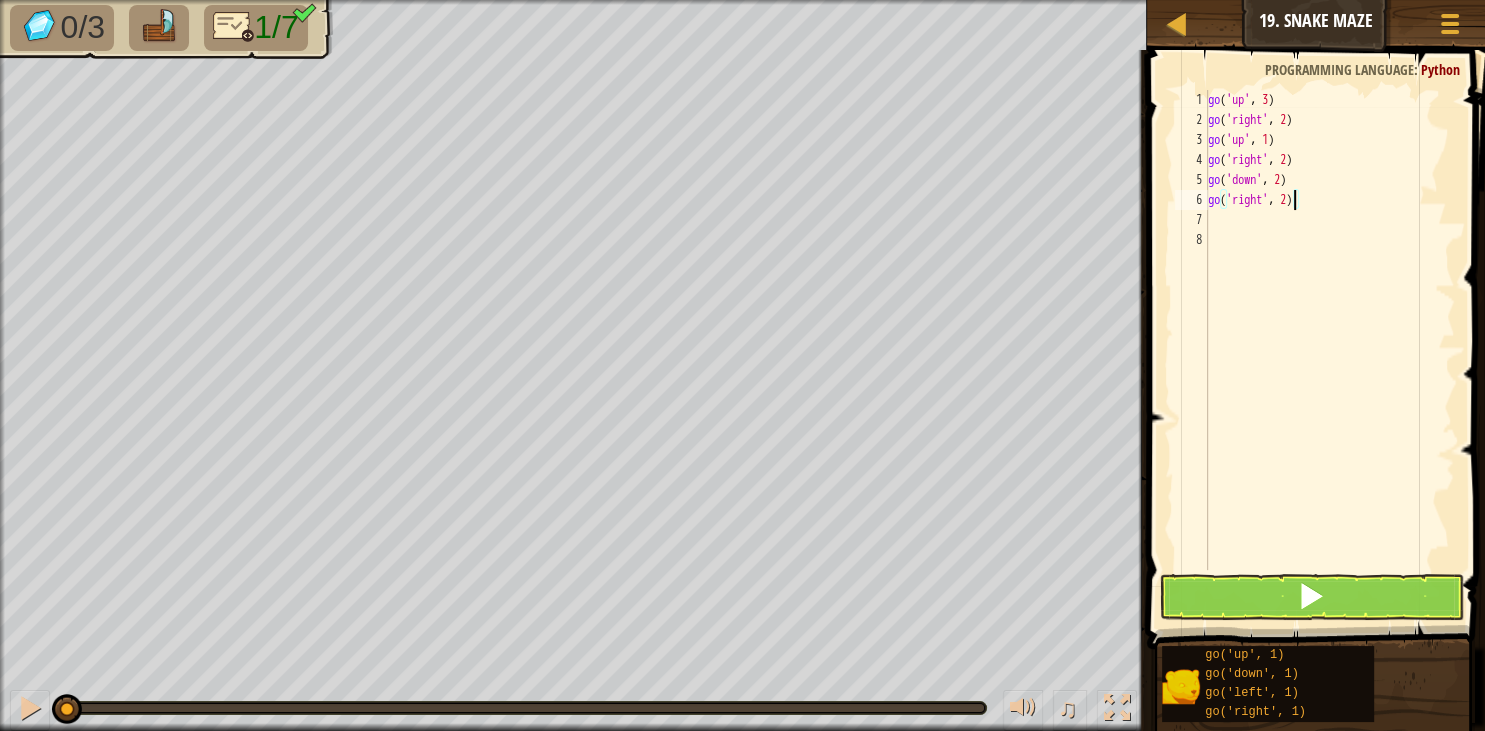 click on "go ( 'up' ,   3 ) go ( 'right' ,   2 ) go ( 'up' ,   1 ) go ( 'right' ,   2 ) go ( 'down' ,   2 ) go ( 'right' ,   2 )" at bounding box center (1329, 350) 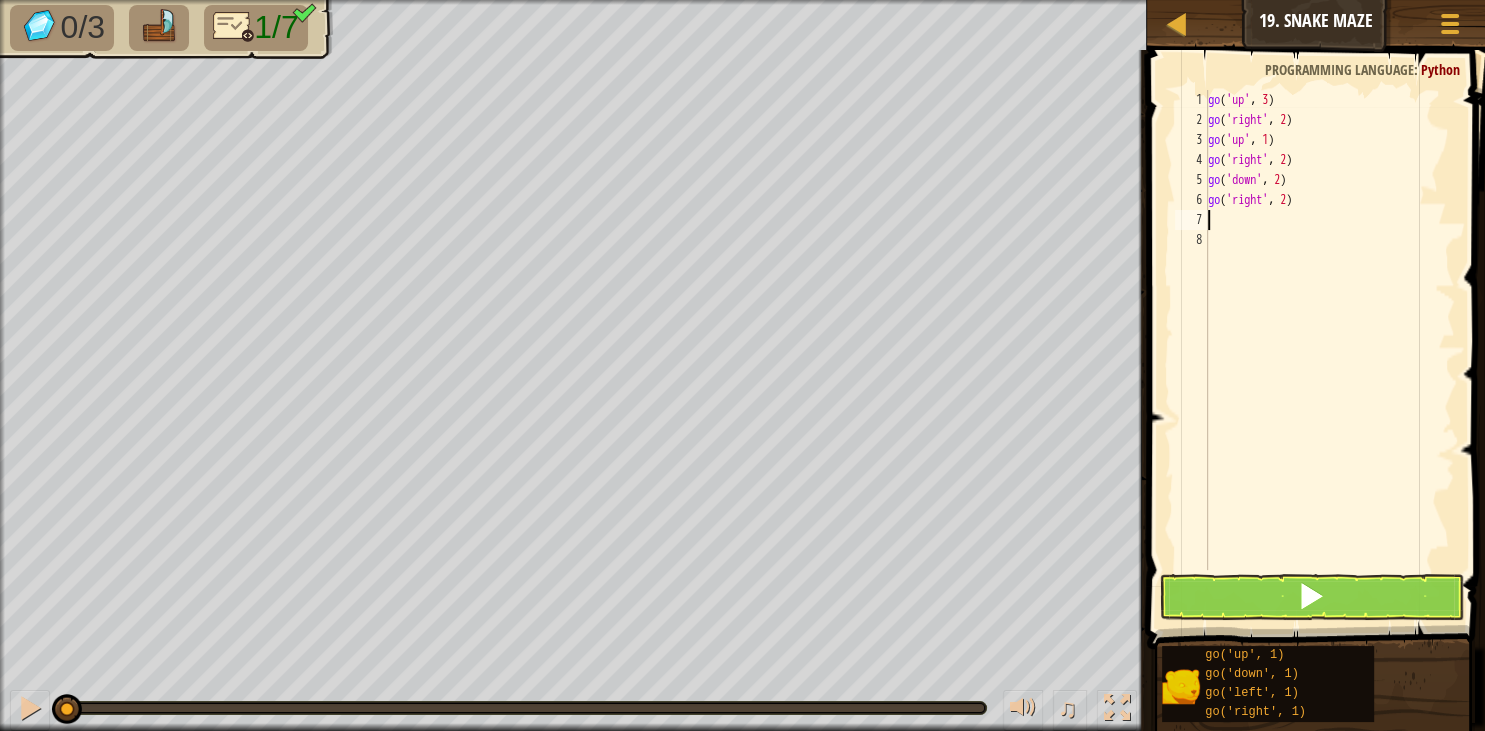 type on "g" 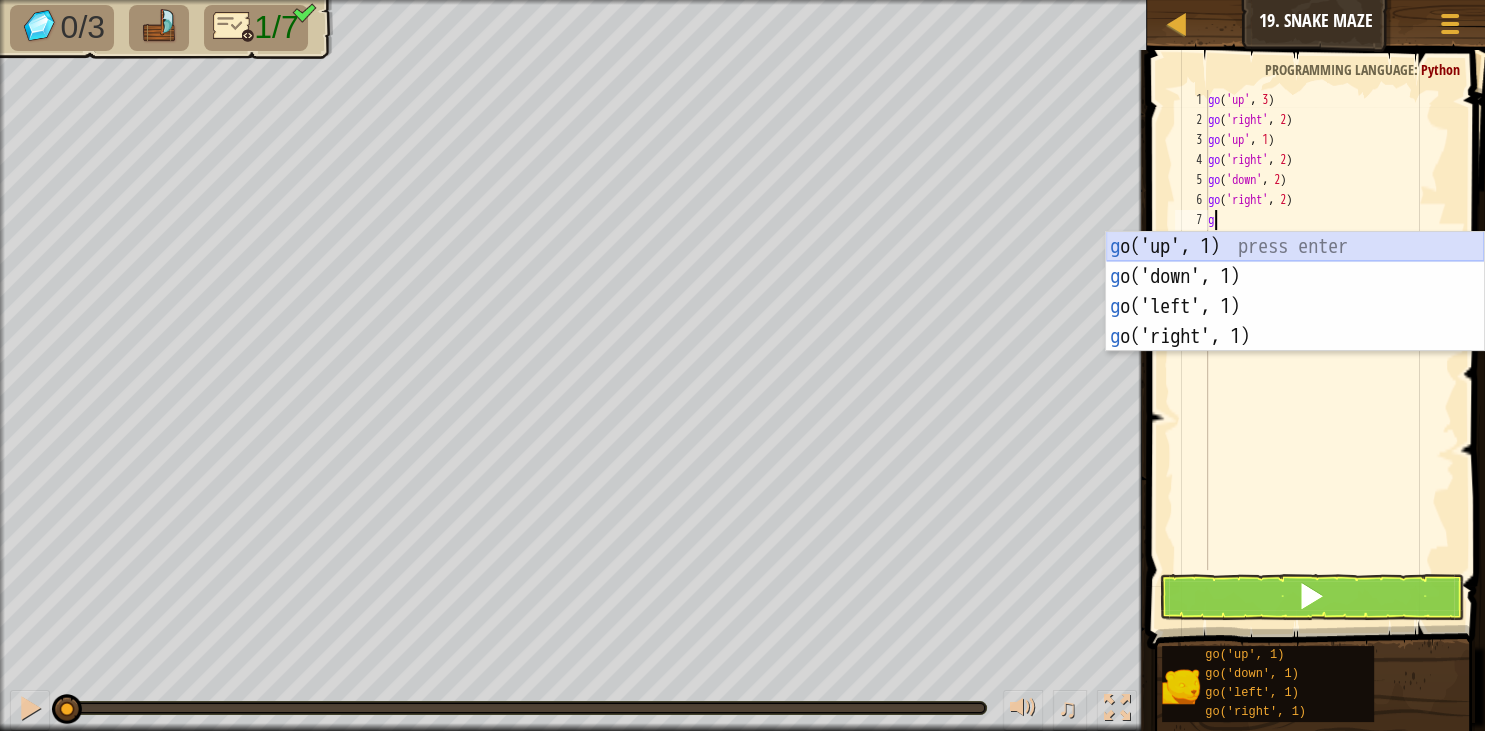 click on "g o('up', 1) press enter g o('down', 1) press enter g o('left', 1) press enter g o('right', 1) press enter" at bounding box center [1295, 322] 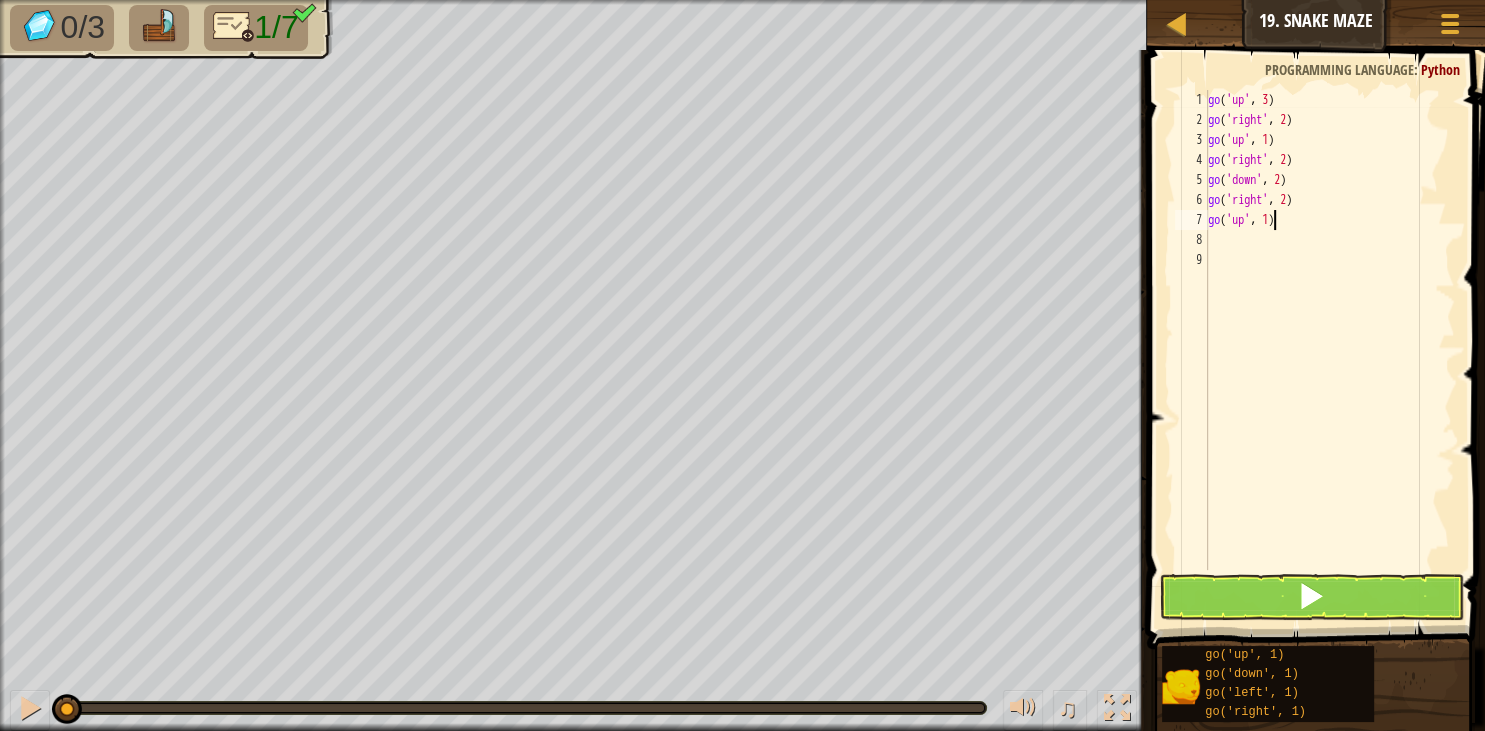 click on "go ( 'up' ,   3 ) go ( 'right' ,   2 ) go ( 'up' ,   1 ) go ( 'right' ,   2 ) go ( 'down' ,   2 ) go ( 'right' ,   2 ) go ( 'up' ,   1 )" at bounding box center [1329, 350] 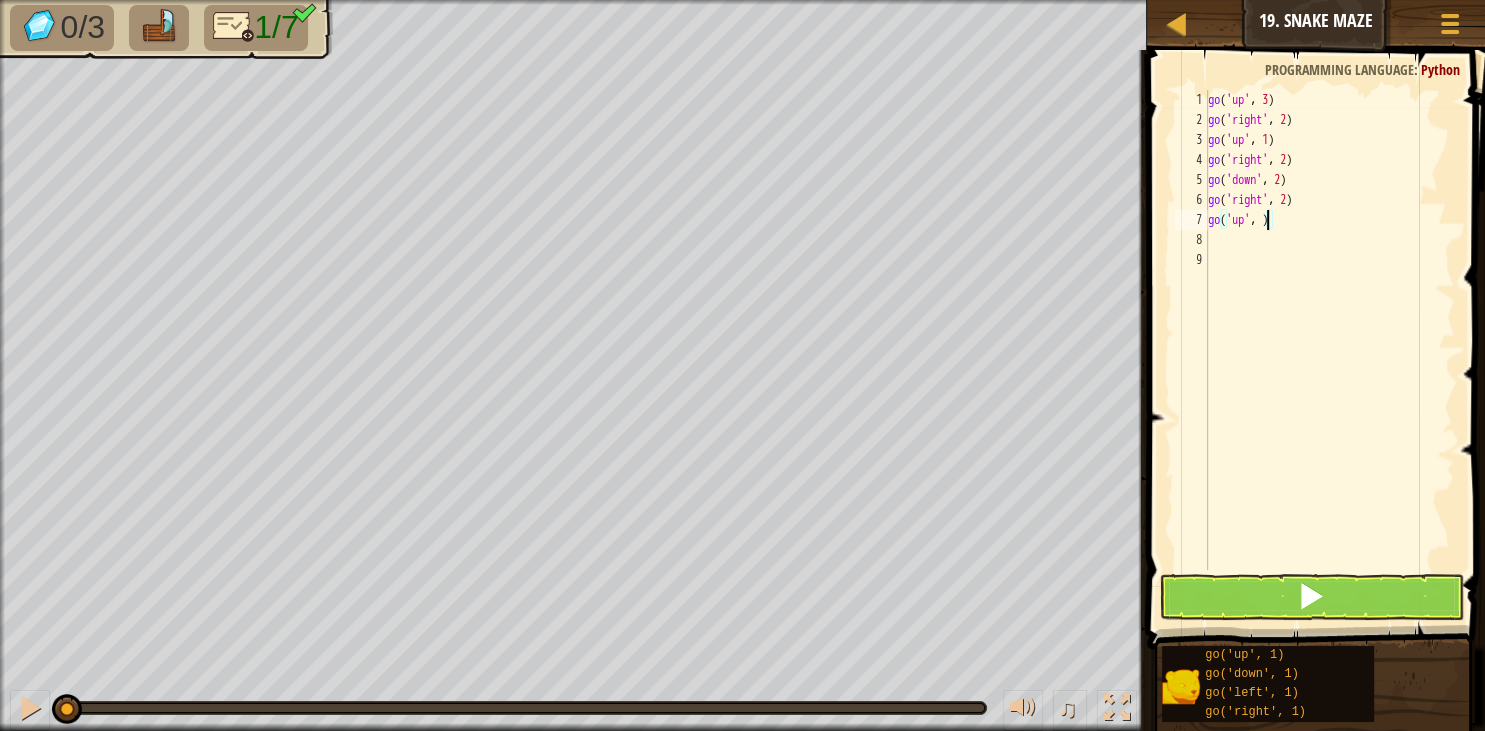 scroll, scrollTop: 10, scrollLeft: 5, axis: both 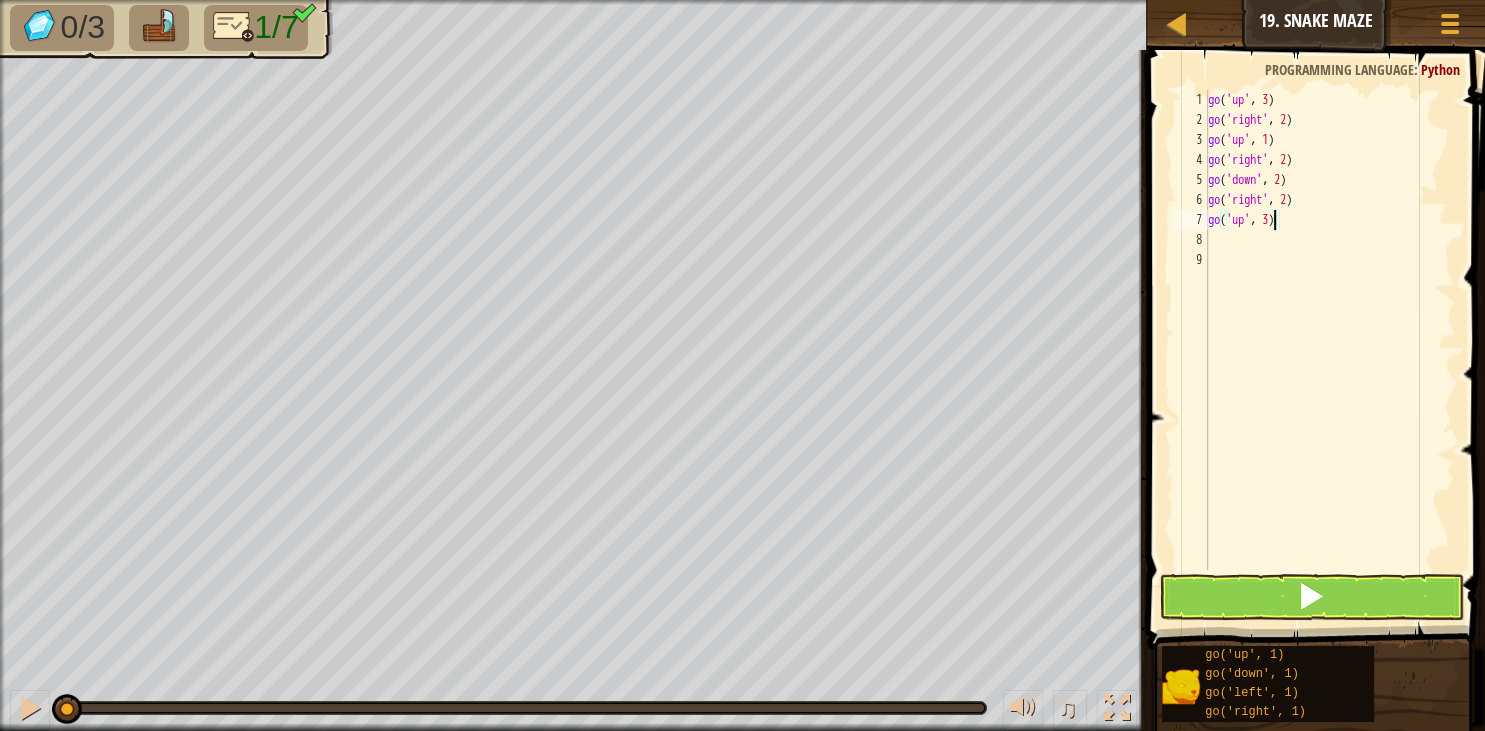 type on "go('up', 3)" 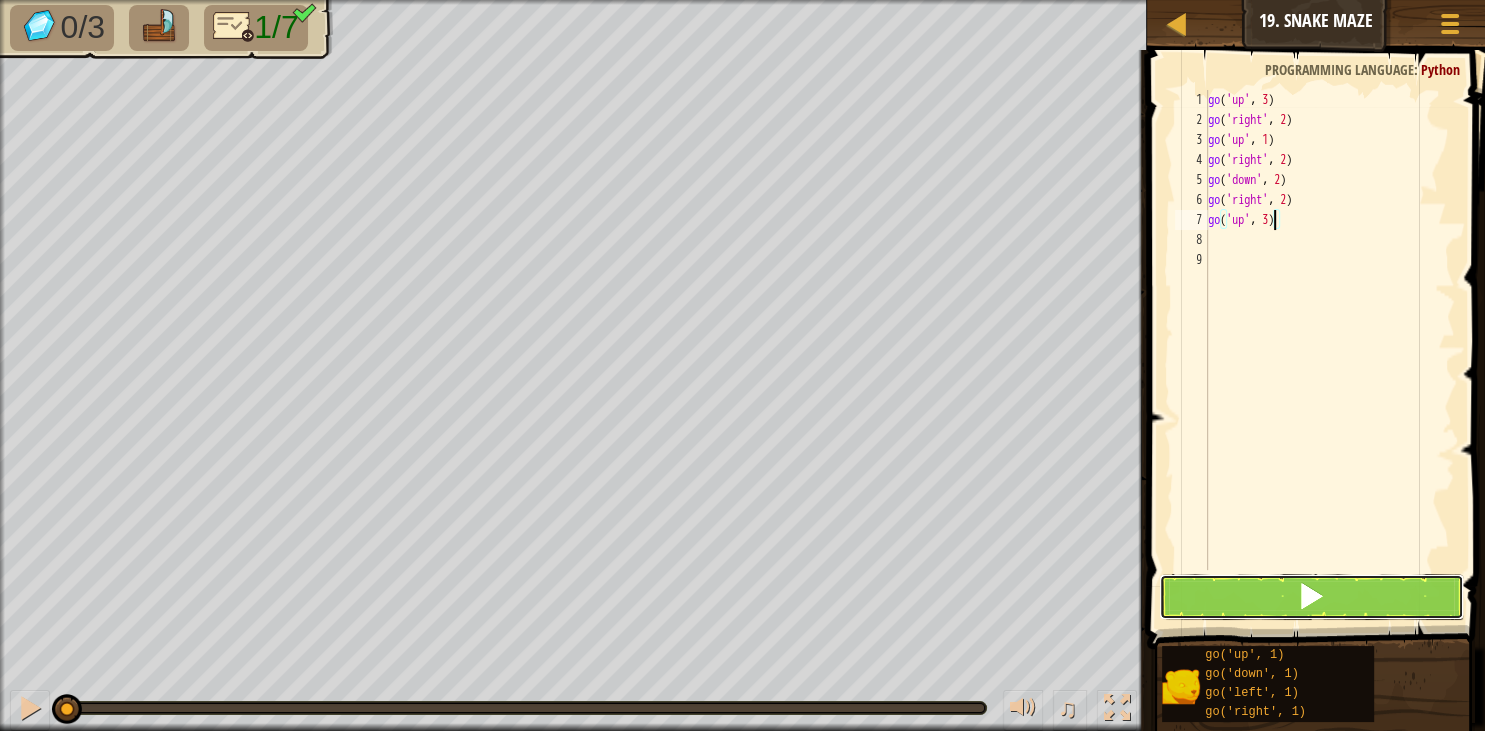 click at bounding box center (1311, 597) 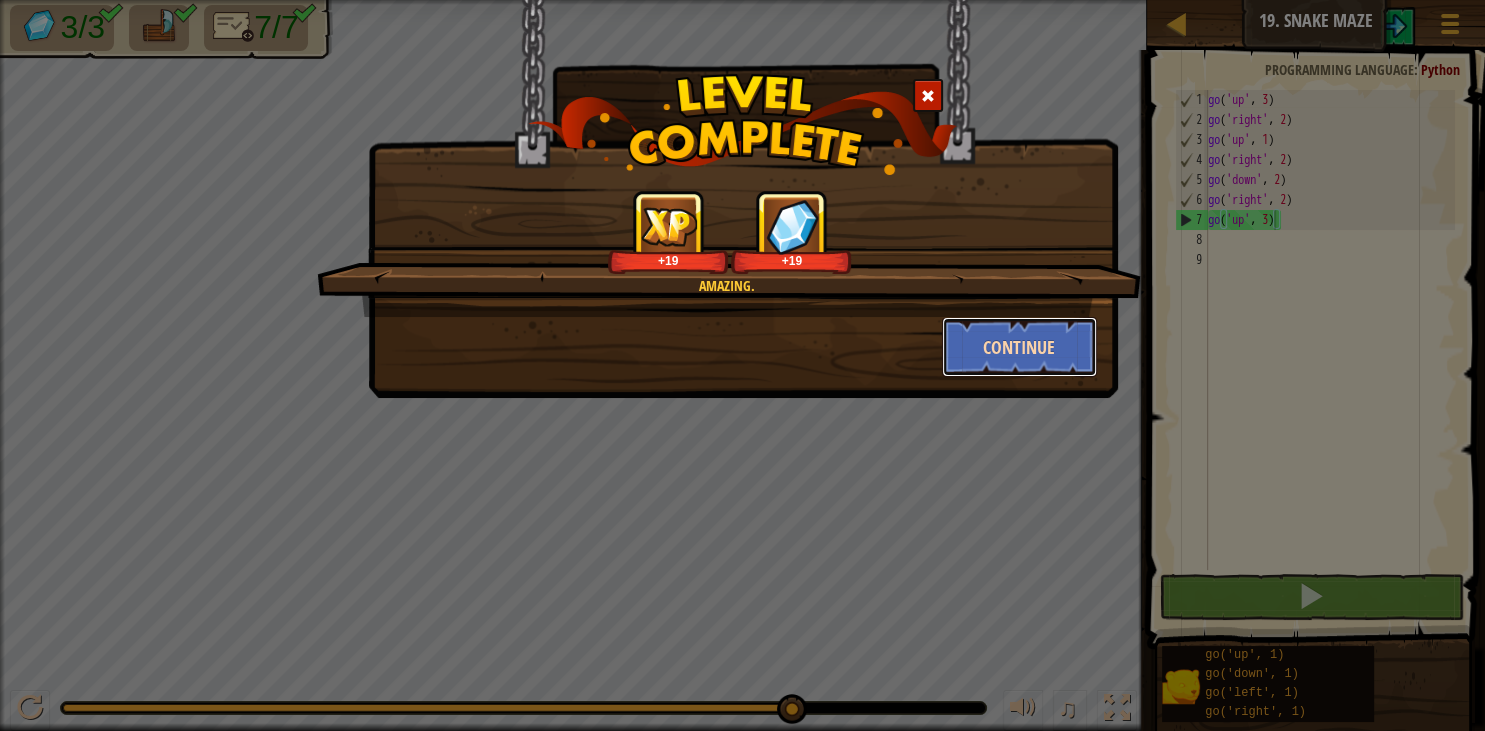 click on "Continue" at bounding box center [1019, 347] 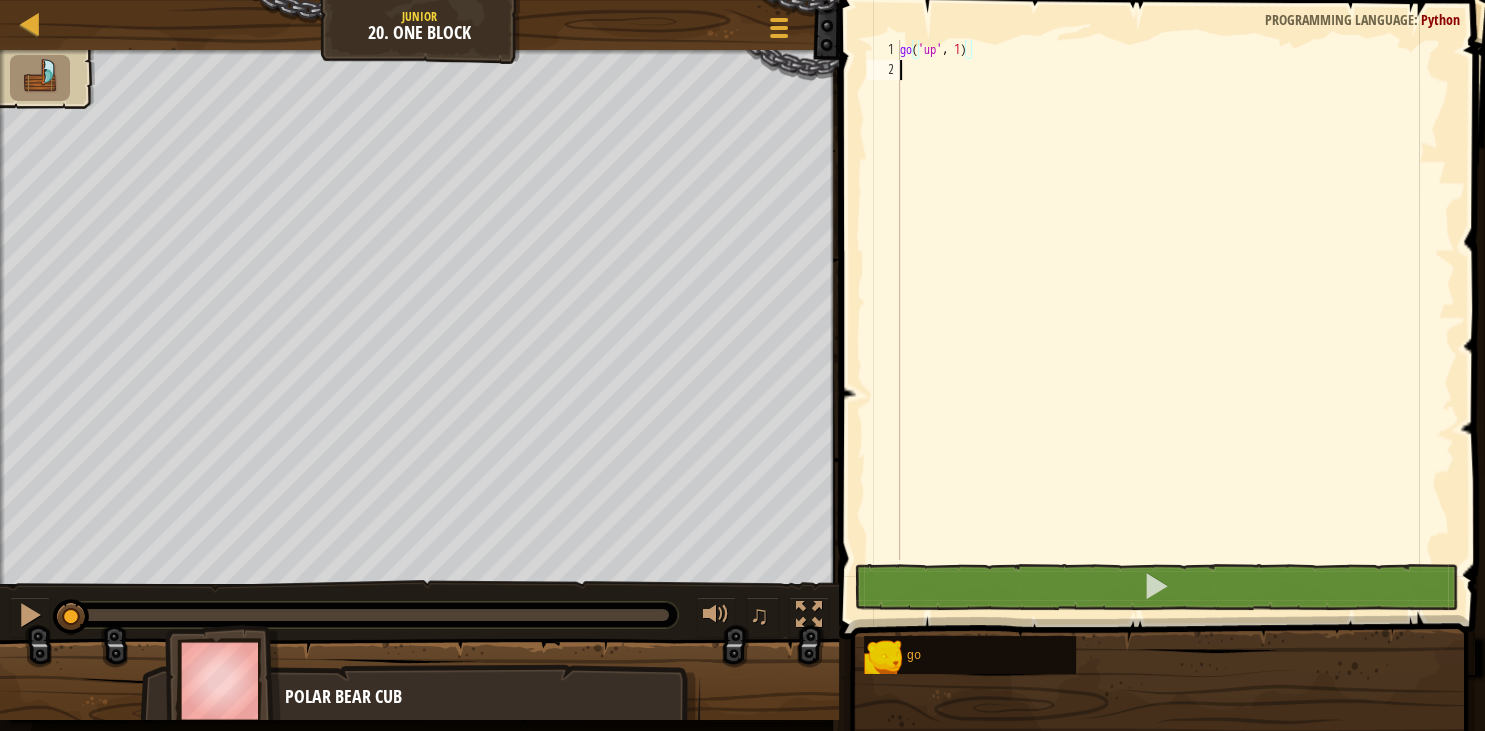 click on "go ( 'up' ,   1 )" at bounding box center [1175, 300] 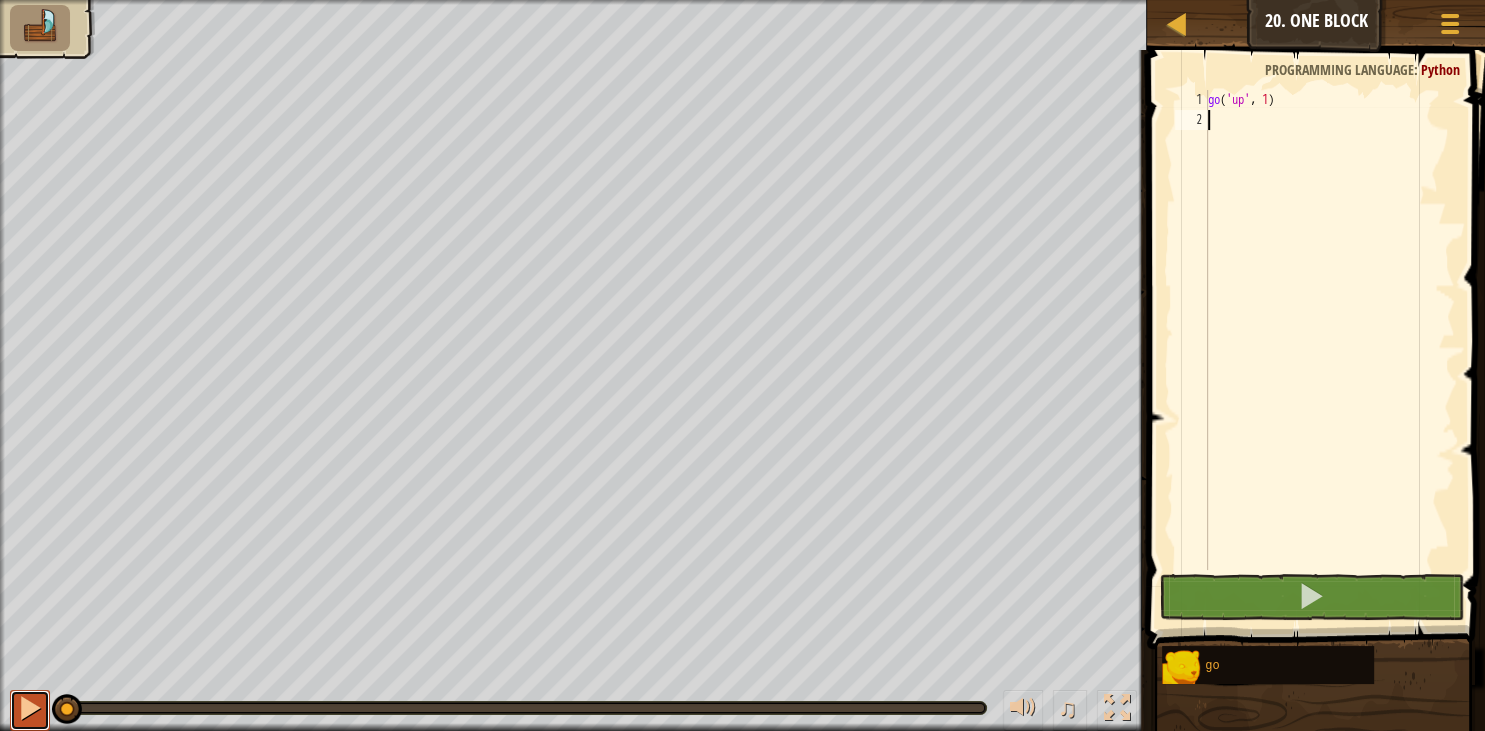 click at bounding box center (30, 708) 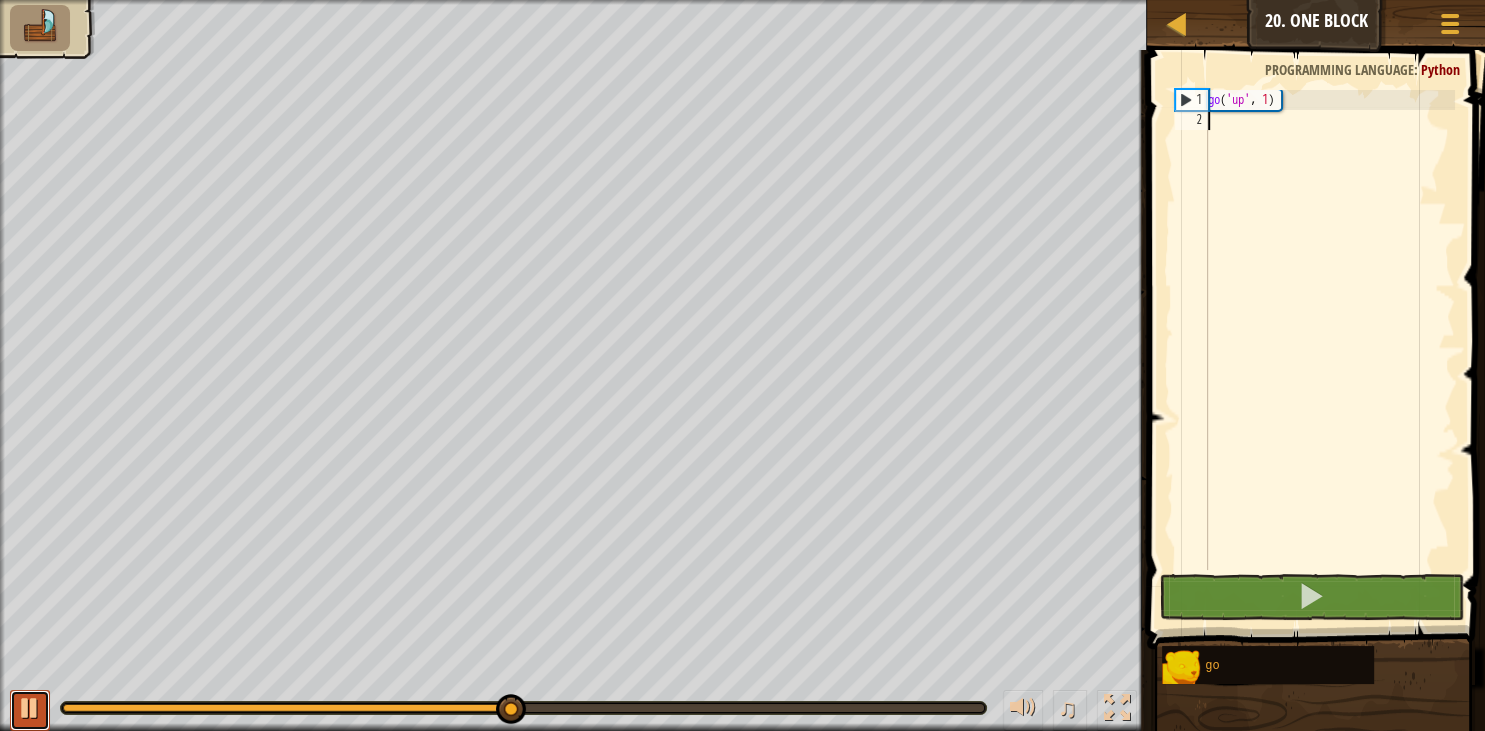 click at bounding box center [30, 710] 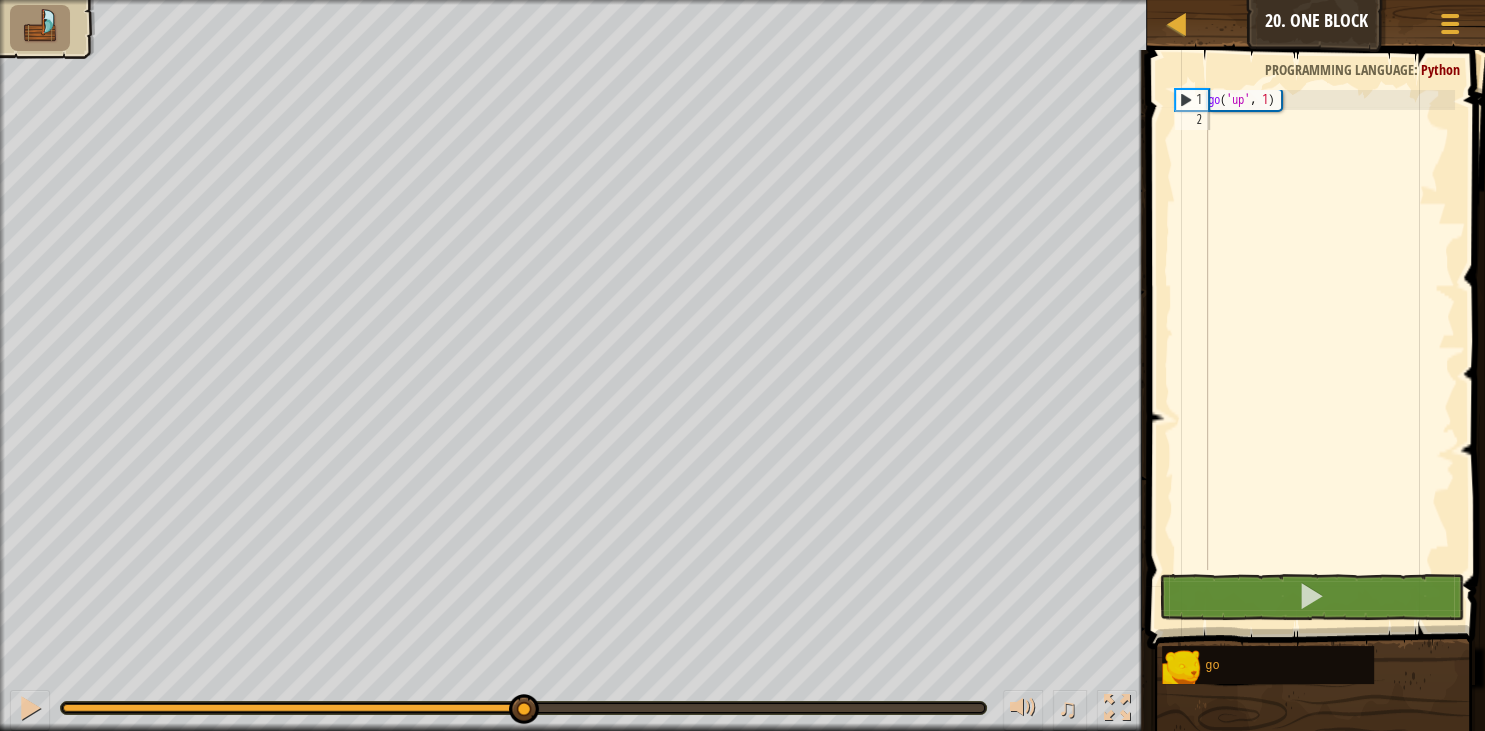click on "♫" at bounding box center [573, 703] 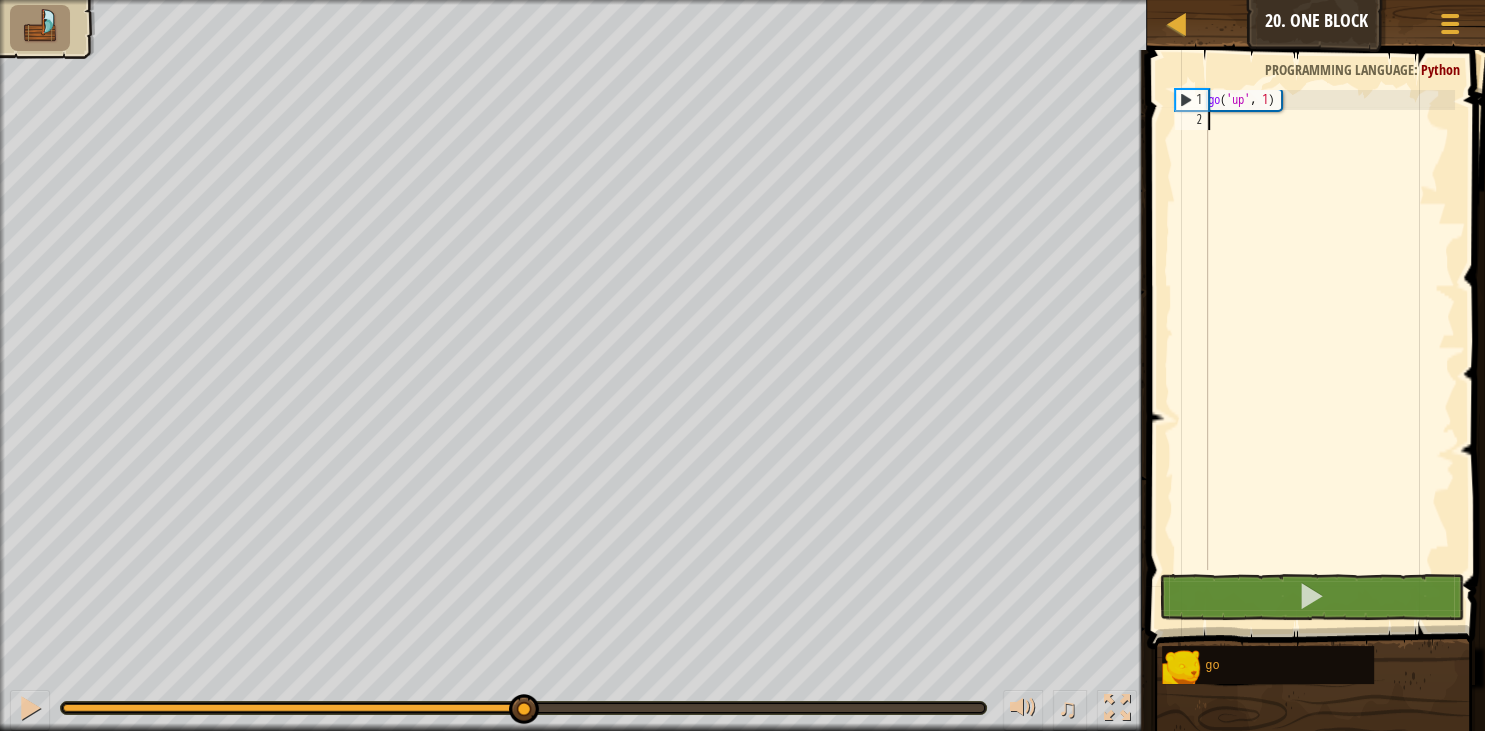 click at bounding box center (523, 708) 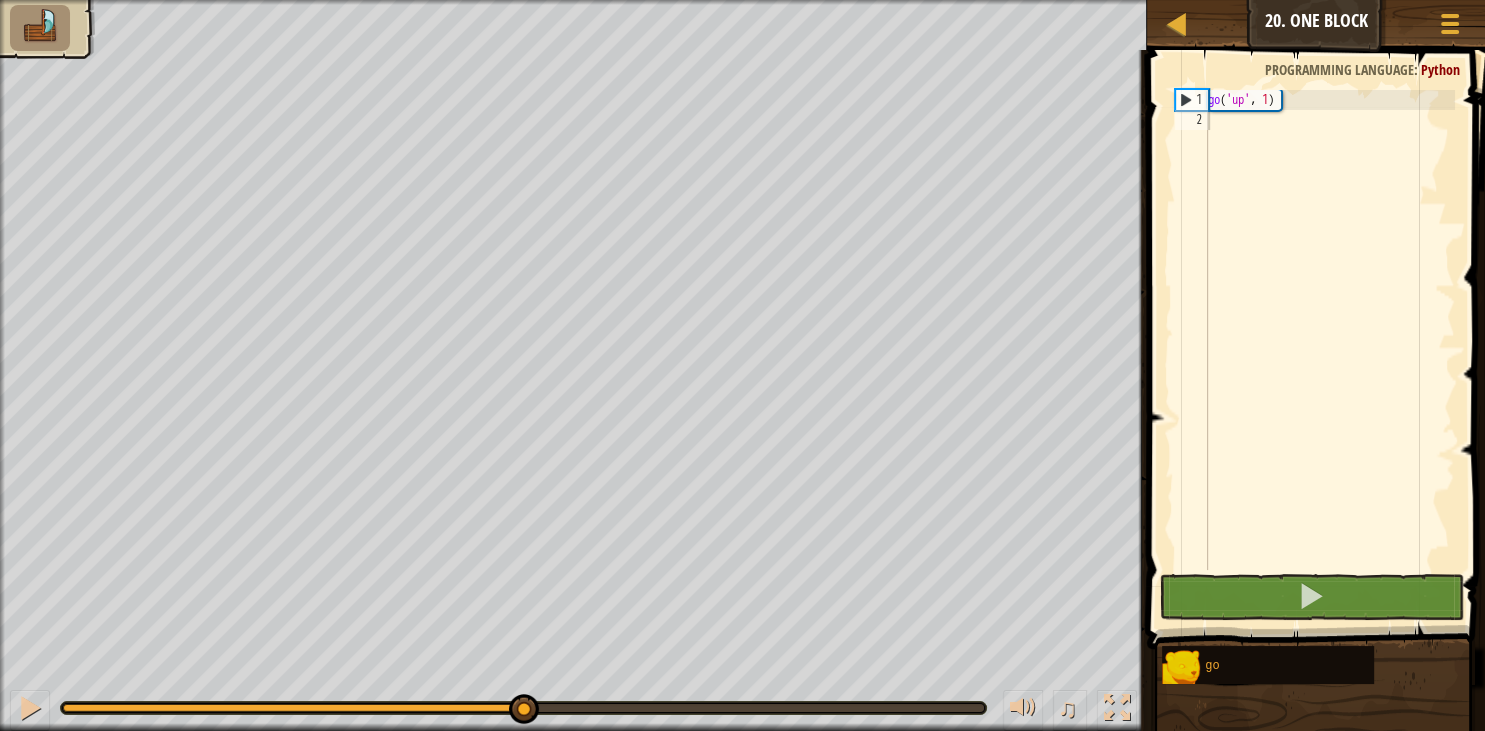 drag, startPoint x: 70, startPoint y: 702, endPoint x: 248, endPoint y: 738, distance: 181.60396 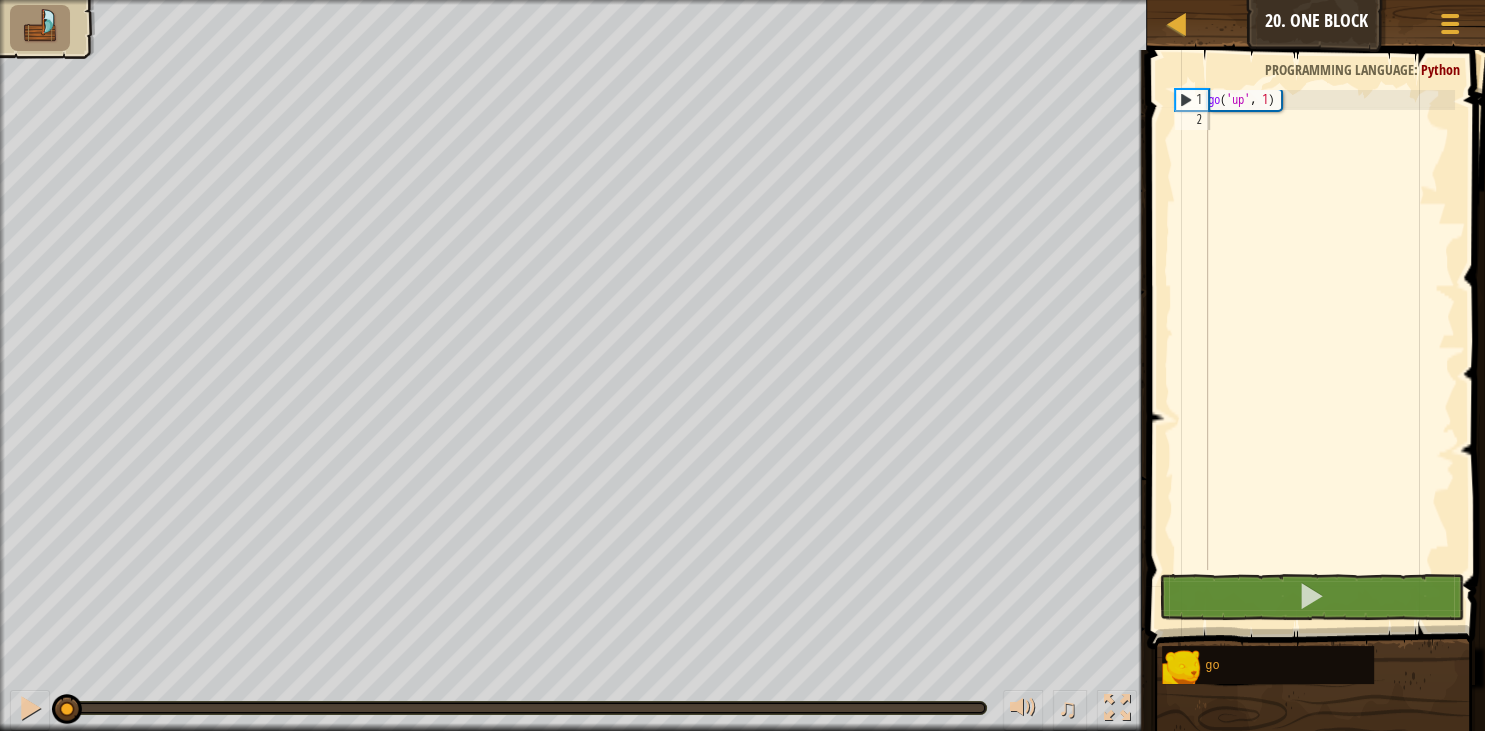 drag, startPoint x: 514, startPoint y: 699, endPoint x: -20, endPoint y: 614, distance: 540.72266 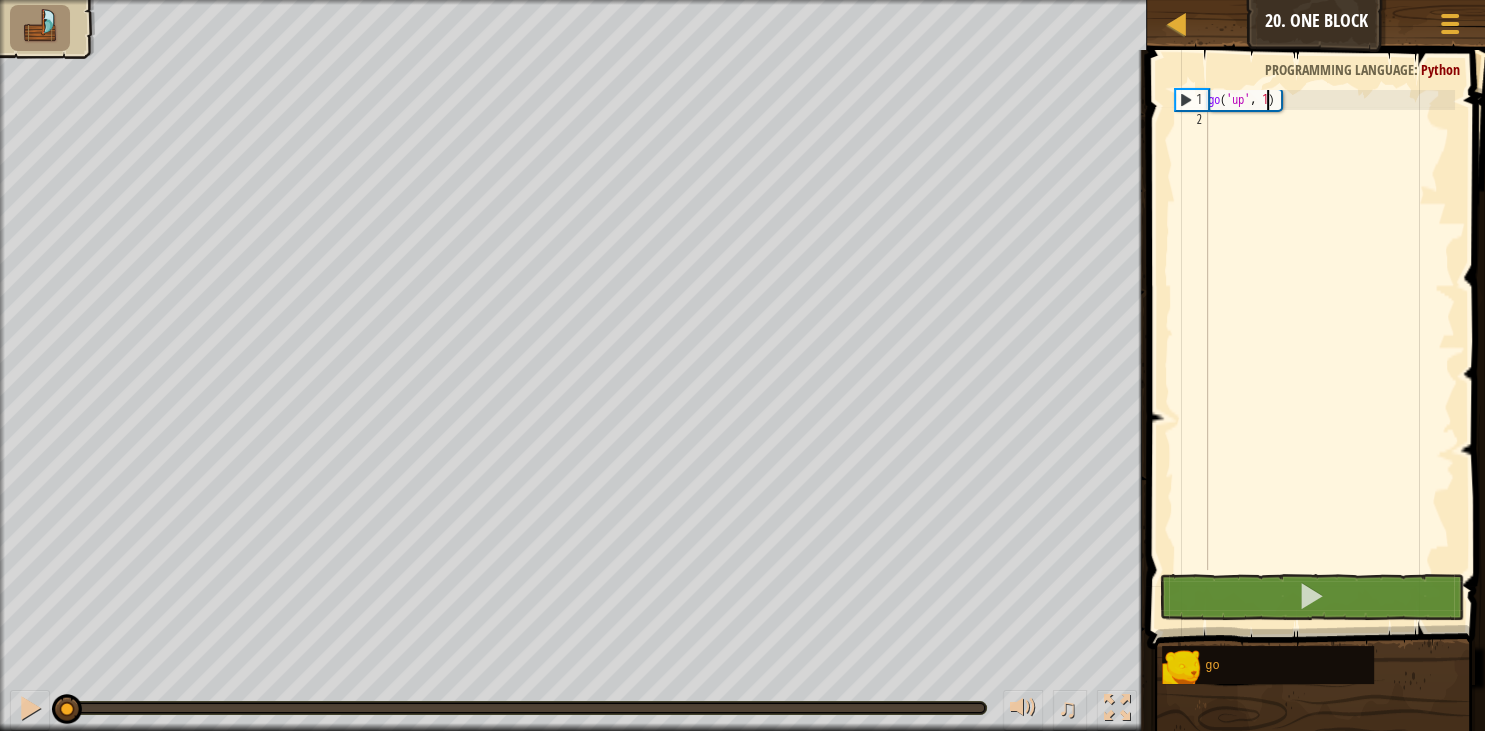 click on "go ( 'up' ,   1 )" at bounding box center [1329, 350] 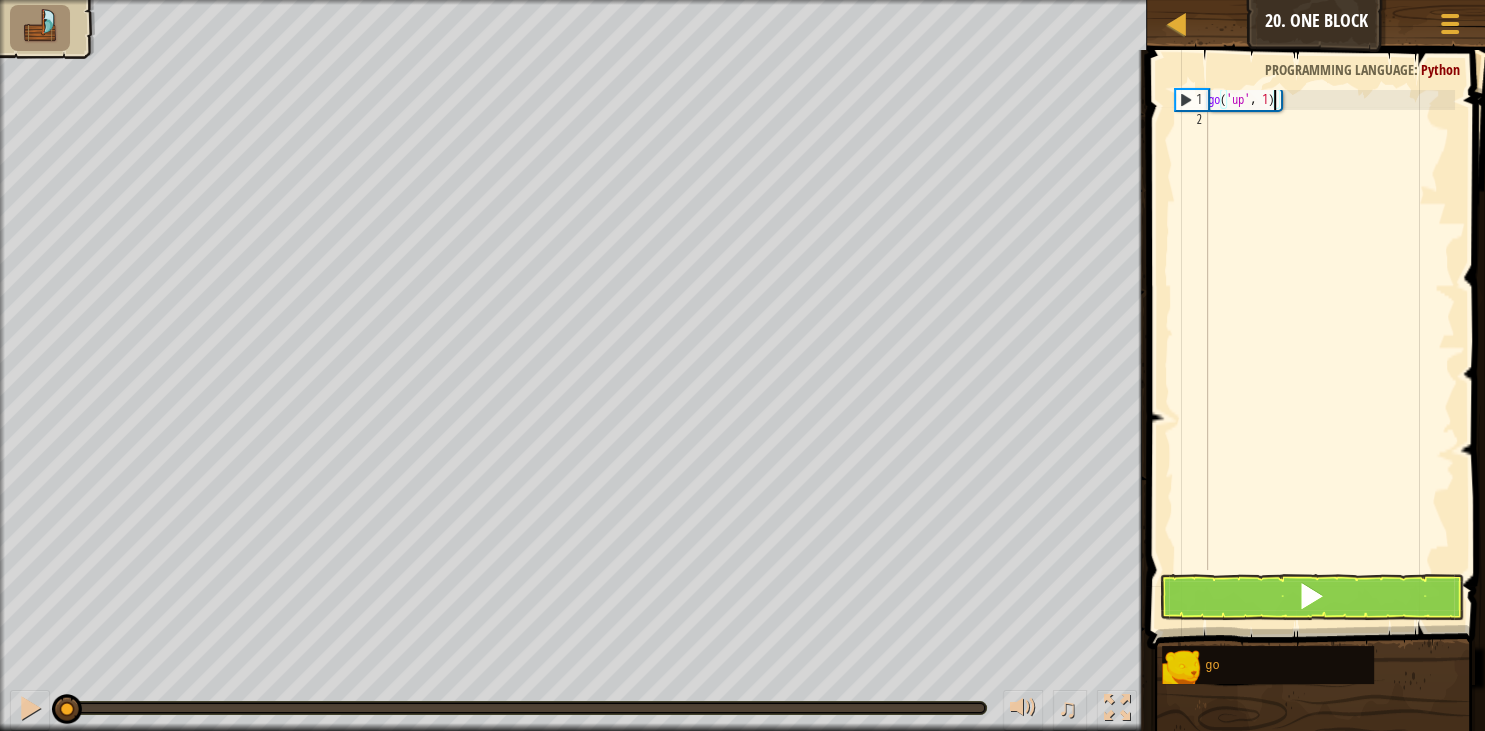 type on "go('up', 2)" 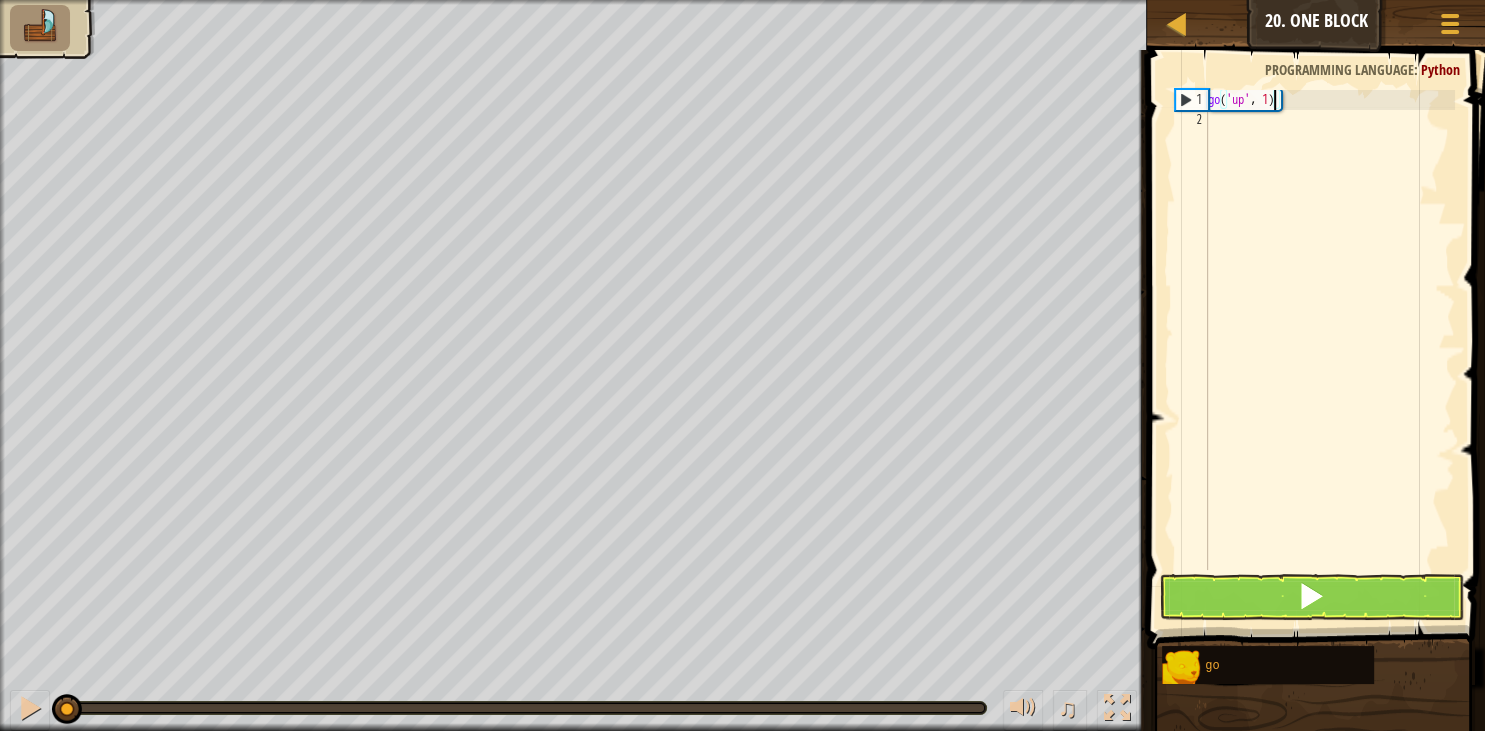 scroll, scrollTop: 10, scrollLeft: 5, axis: both 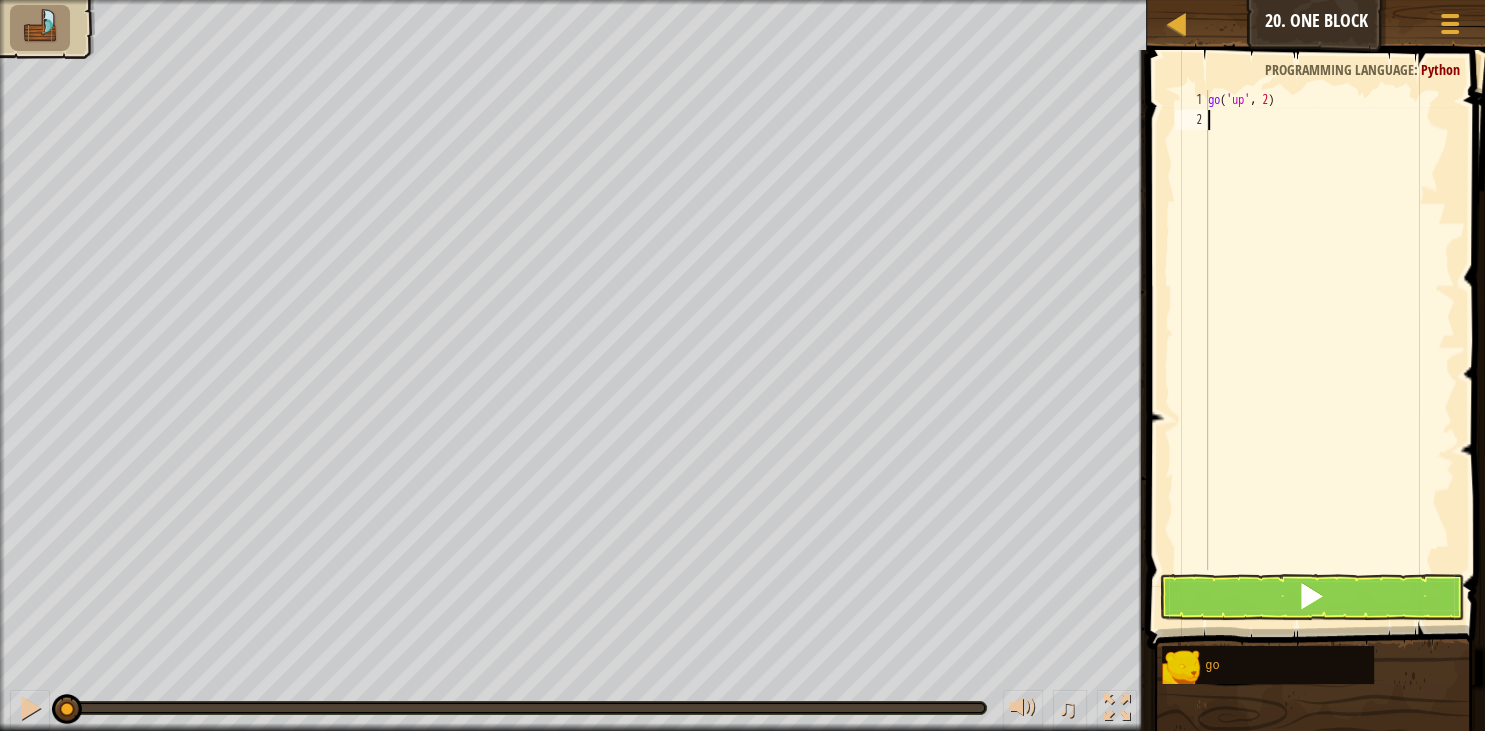 click on "2" at bounding box center (1191, 120) 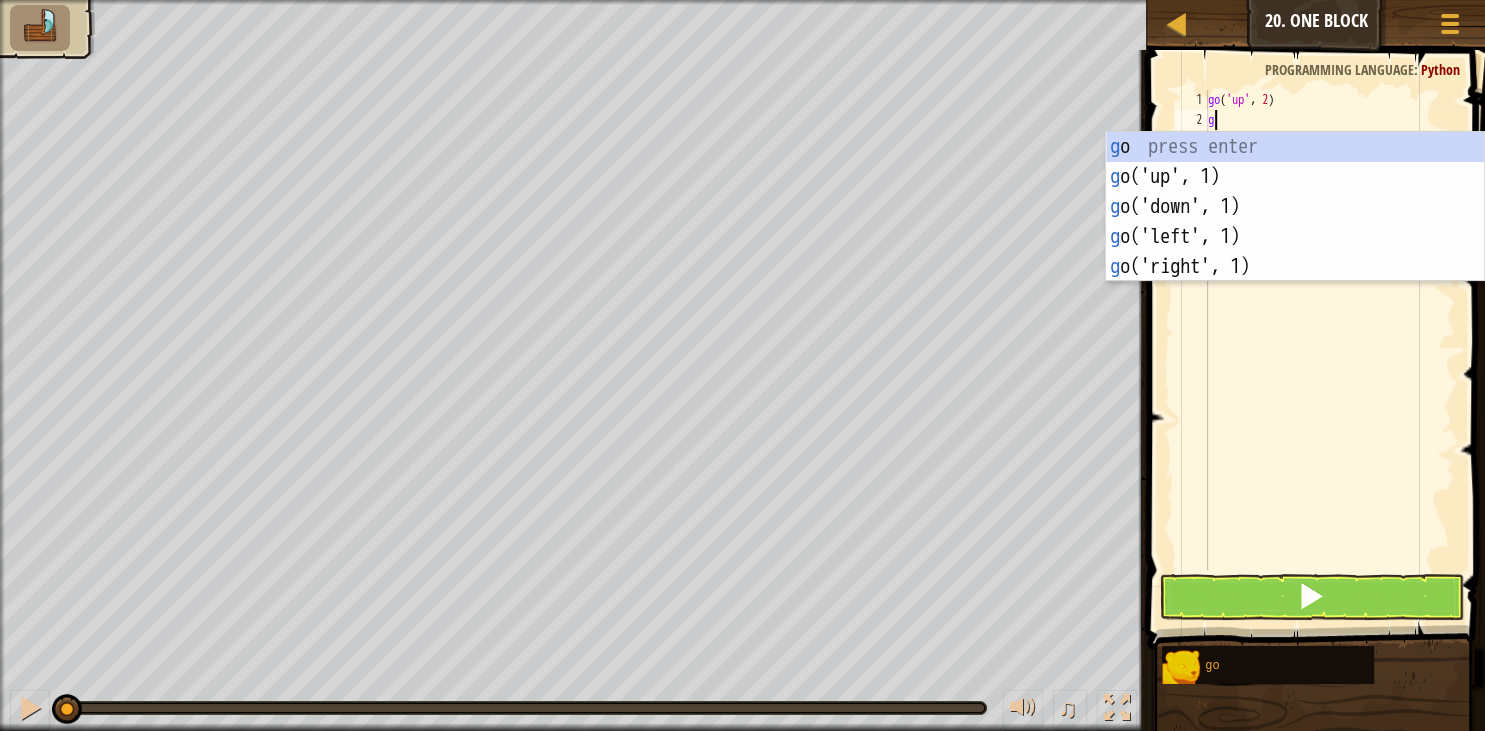 scroll, scrollTop: 10, scrollLeft: 0, axis: vertical 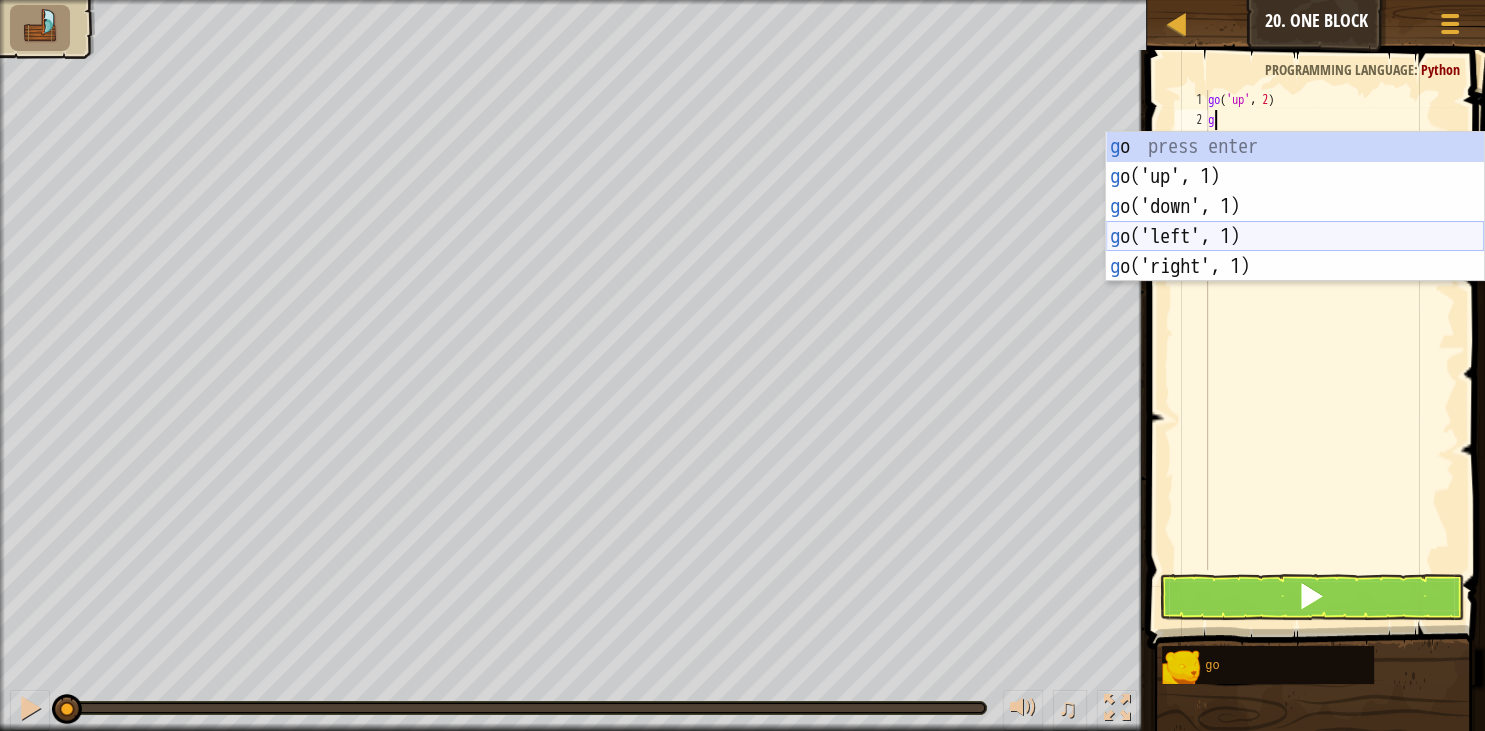 click on "g o press enter g o('up', 1) press enter g o('down', 1) press enter g o('left', 1) press enter g o('right', 1) press enter" at bounding box center (1295, 237) 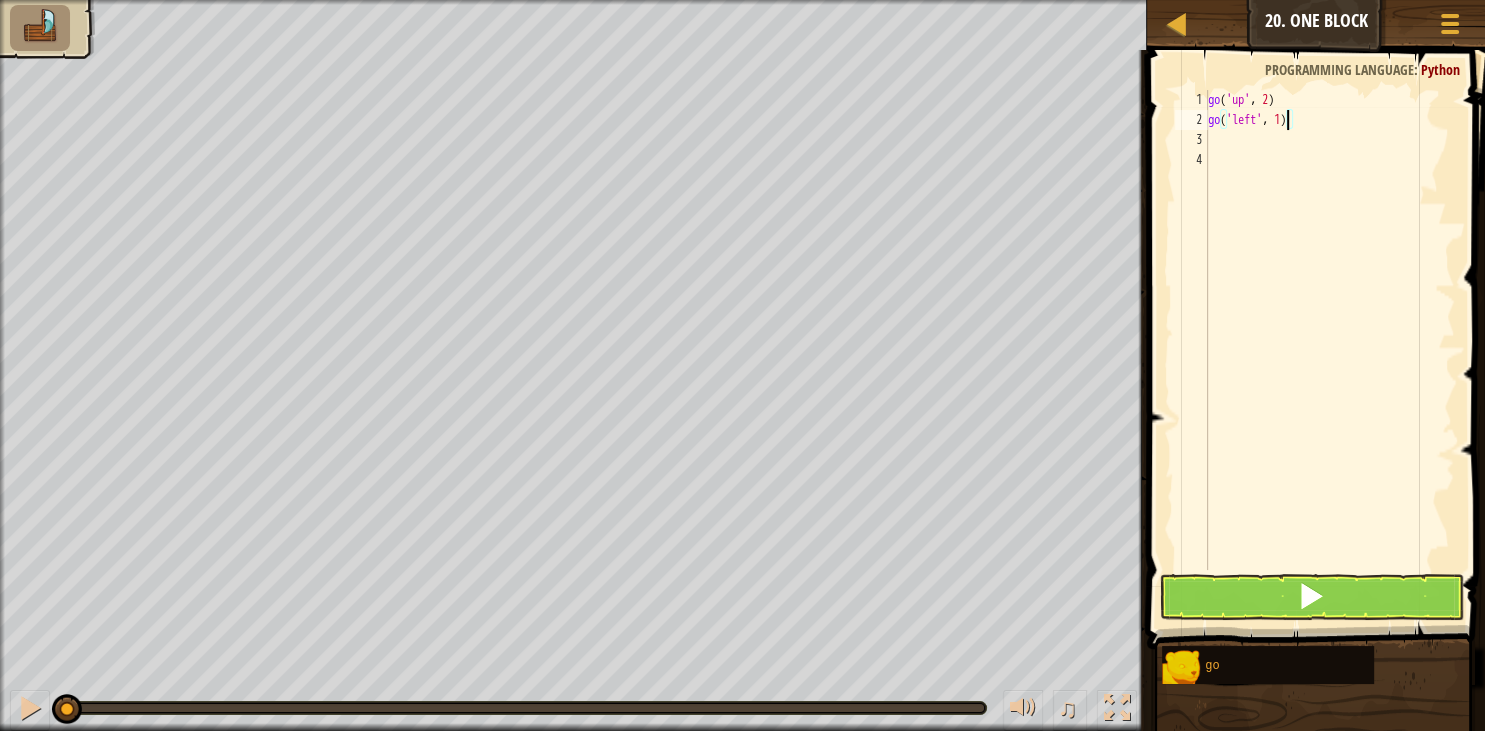 click on "go ( 'up' ,   2 ) go ( 'left' ,   1 )" at bounding box center [1329, 350] 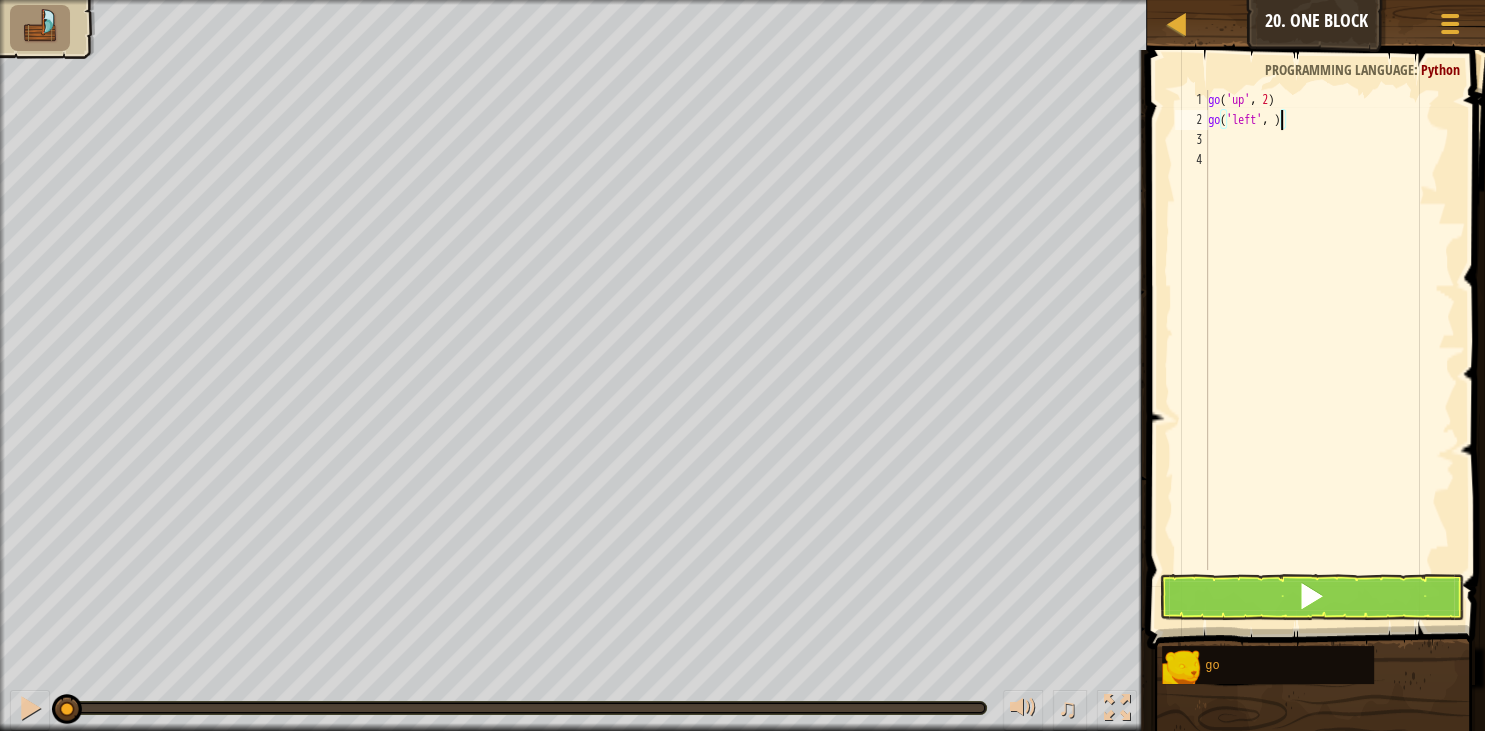 type on "go('left', 3)" 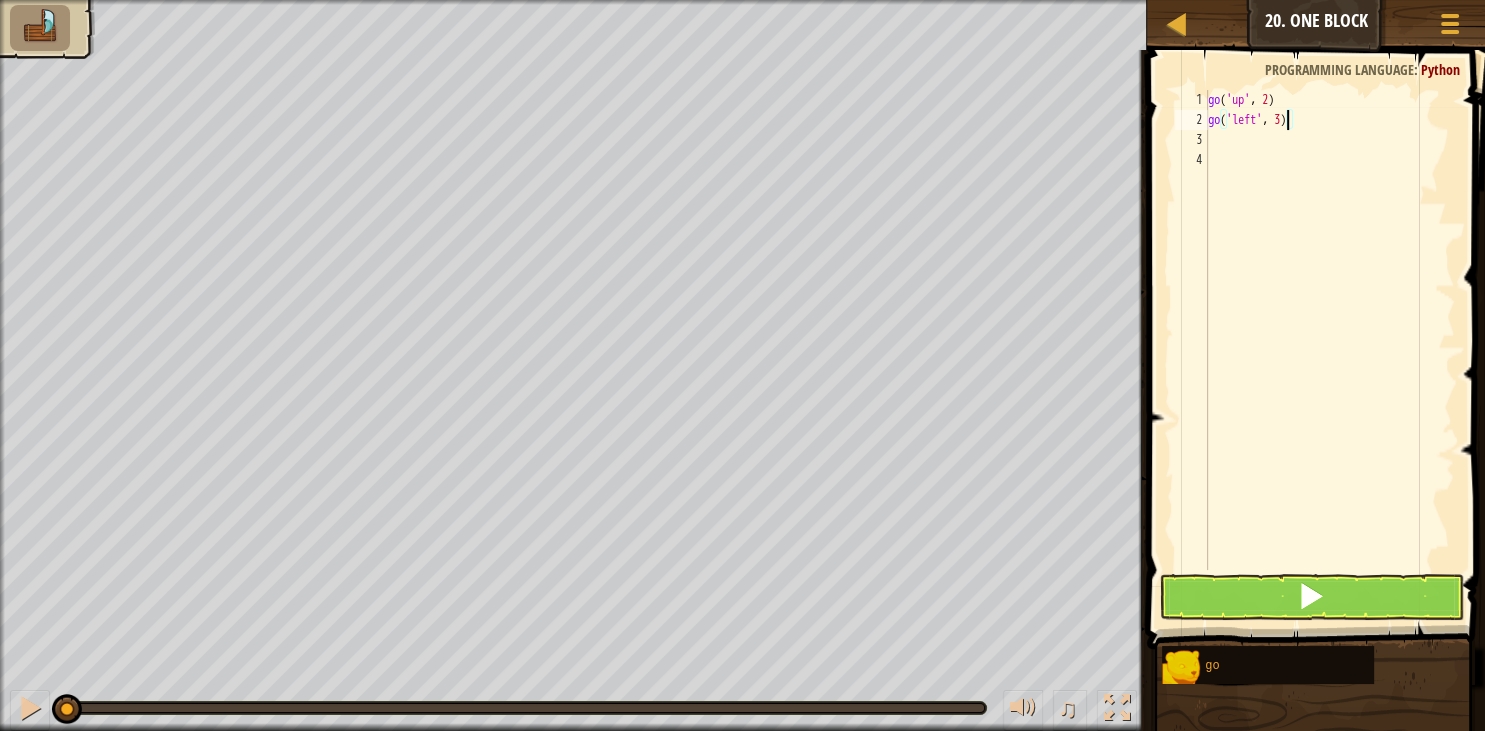 scroll, scrollTop: 10, scrollLeft: 6, axis: both 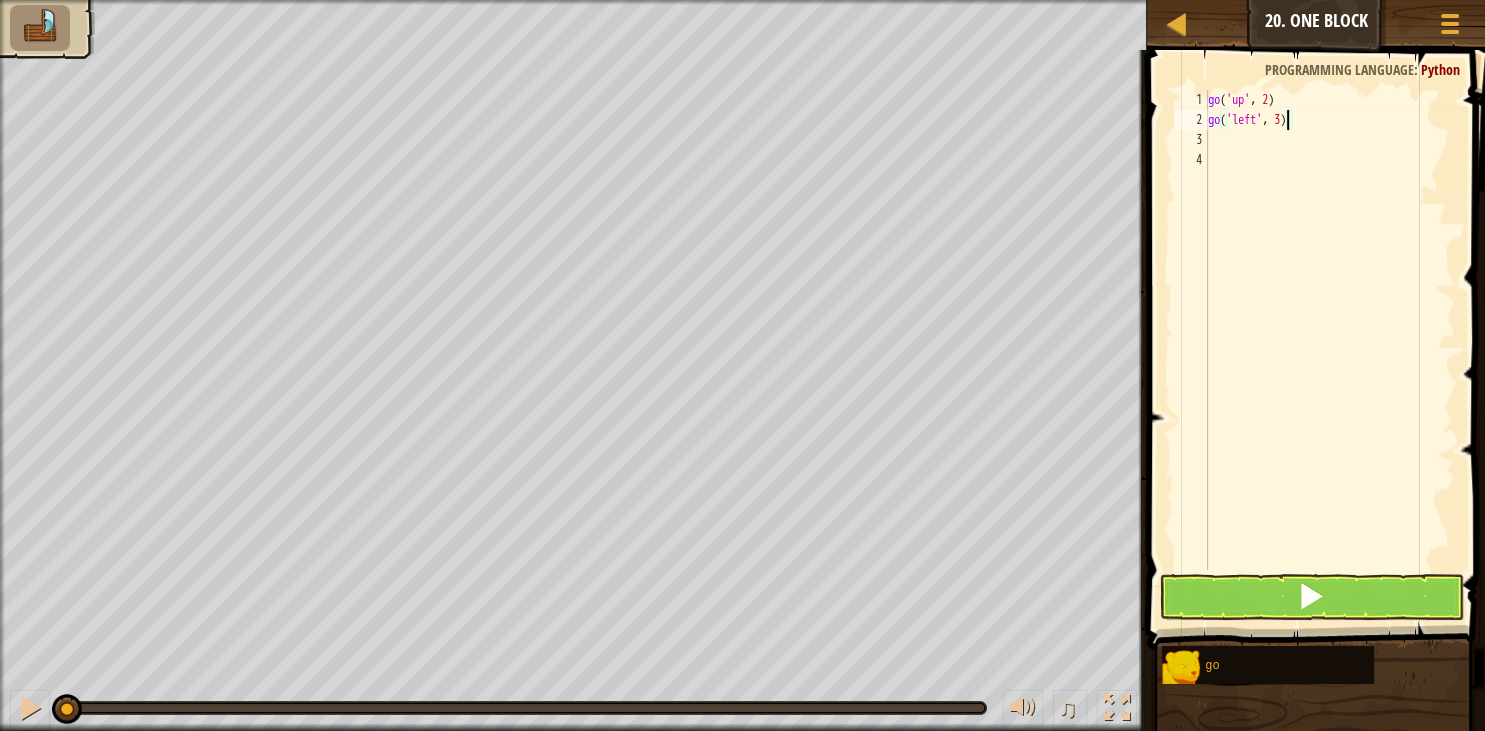 click on "3" at bounding box center [1191, 140] 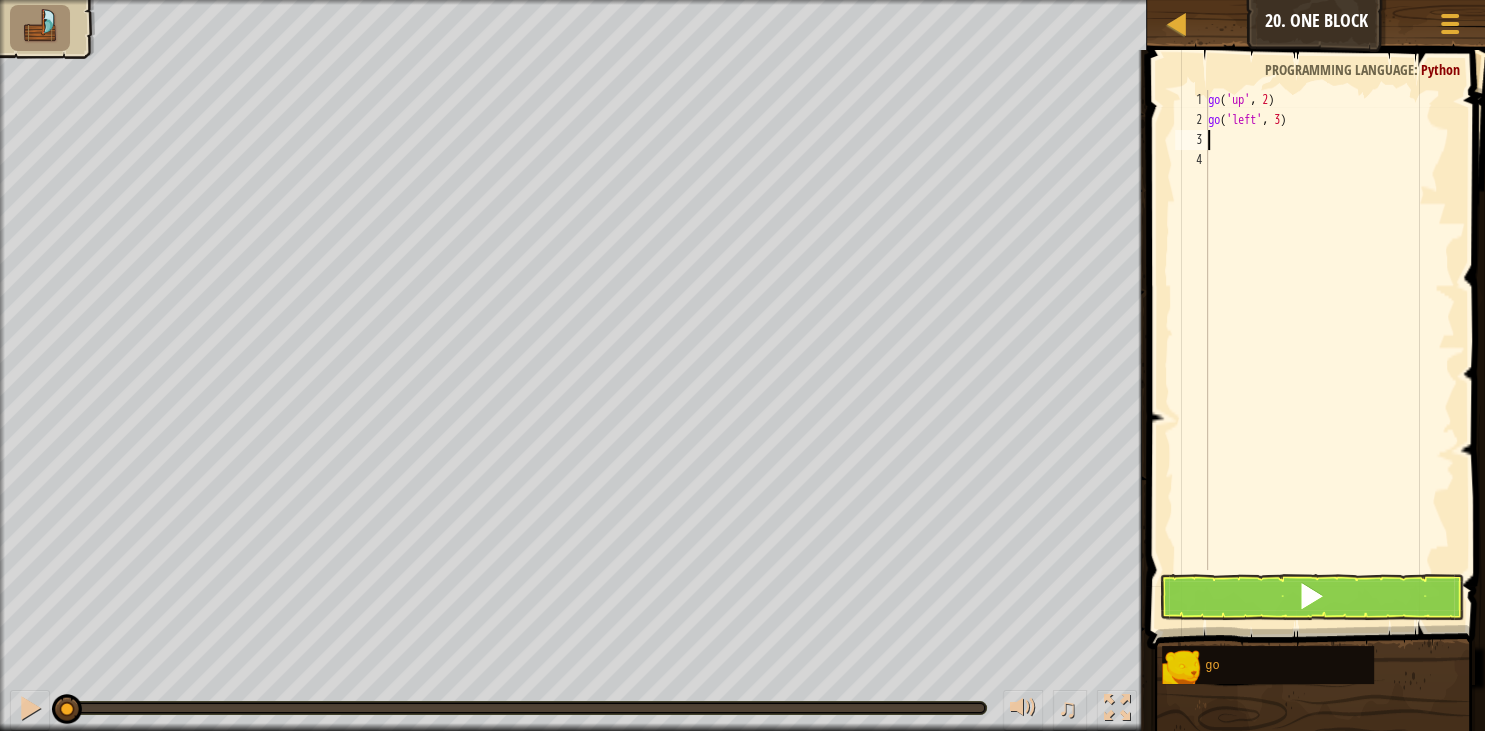 type on "g" 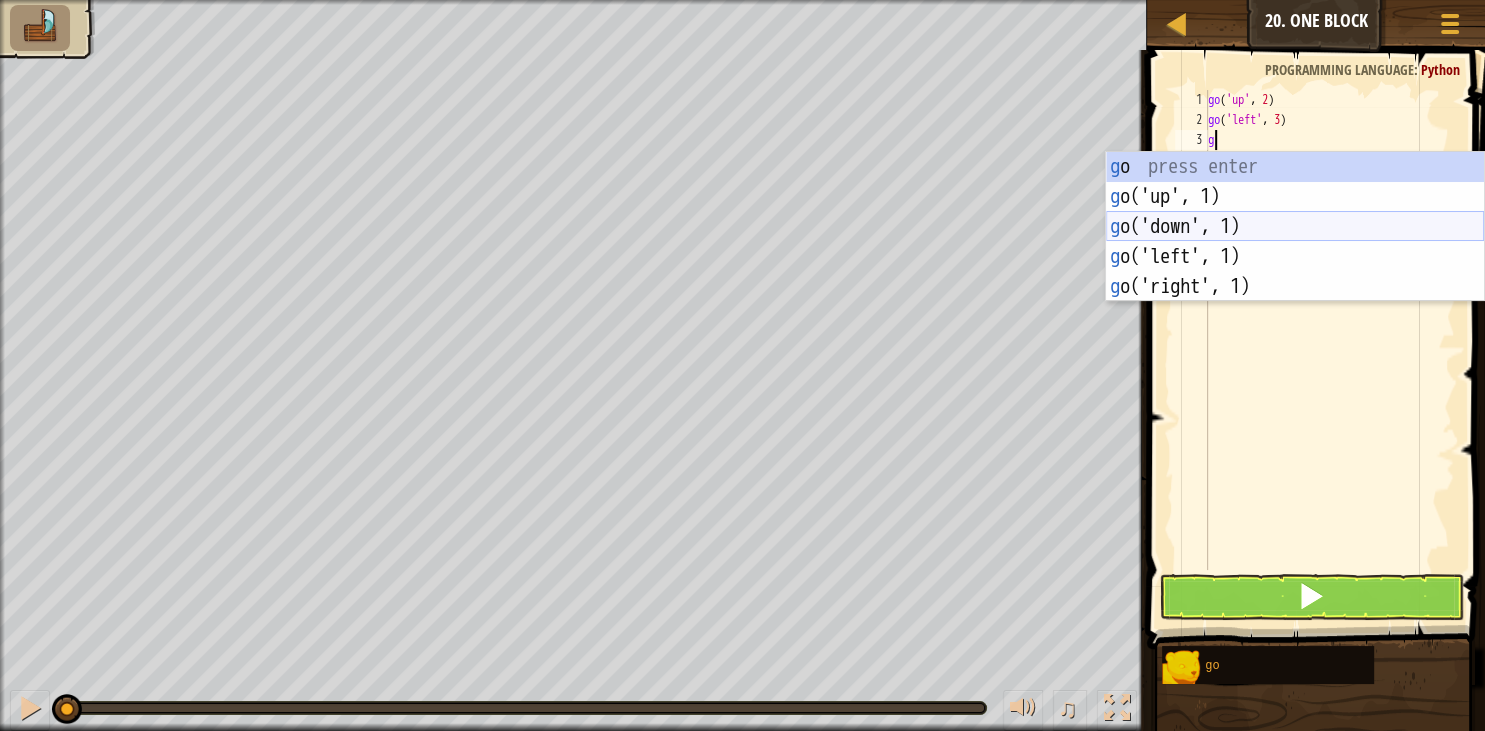 click on "g o press enter g o('up', 1) press enter g o('down', 1) press enter g o('left', 1) press enter g o('right', 1) press enter" at bounding box center [1295, 257] 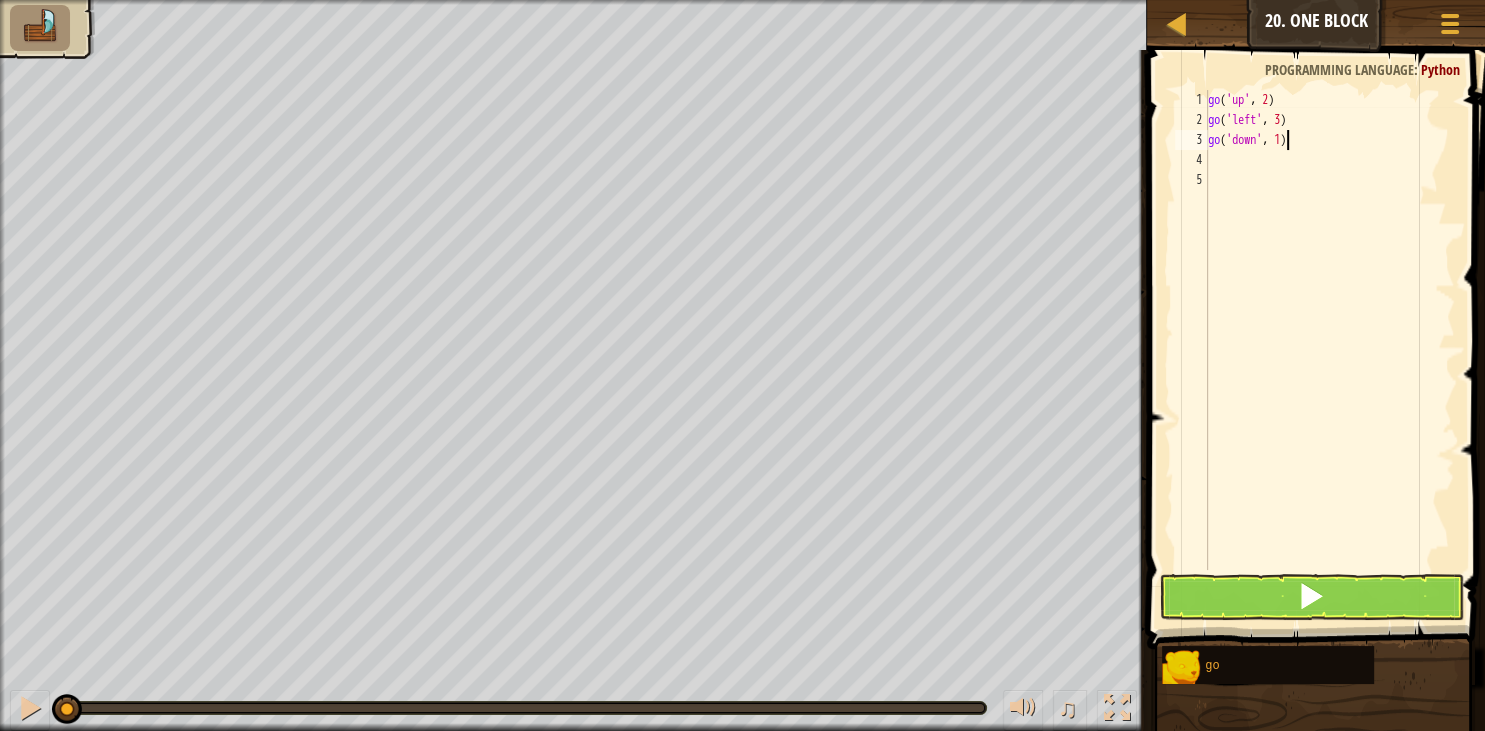 click on "go ( 'up' ,   2 ) go ( 'left' ,   3 ) go ( 'down' ,   1 )" at bounding box center [1329, 350] 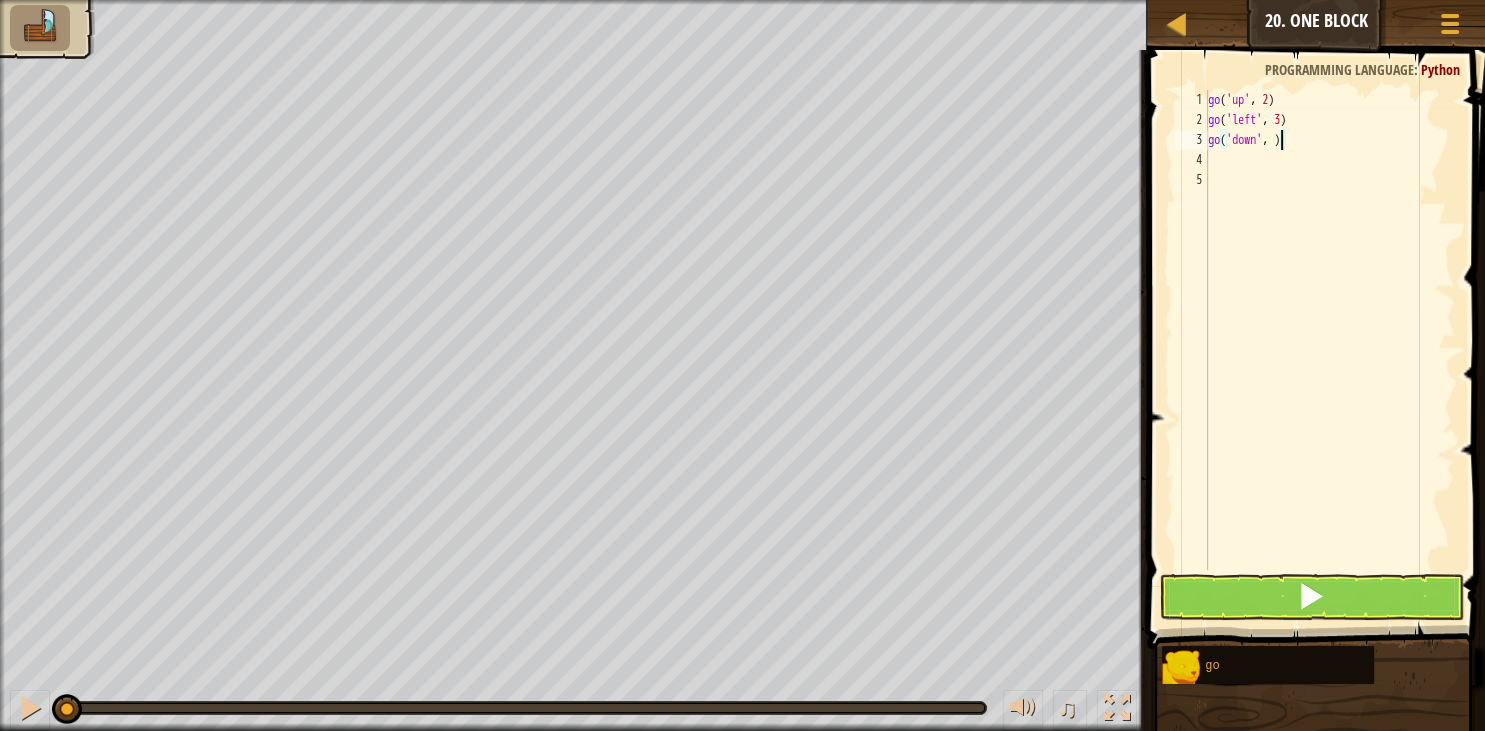 type on "go('down', 2)" 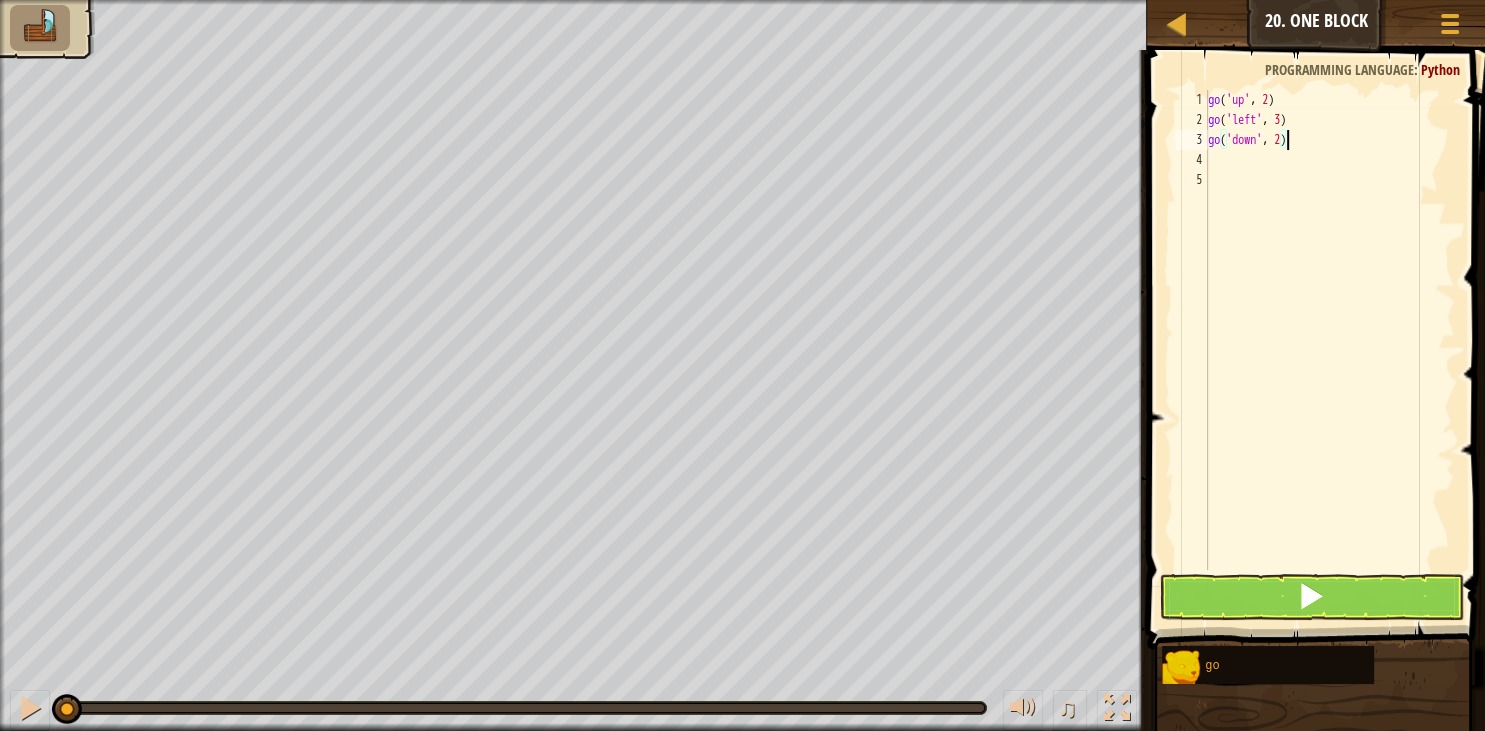scroll, scrollTop: 10, scrollLeft: 6, axis: both 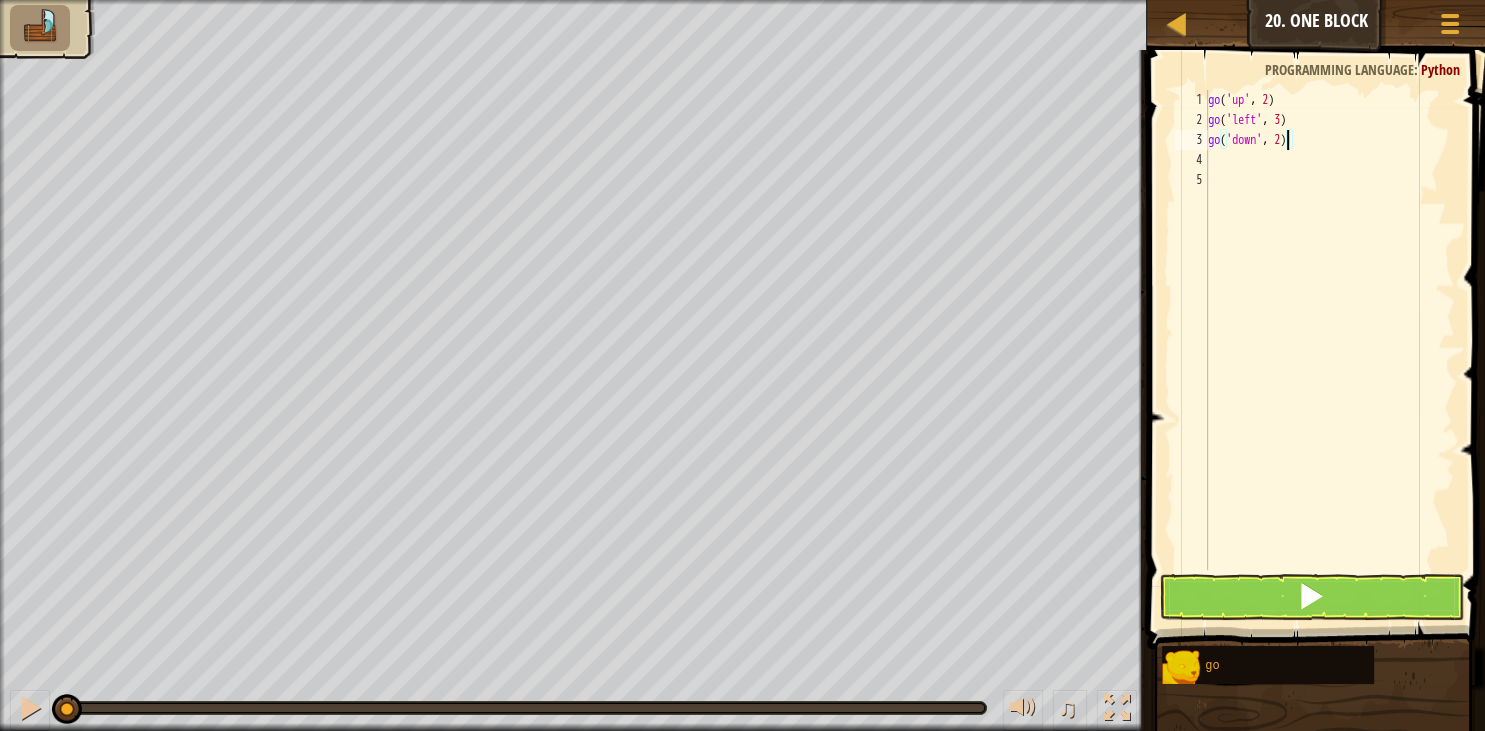 click on "go ( 'up' ,   2 ) go ( 'left' ,   3 ) go ( 'down' ,   2 )" at bounding box center [1329, 350] 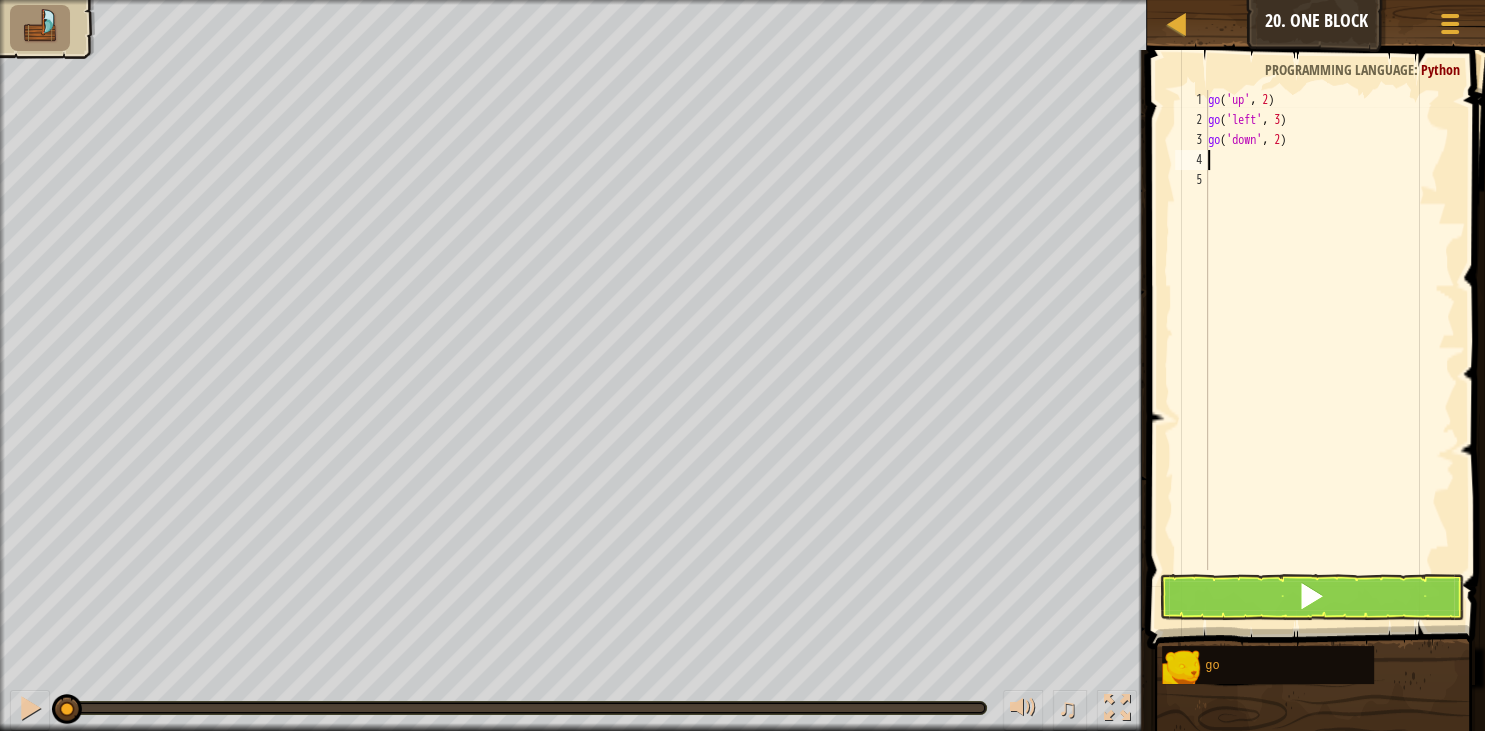 type on "g" 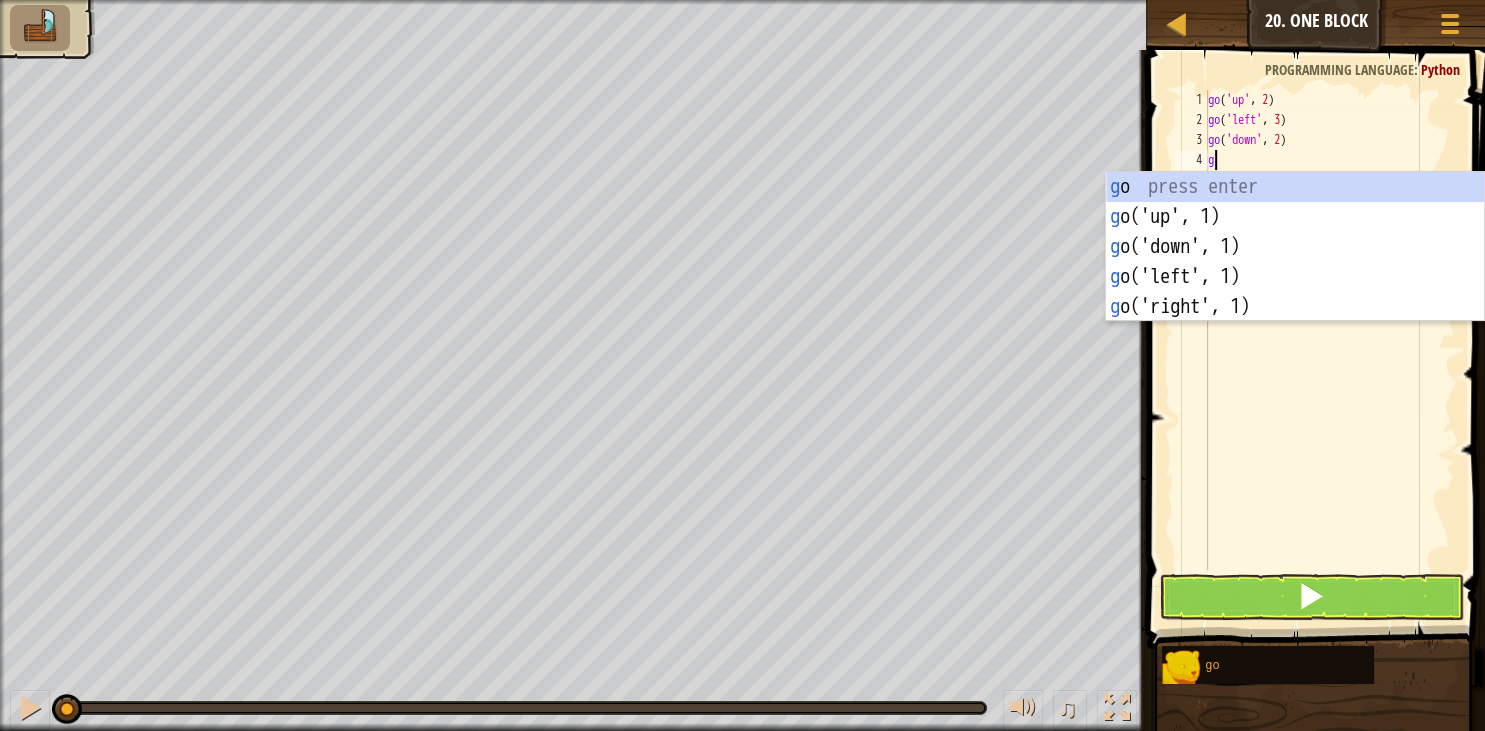 scroll, scrollTop: 10, scrollLeft: 0, axis: vertical 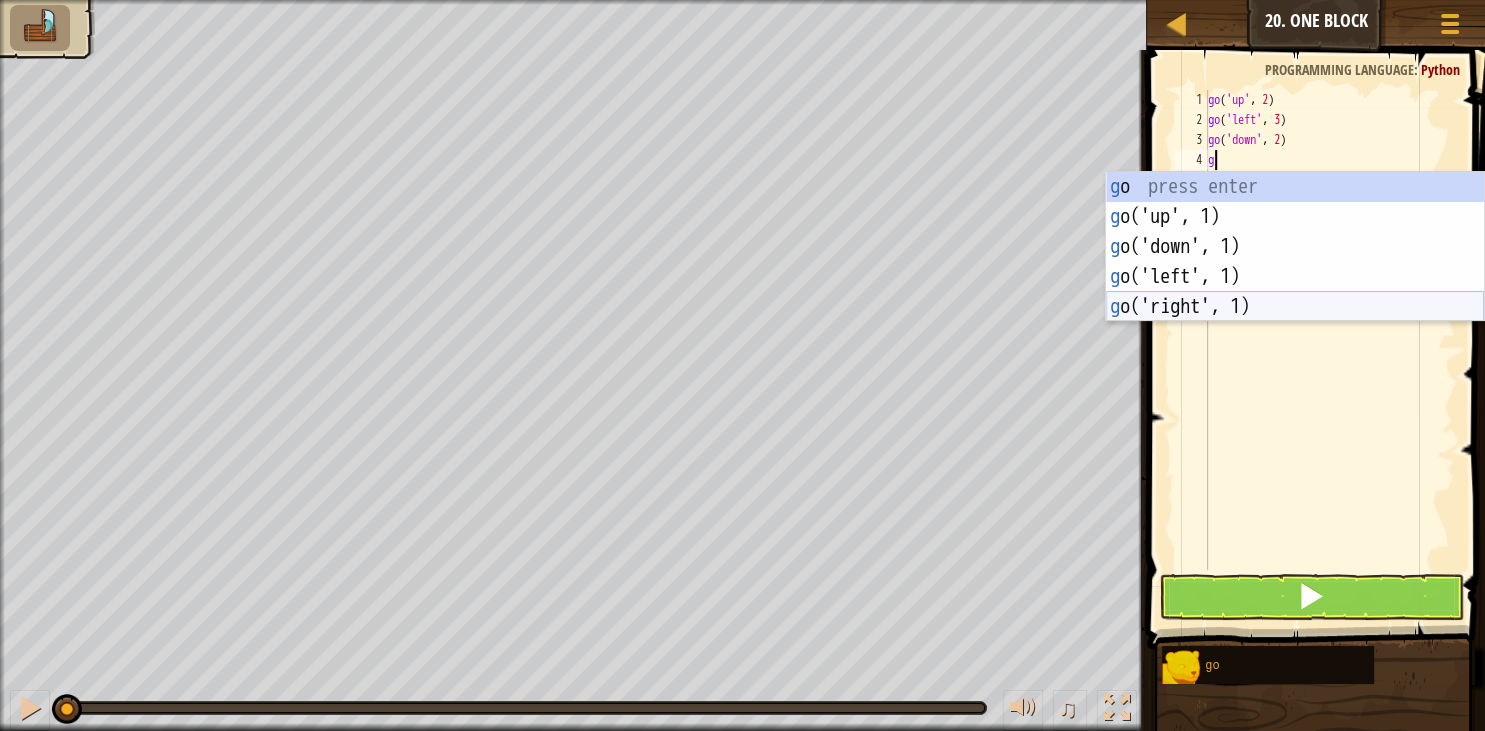 click on "g o press enter g o('up', 1) press enter g o('down', 1) press enter g o('left', 1) press enter g o('right', 1) press enter" at bounding box center (1295, 277) 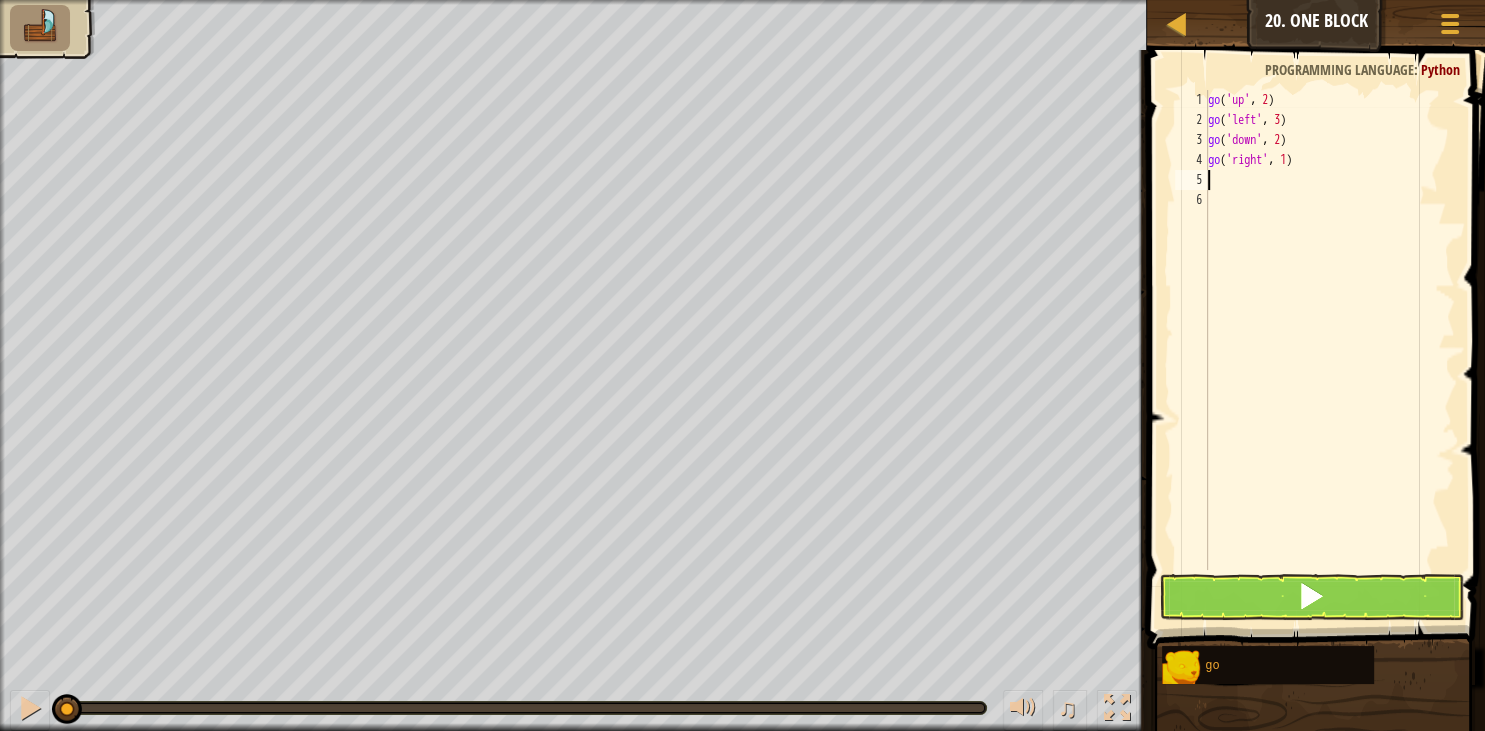 type 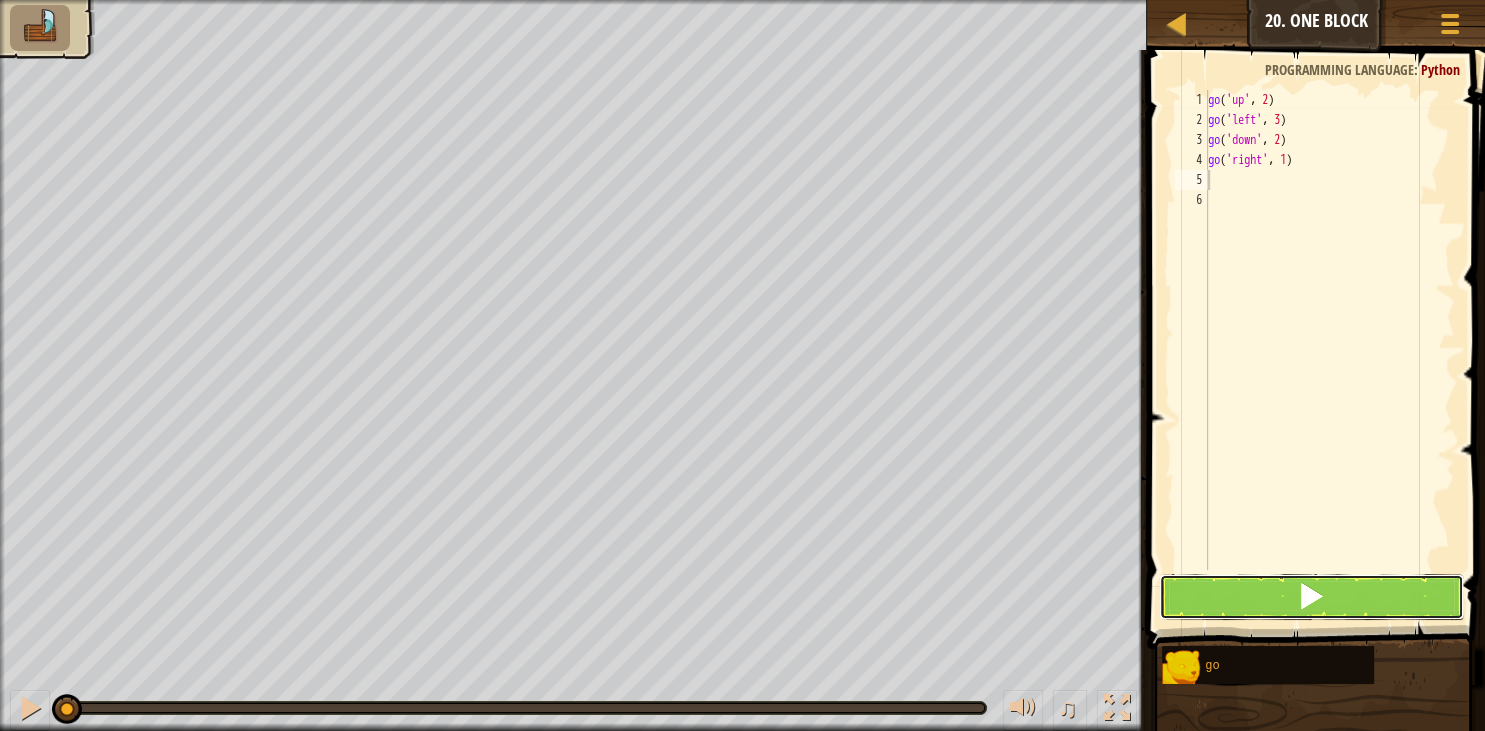 click at bounding box center [1311, 597] 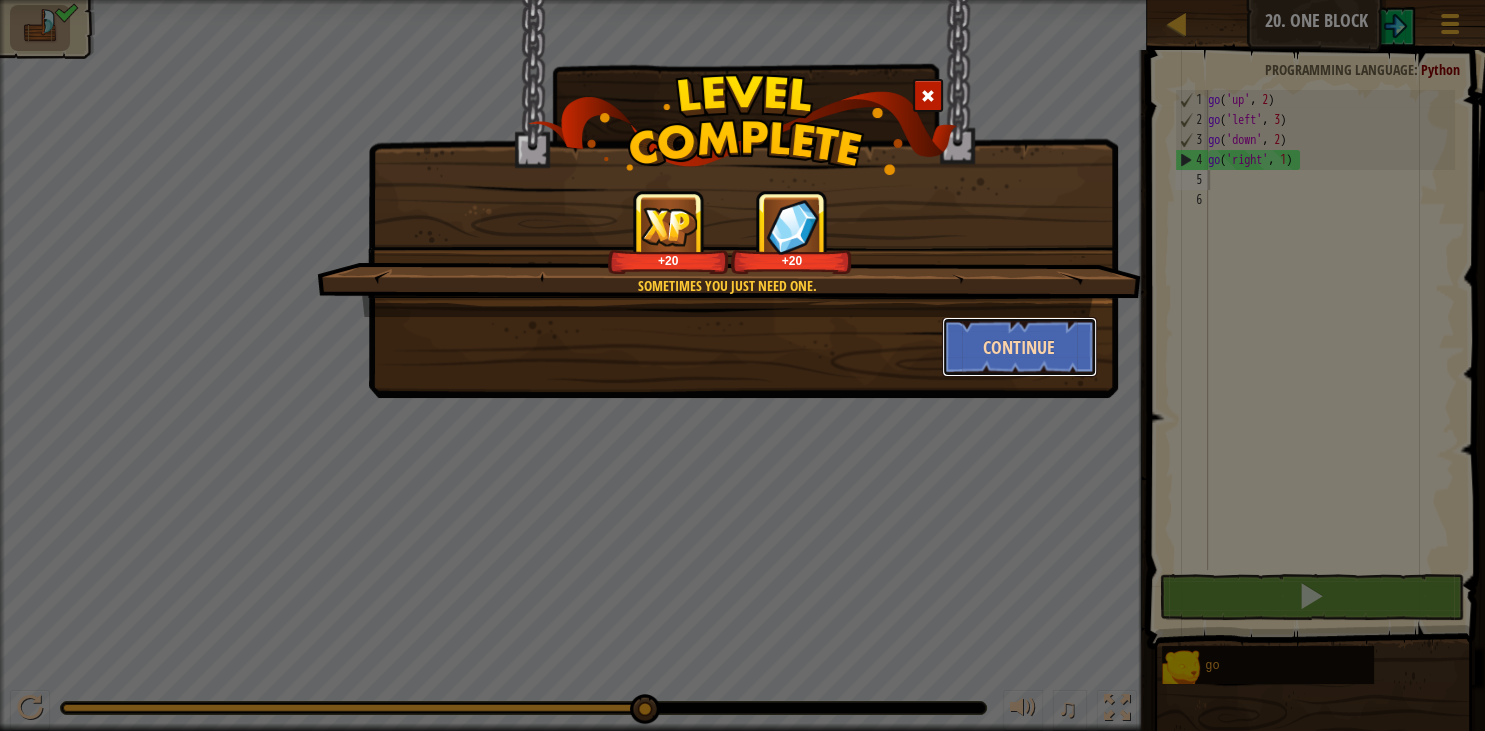 click on "Continue" at bounding box center (1019, 347) 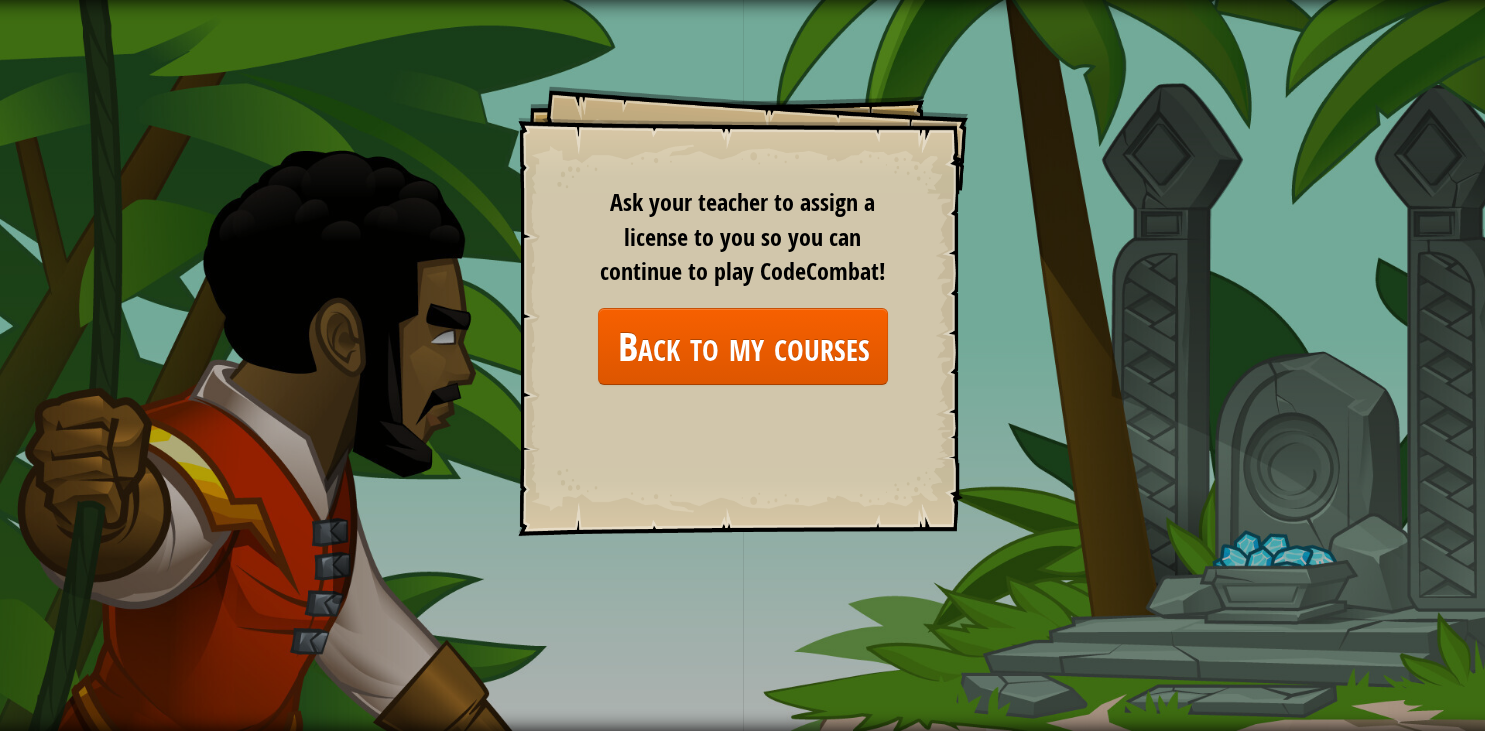 click on "Goals Start Level Error loading from server. Try refreshing the page. You'll need a subscription to play this level. Subscribe You'll need to join a course to play this level. Back to my courses Ask your teacher to assign a license to you so you can continue to play CodeCombat! Back to my courses This level is locked. Back to my courses CodeCombat launched its beta in [MONTH], [YEAR]." at bounding box center (742, 365) 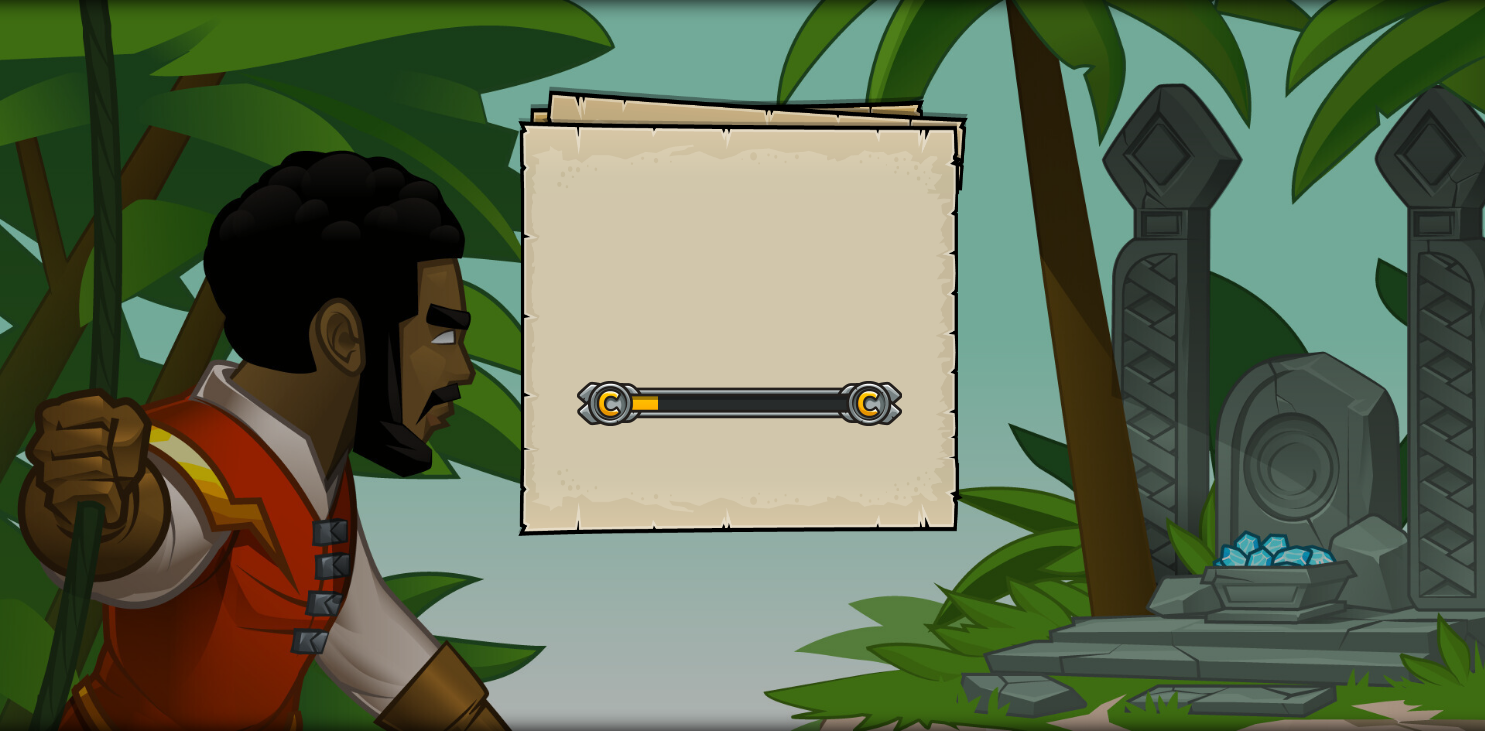 scroll, scrollTop: 0, scrollLeft: 0, axis: both 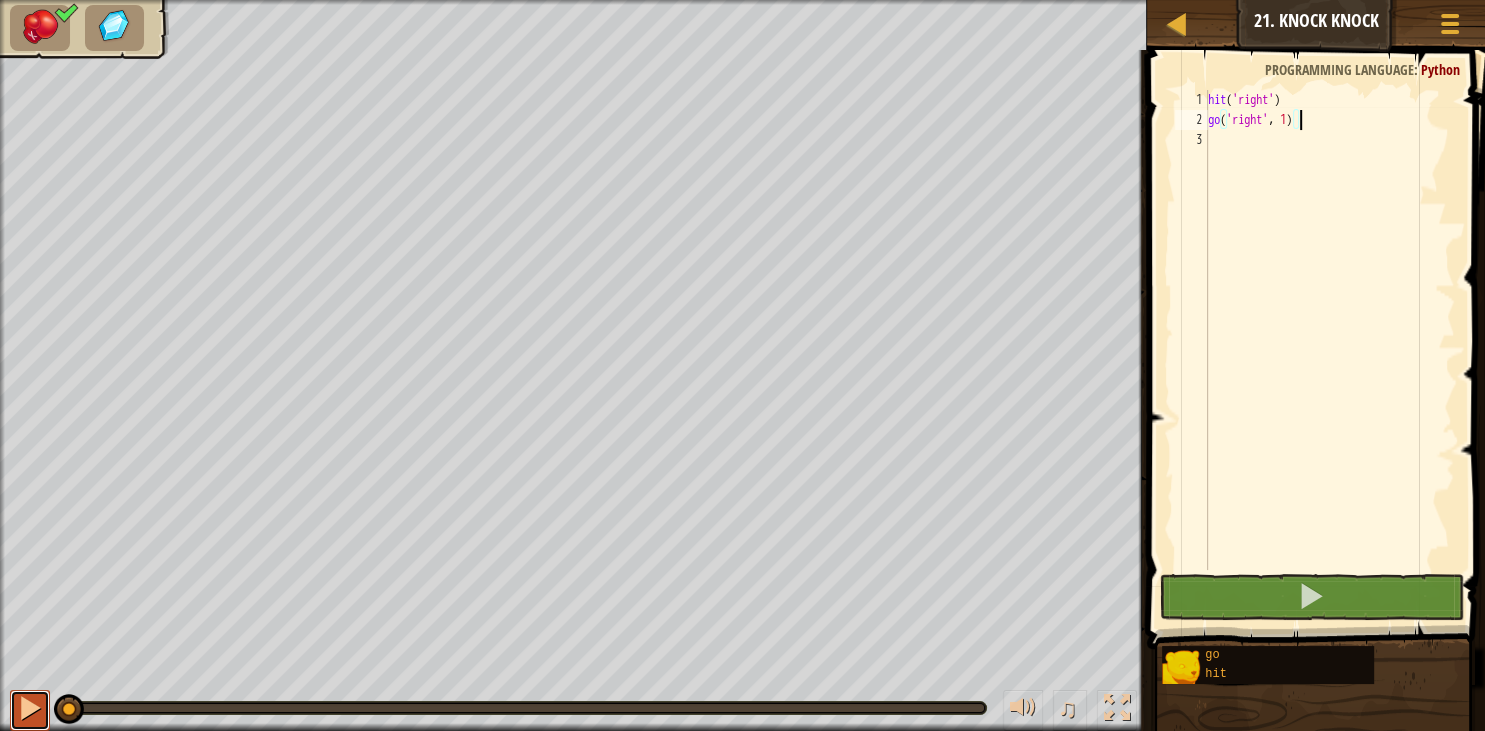 click at bounding box center (30, 710) 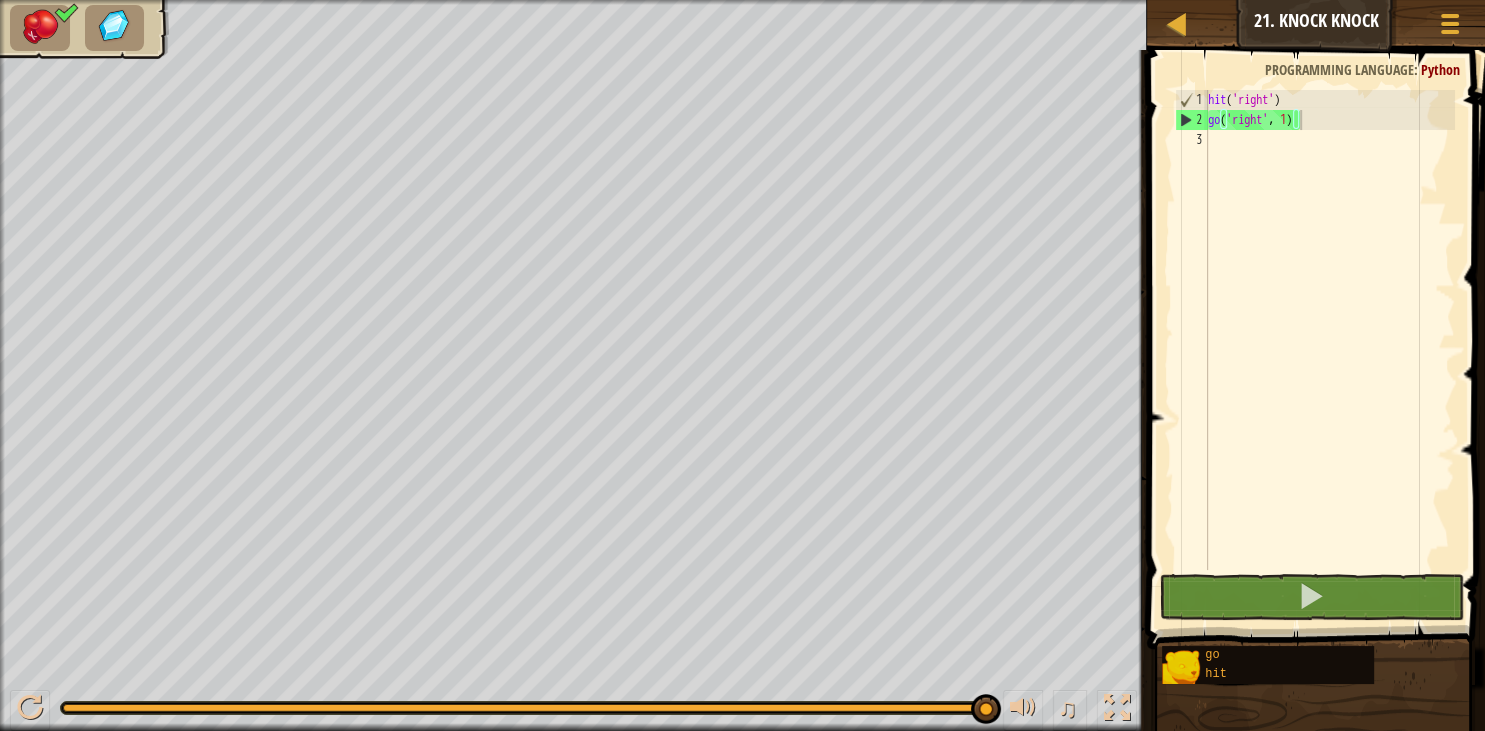 click at bounding box center [40, 26] 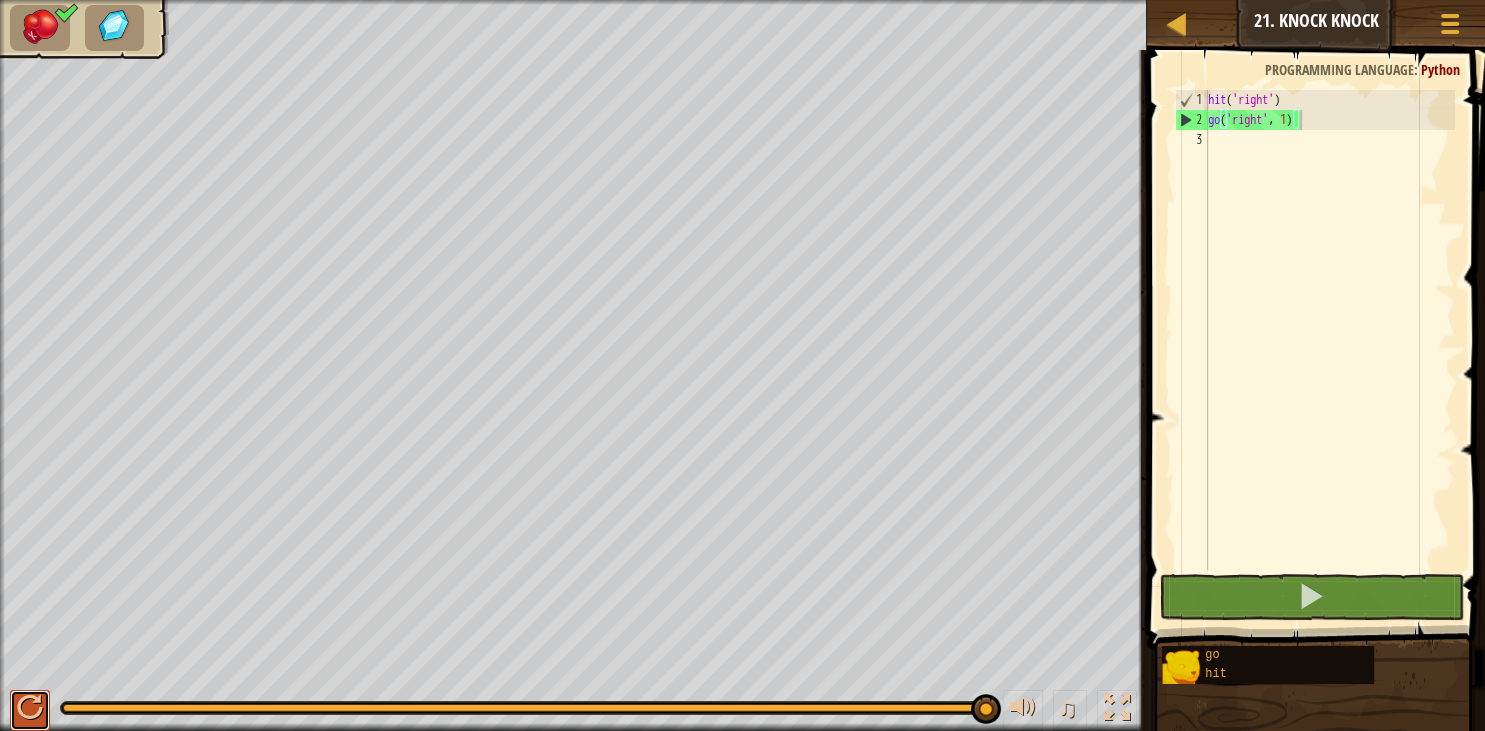 click at bounding box center (30, 708) 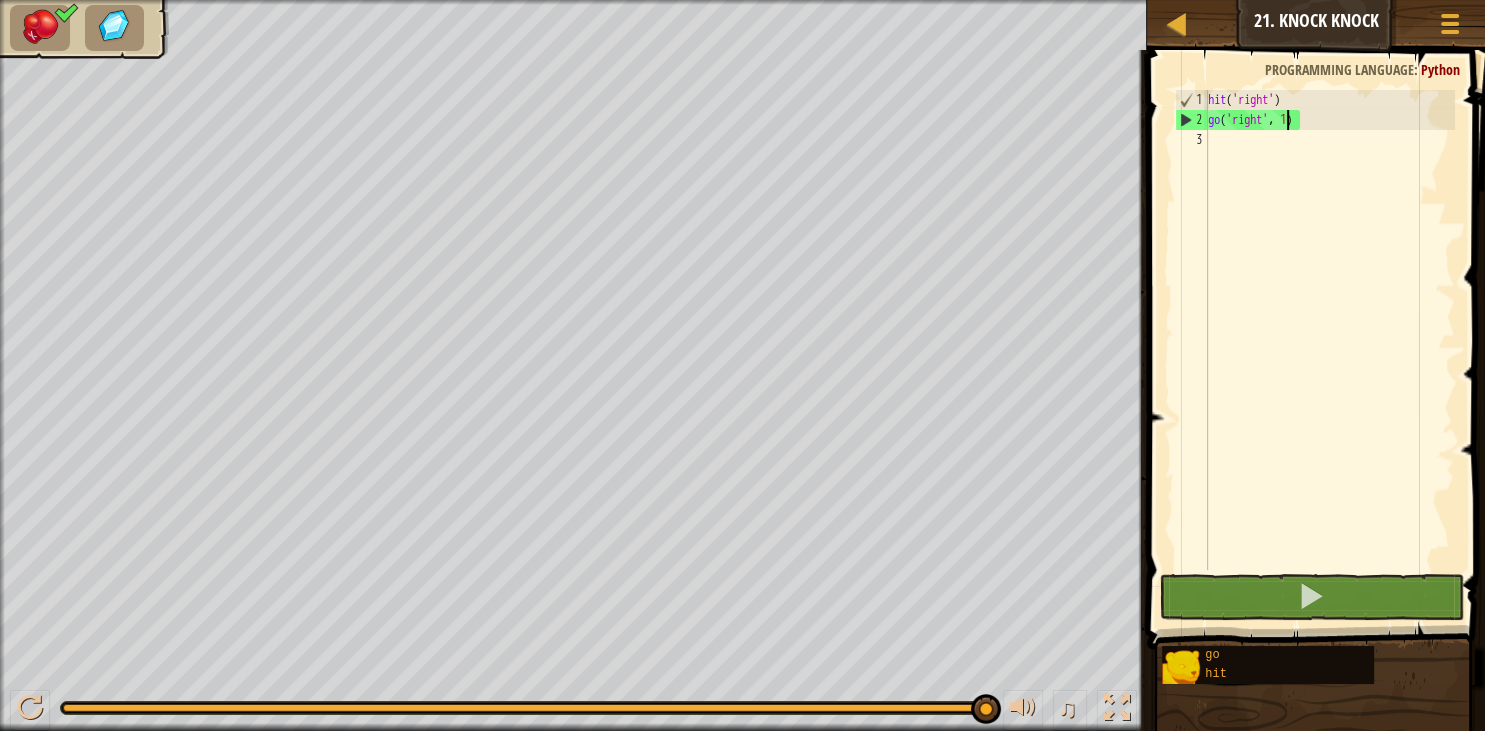 click on "hit ( 'right' ) go ( 'right' ,   1 )" at bounding box center (1329, 350) 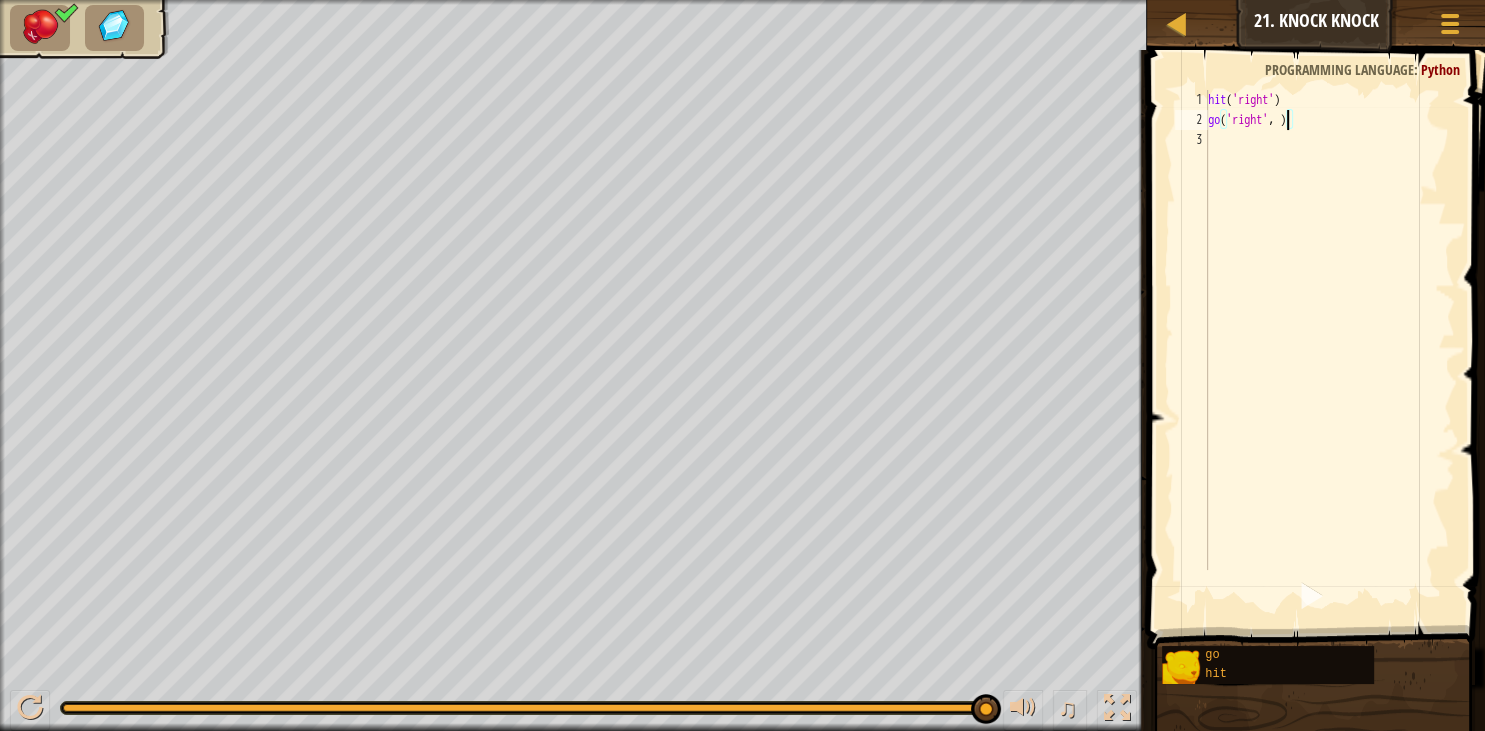 scroll, scrollTop: 10, scrollLeft: 6, axis: both 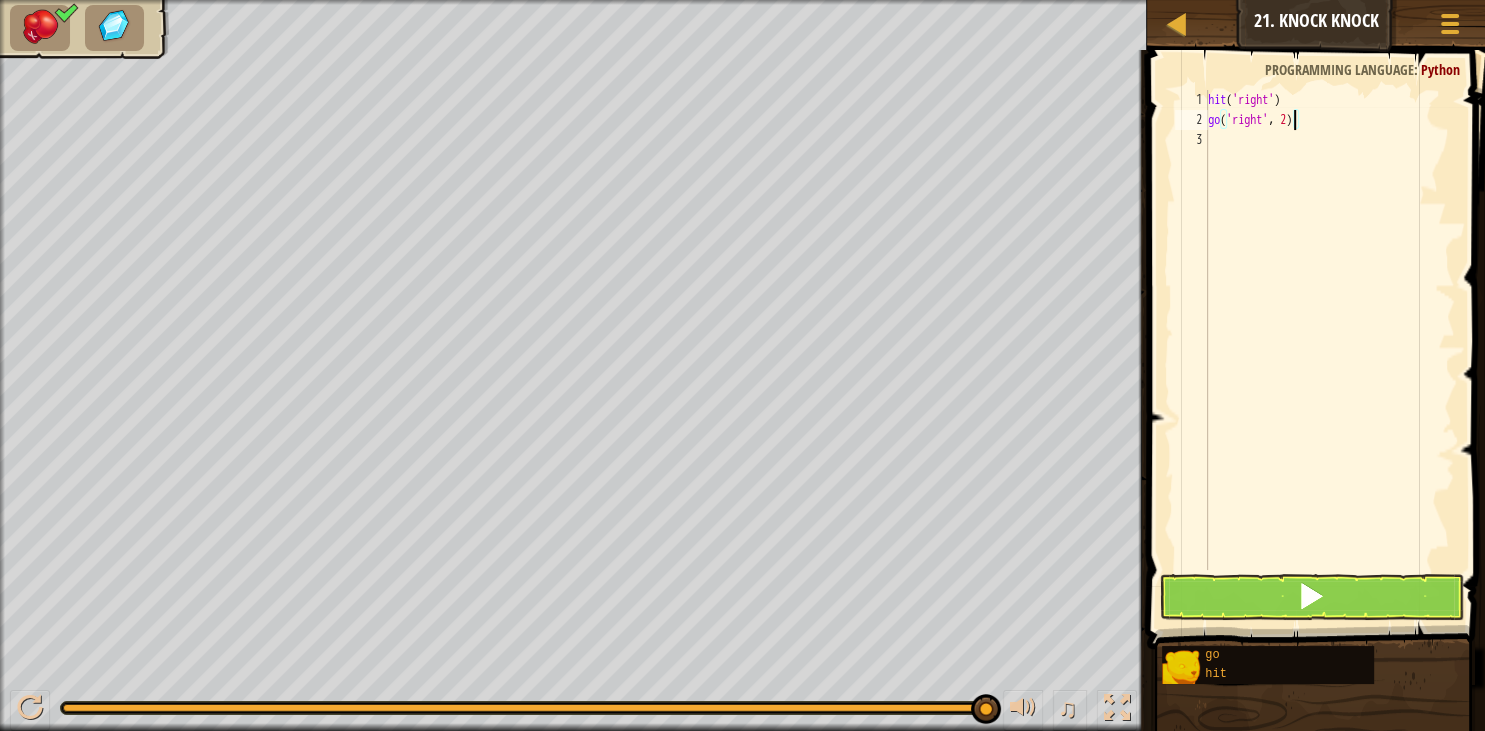 type on "go('right', 2)" 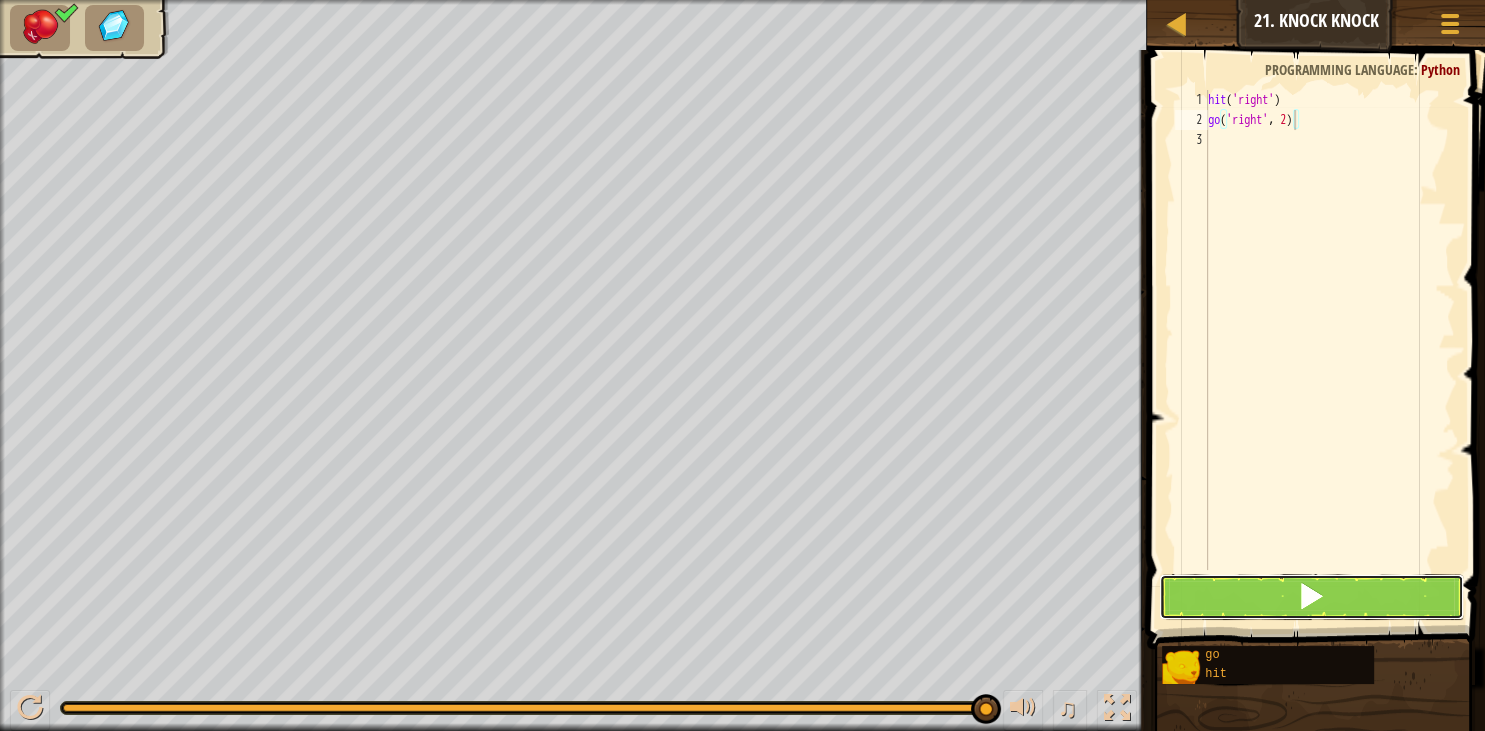 click at bounding box center (1311, 597) 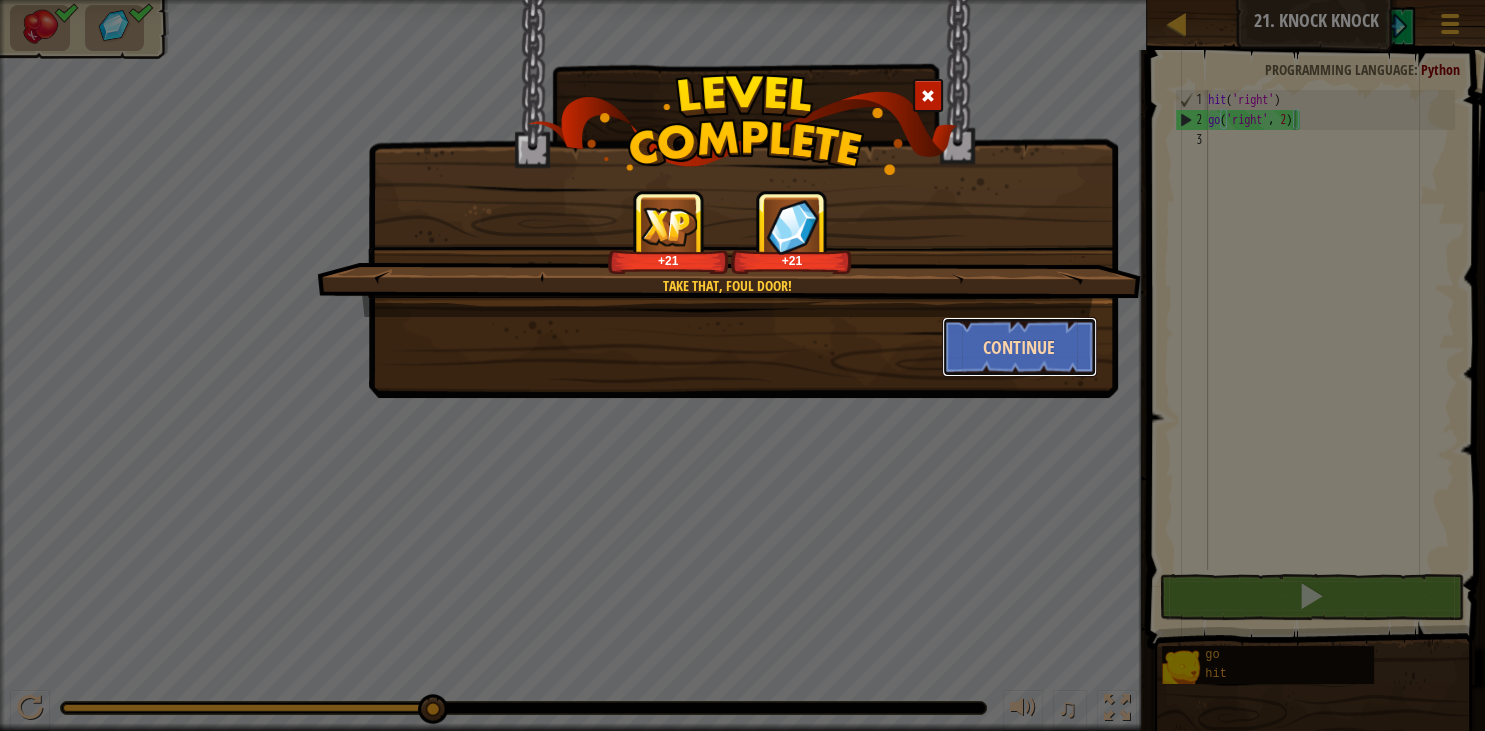 click on "Continue" at bounding box center (1019, 347) 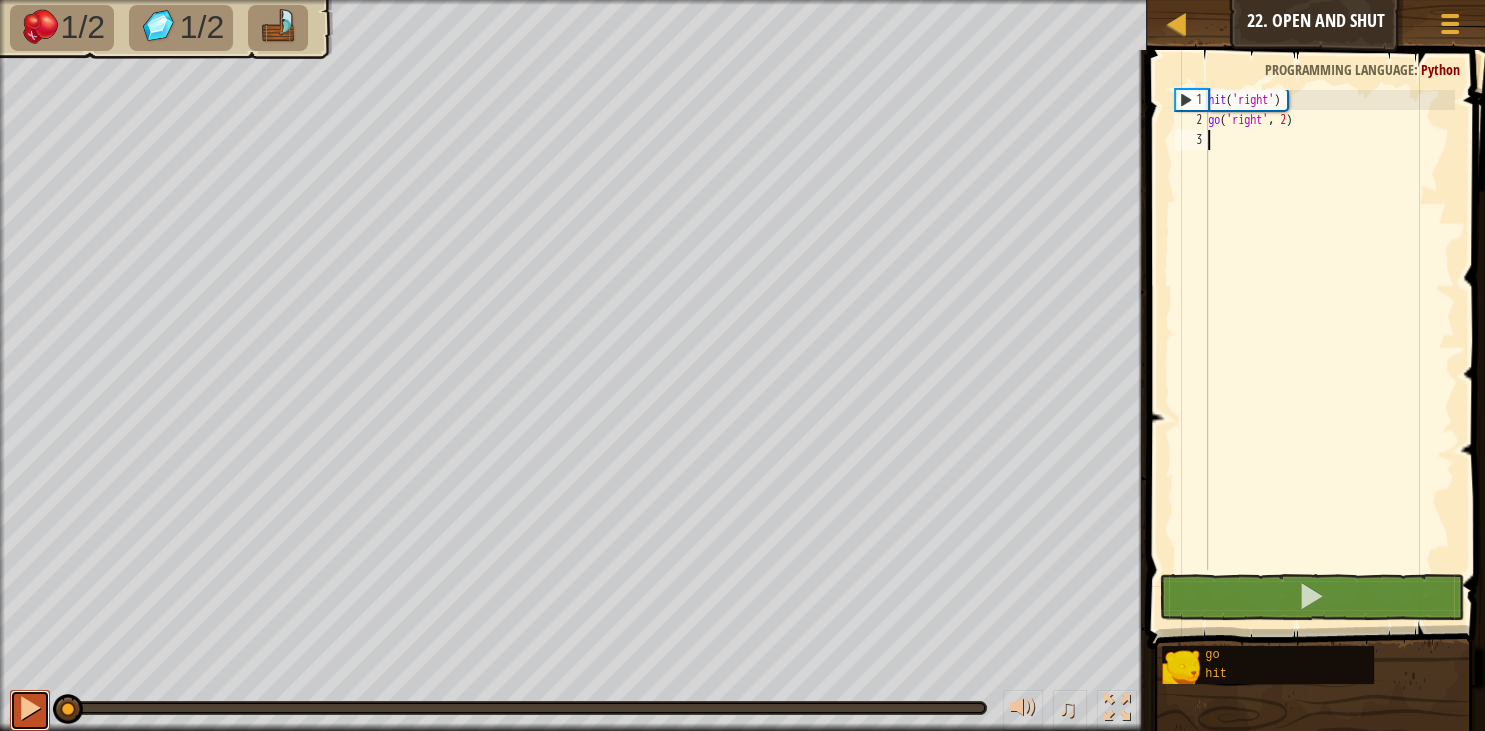 click at bounding box center [30, 708] 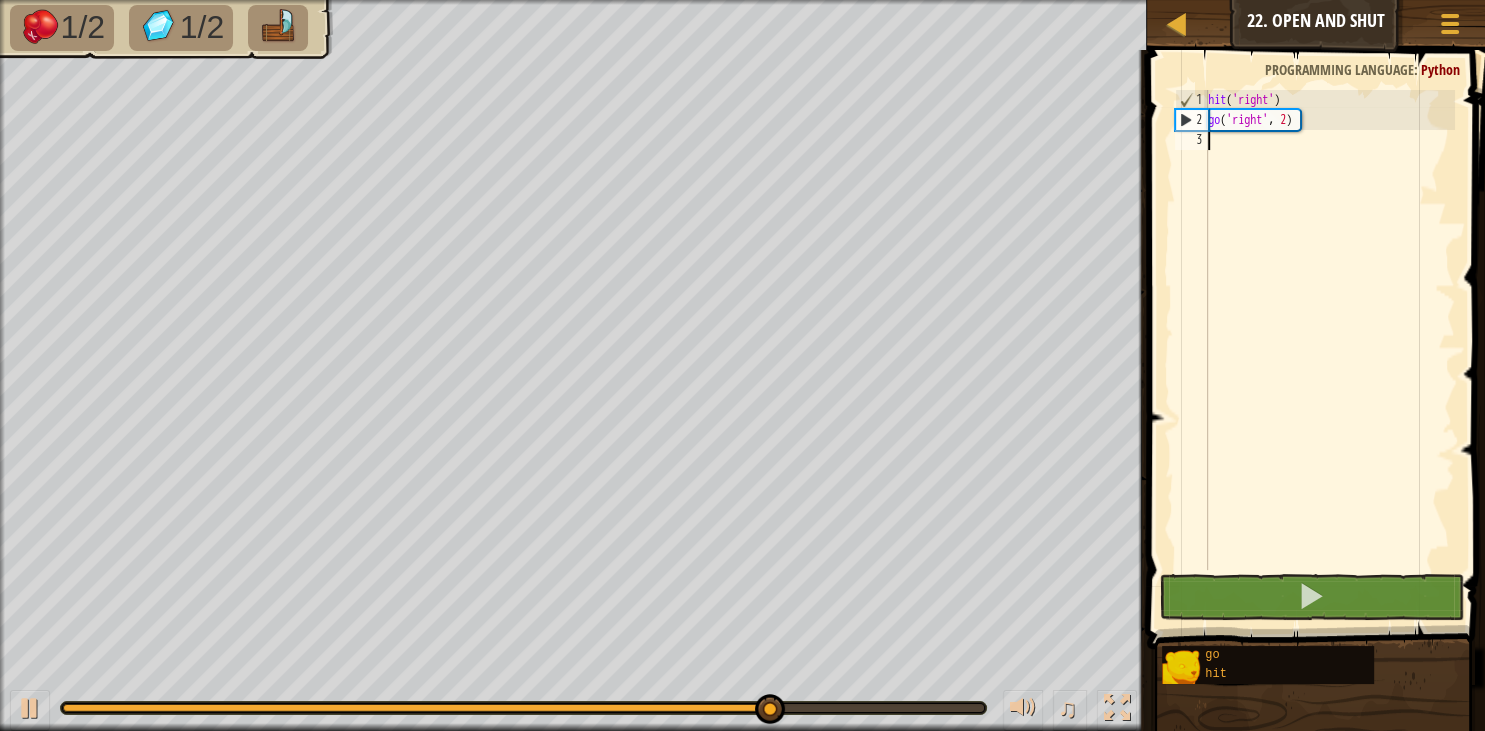click on "hit ( 'right' ) go ( 'right' ,   2 )" at bounding box center [1329, 350] 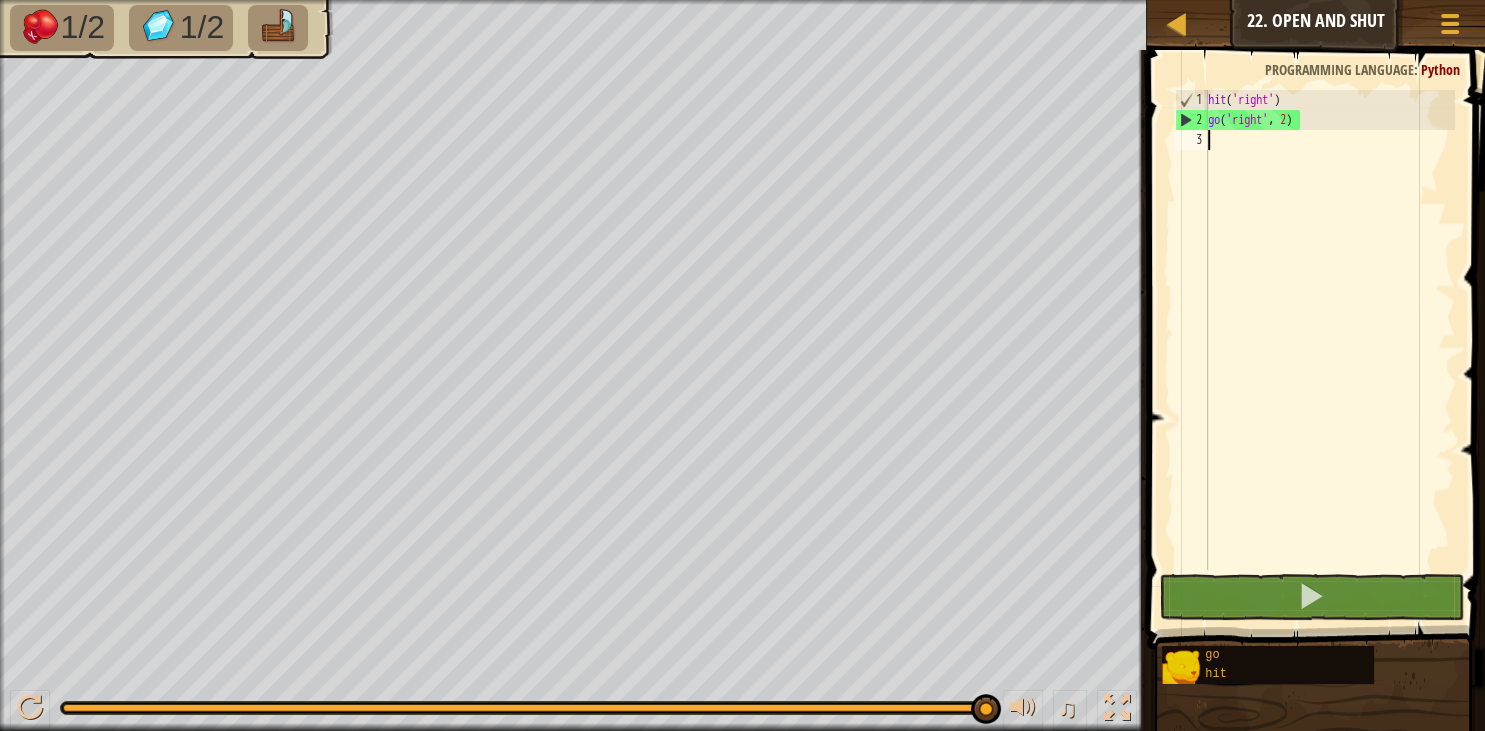 click on "hit ( 'right' ) go ( 'right' ,   2 )" at bounding box center [1329, 350] 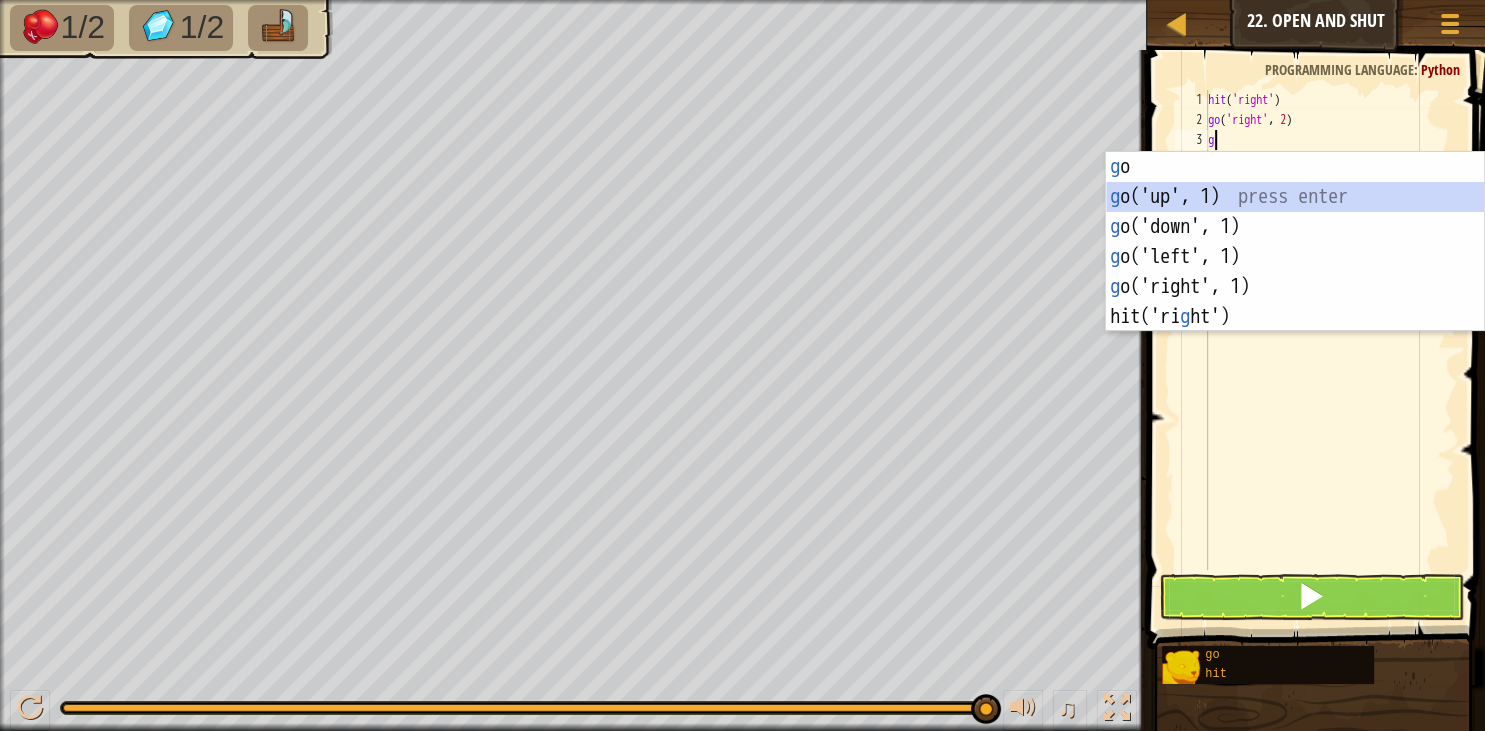 click on "g o press enter g o('up', 1) press enter g o('down', 1) press enter g o('left', 1) press enter g o('right', 1) press enter hit('ri g ht') press enter" at bounding box center [1295, 272] 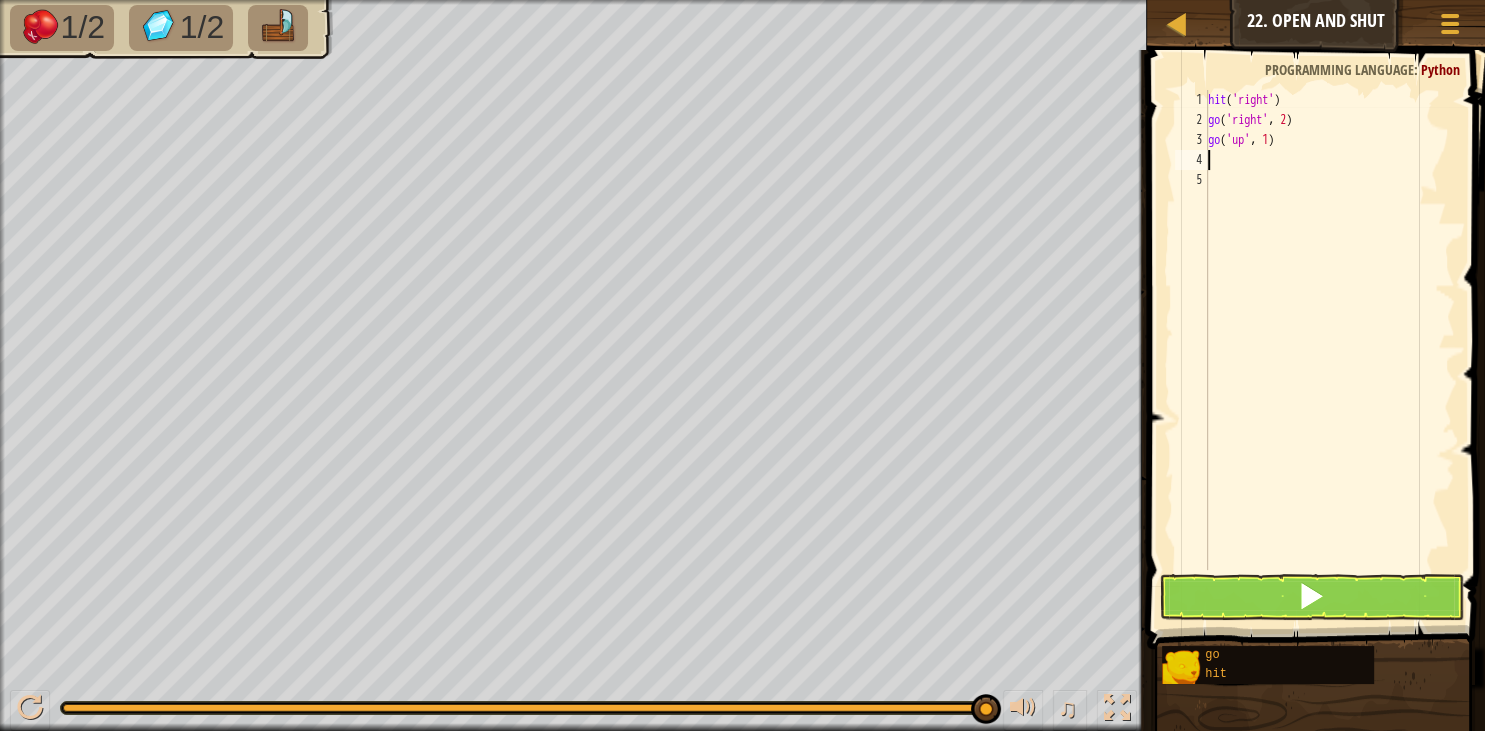 click on "hit ( 'right' ) go ( 'right' ,   2 ) go ( 'up' ,   1 )" at bounding box center (1329, 350) 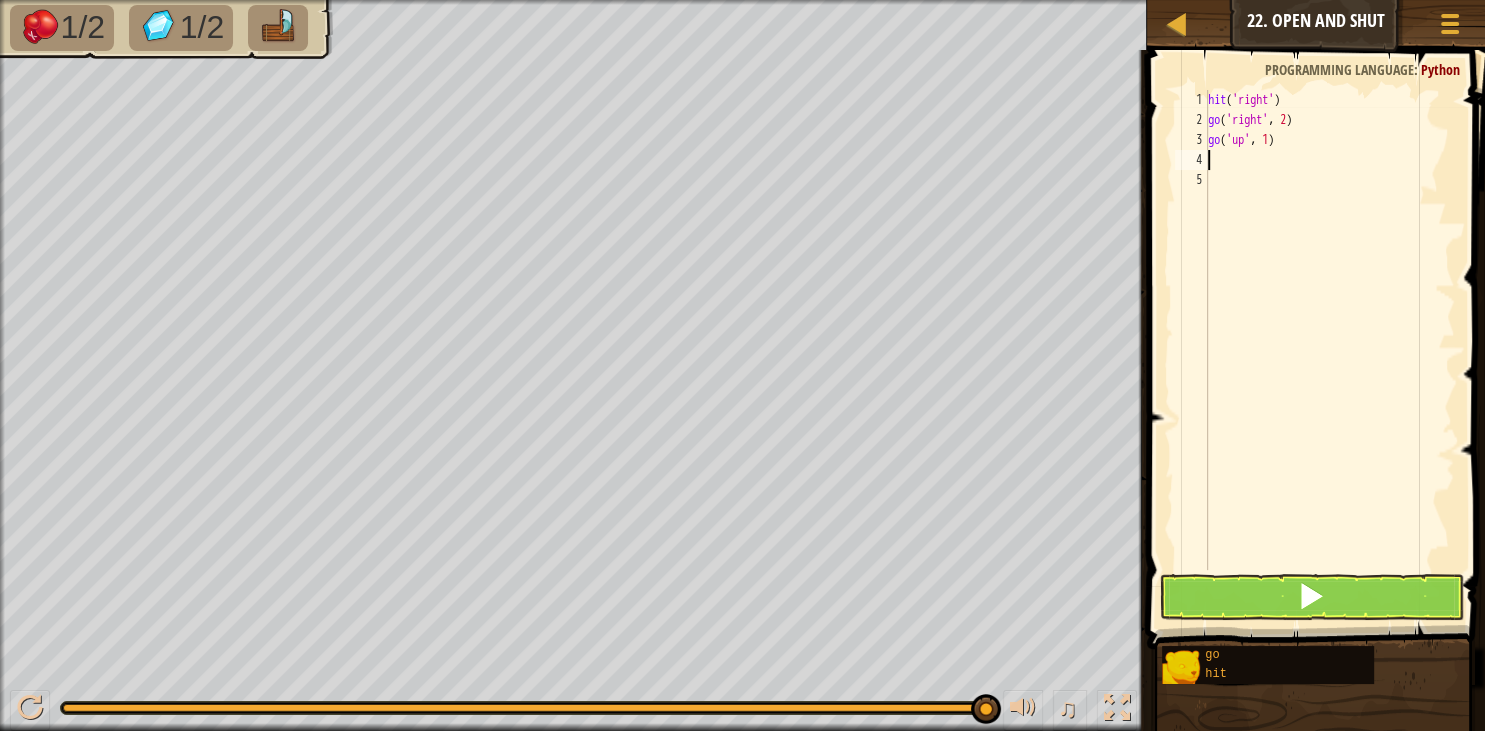 type on "g" 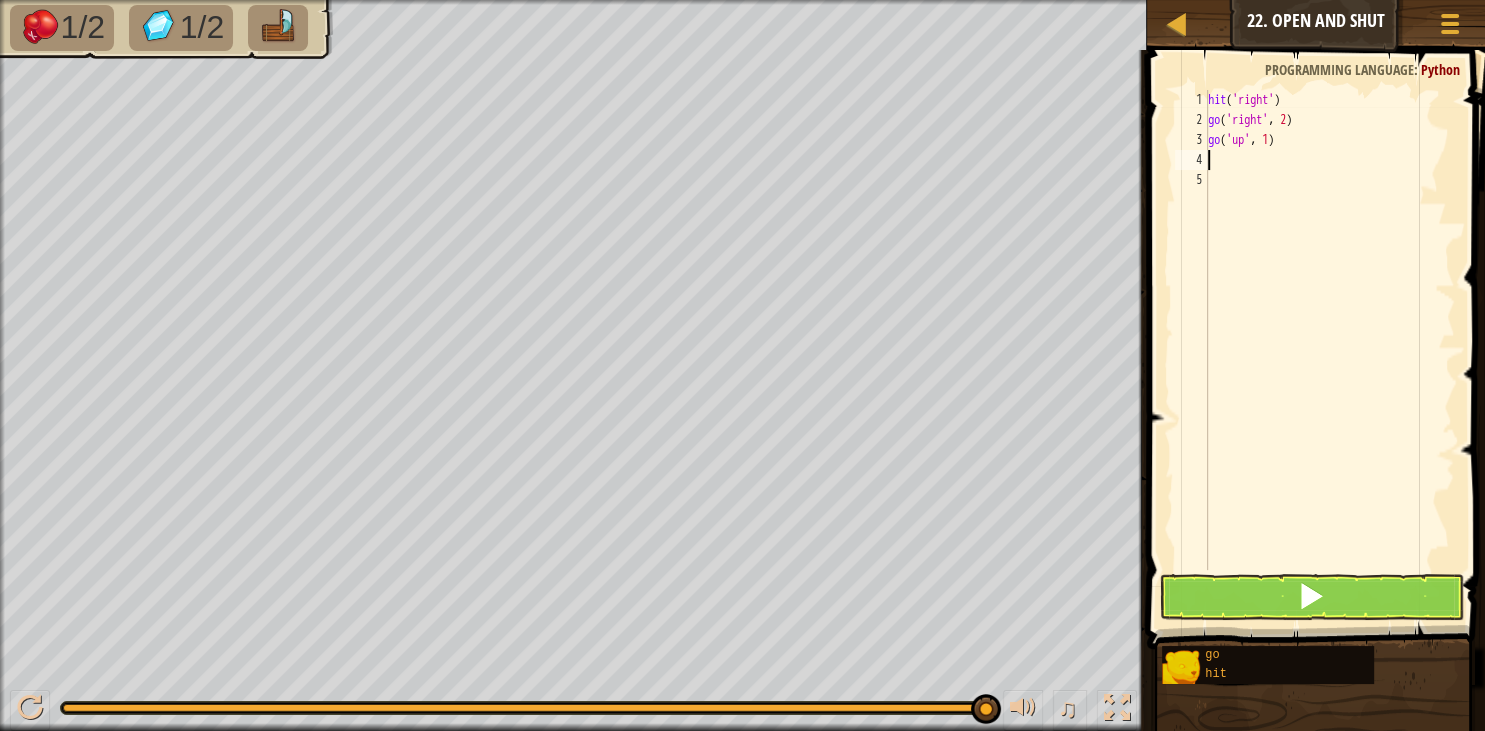 scroll, scrollTop: 10, scrollLeft: 0, axis: vertical 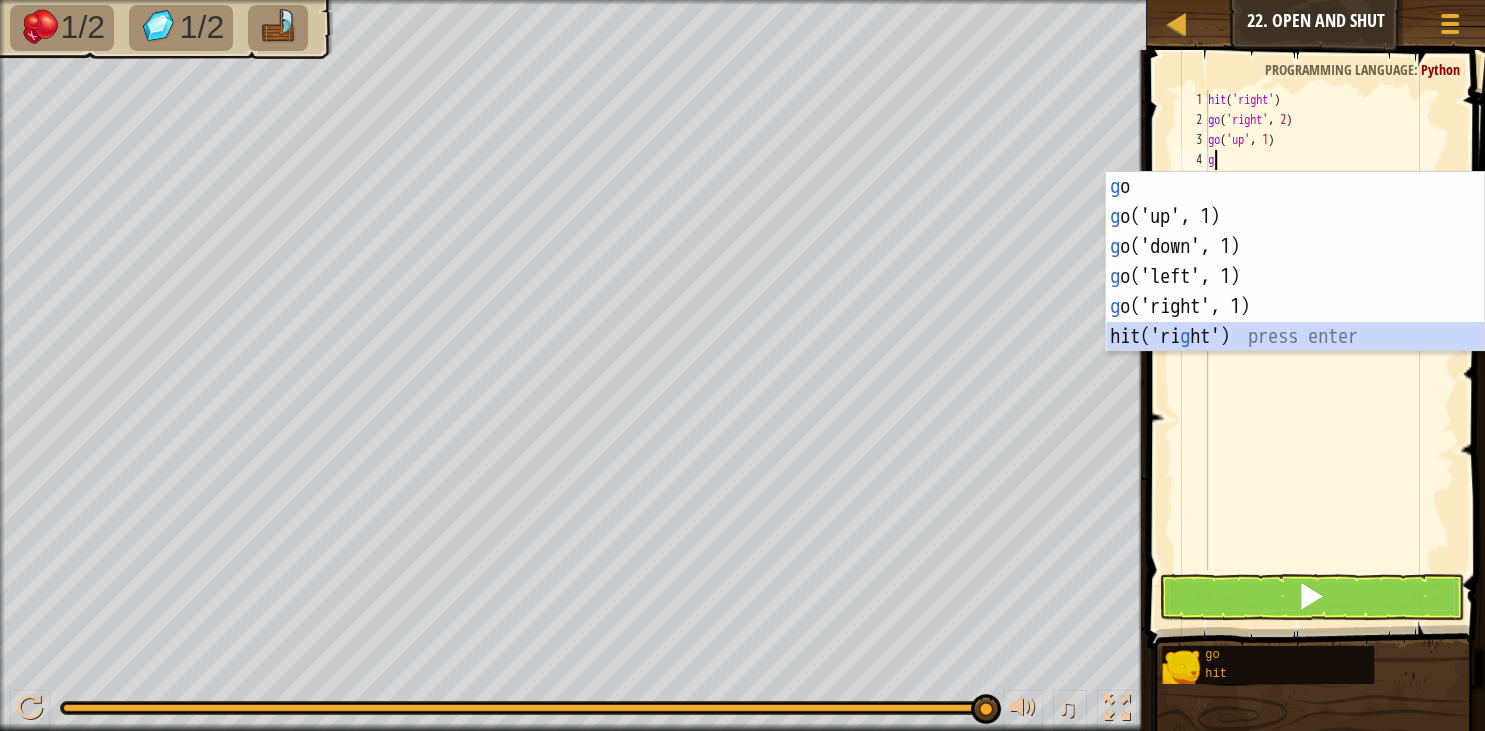 click on "g o press enter g o('up', 1) press enter g o('down', 1) press enter g o('left', 1) press enter g o('right', 1) press enter hit('ri g ht') press enter" at bounding box center [1295, 292] 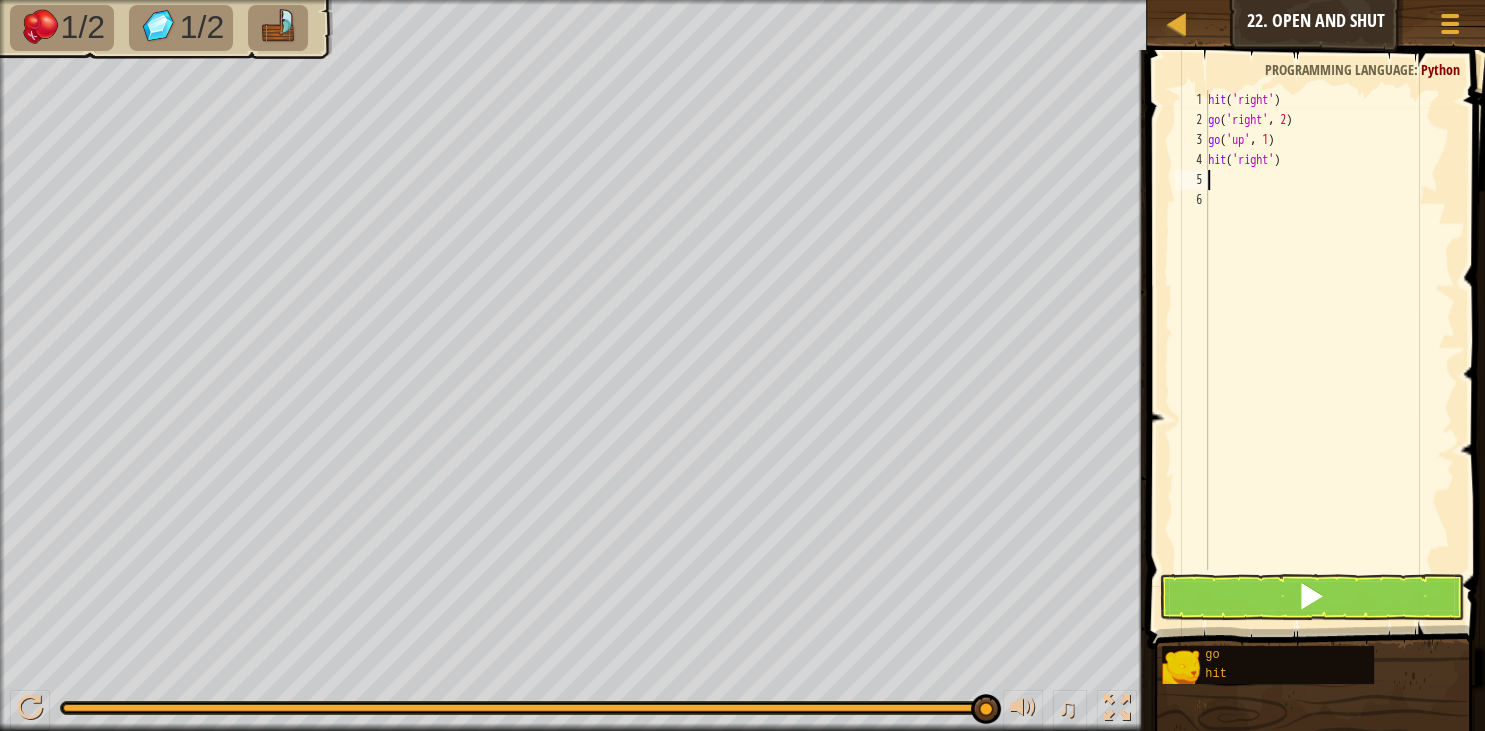 type on "g" 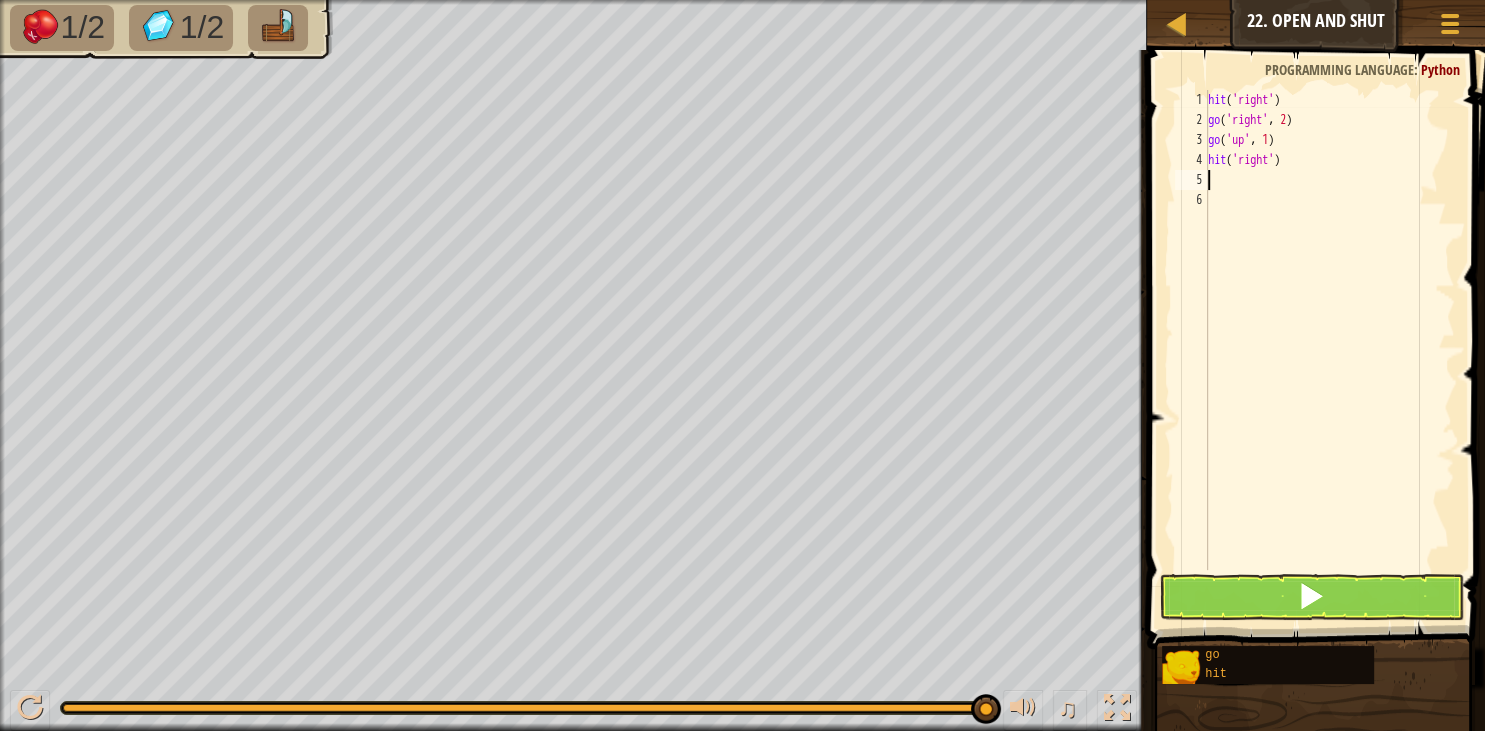 scroll, scrollTop: 10, scrollLeft: 0, axis: vertical 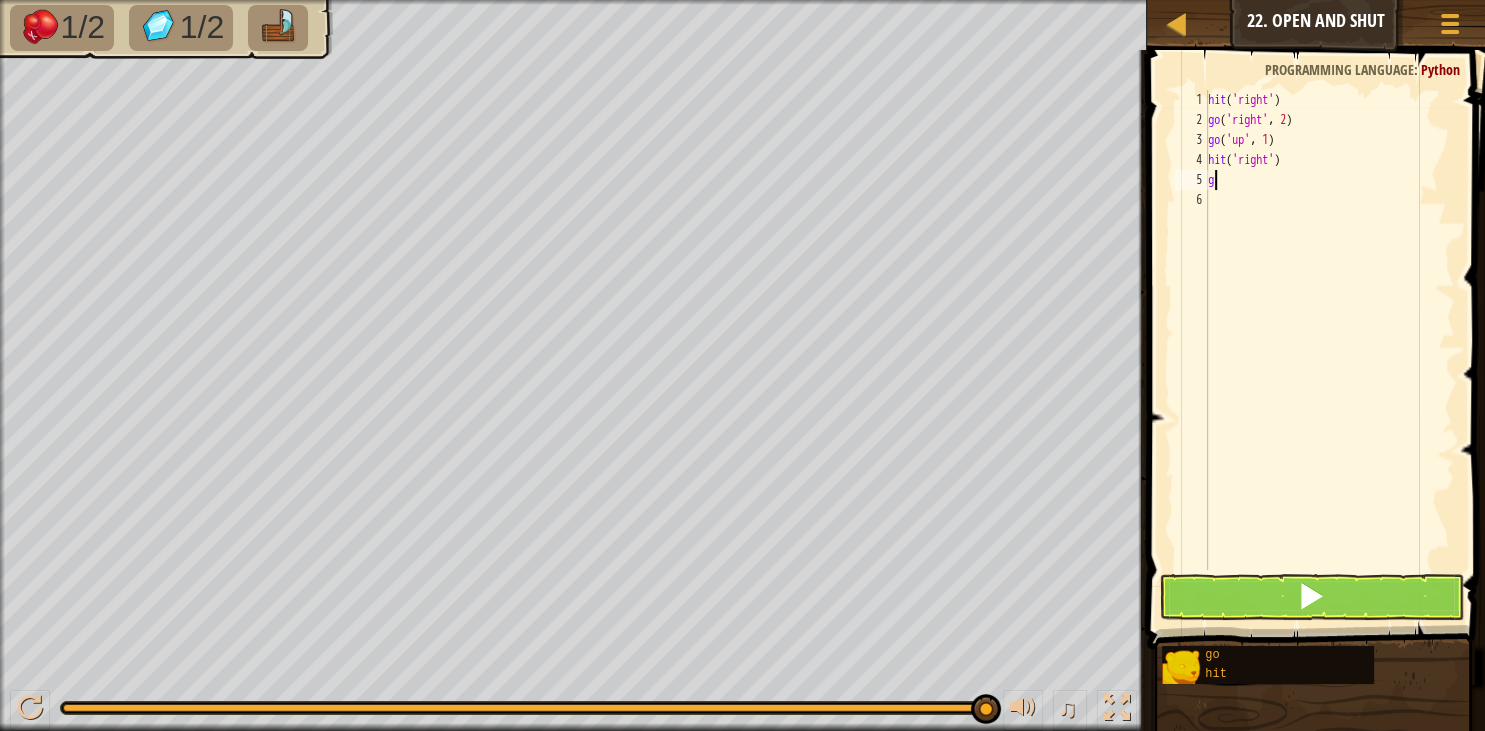 click on "hit ( 'right' ) go ( 'right' ,   2 ) go ( 'up' ,   1 ) hit ( 'right' ) g" at bounding box center [1329, 350] 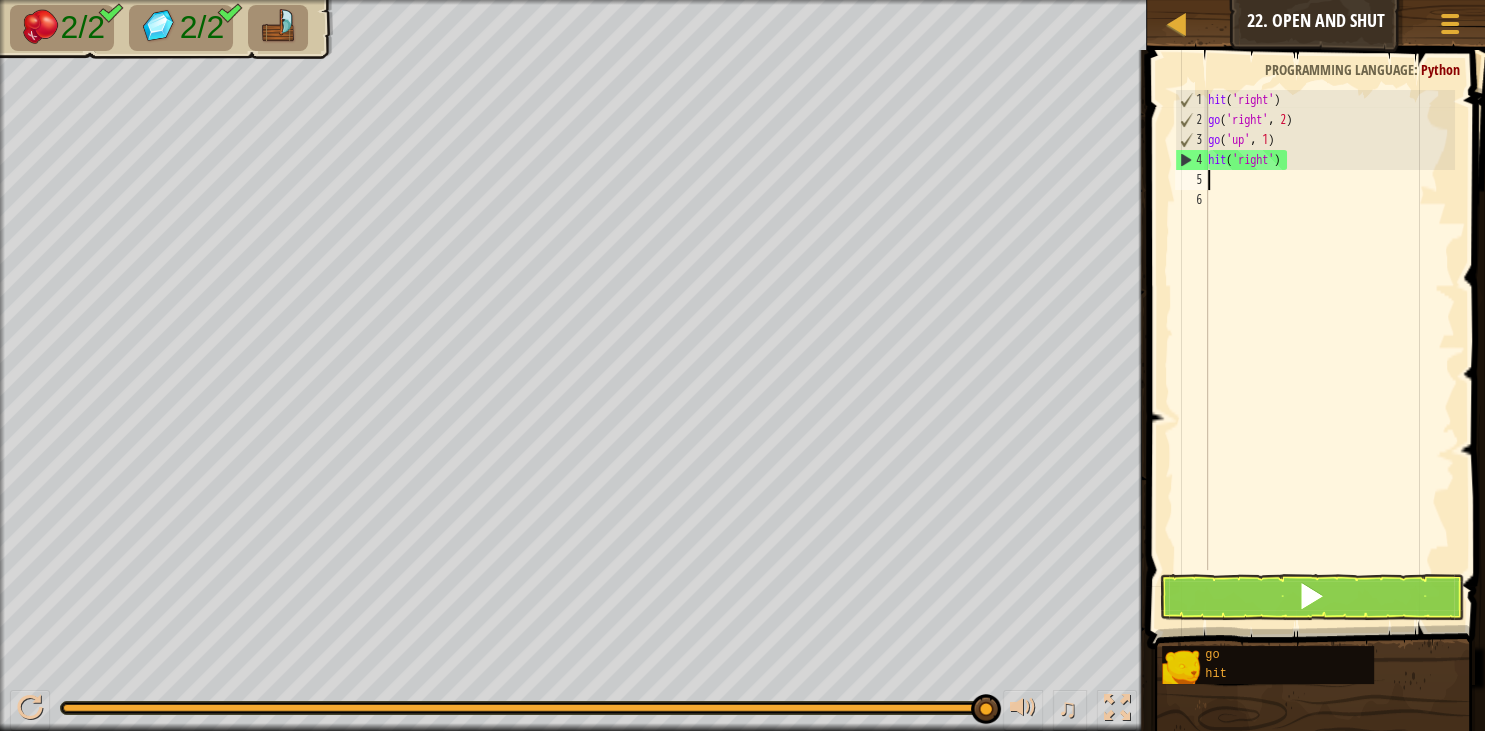 type on "g" 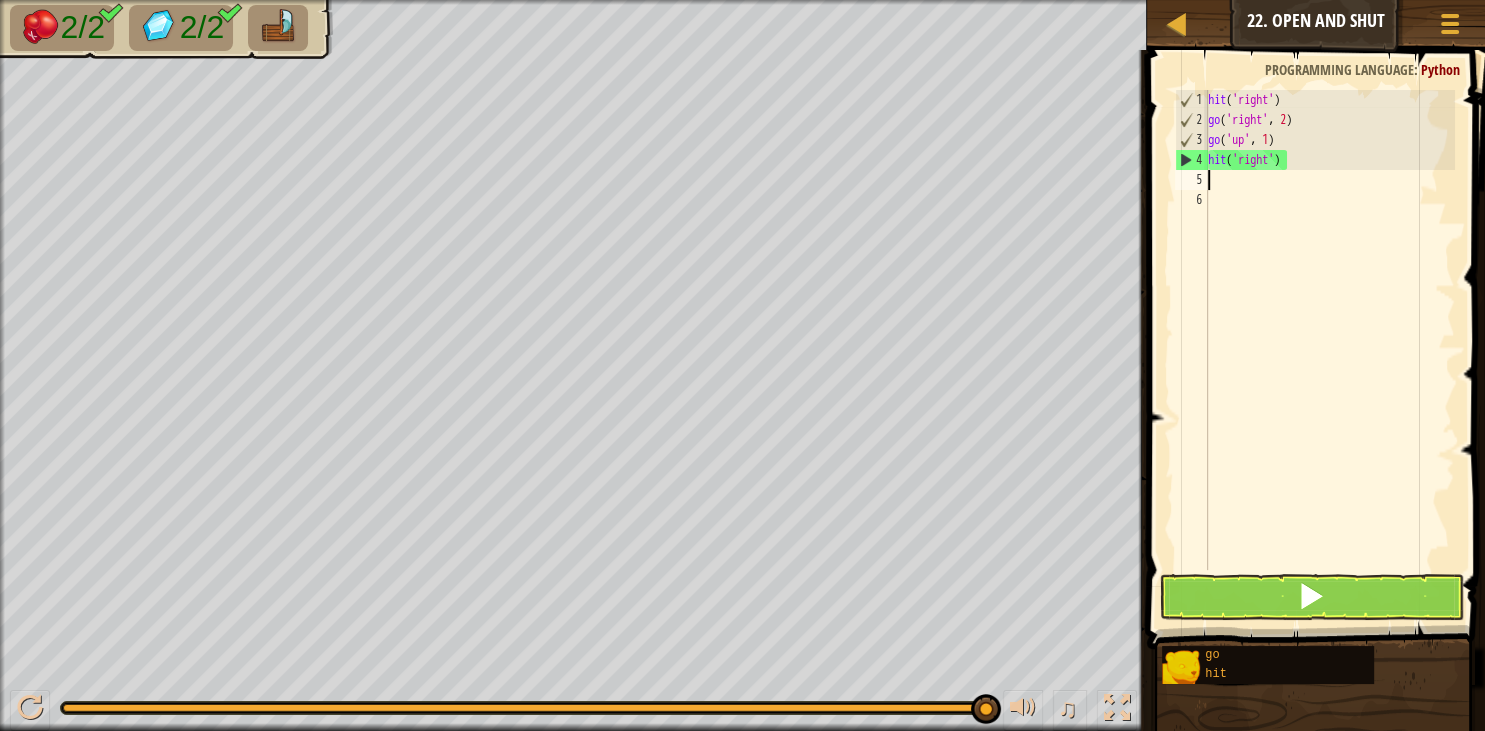 scroll, scrollTop: 10, scrollLeft: 0, axis: vertical 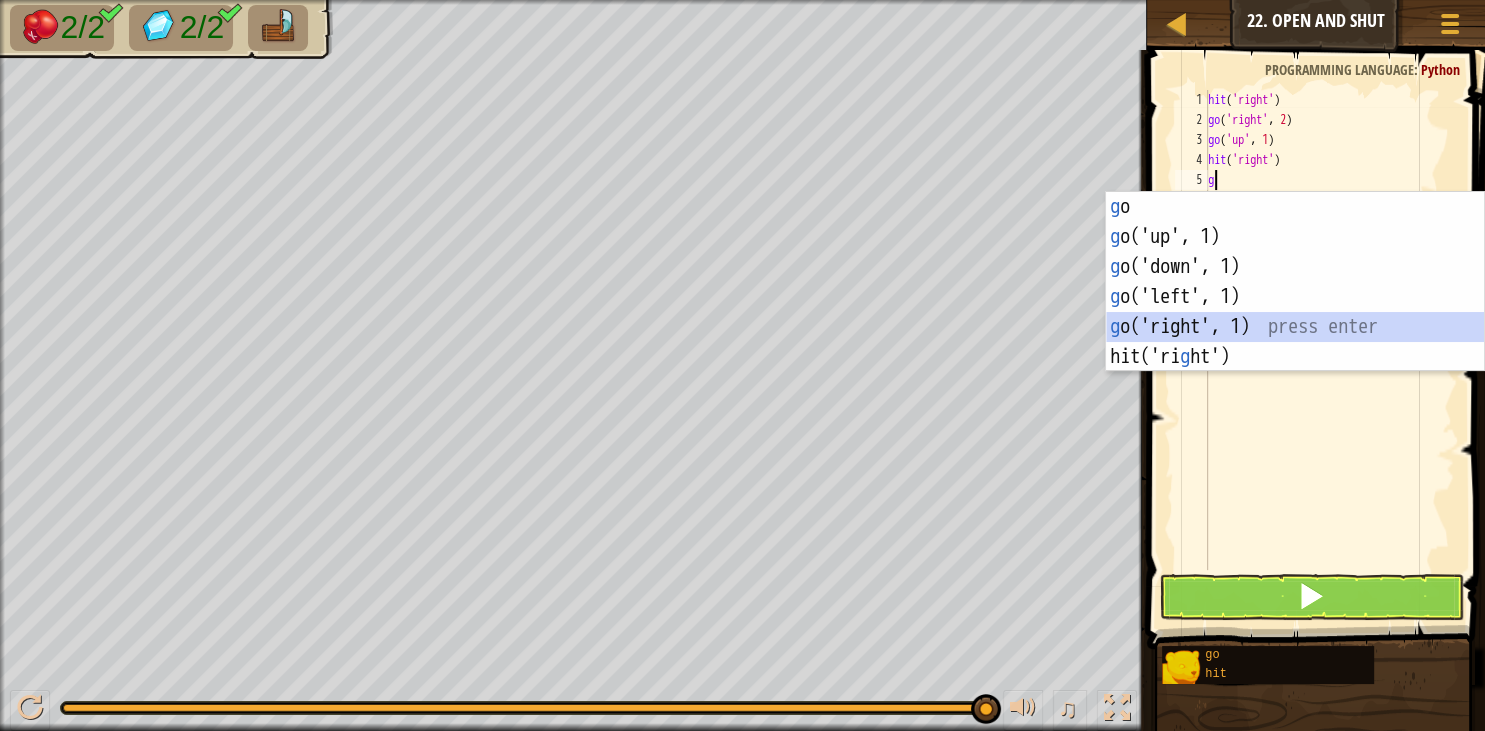 click on "g o press enter g o('up', 1) press enter g o('down', 1) press enter g o('left', 1) press enter g o('right', 1) press enter hit('ri g ht') press enter" at bounding box center (1295, 312) 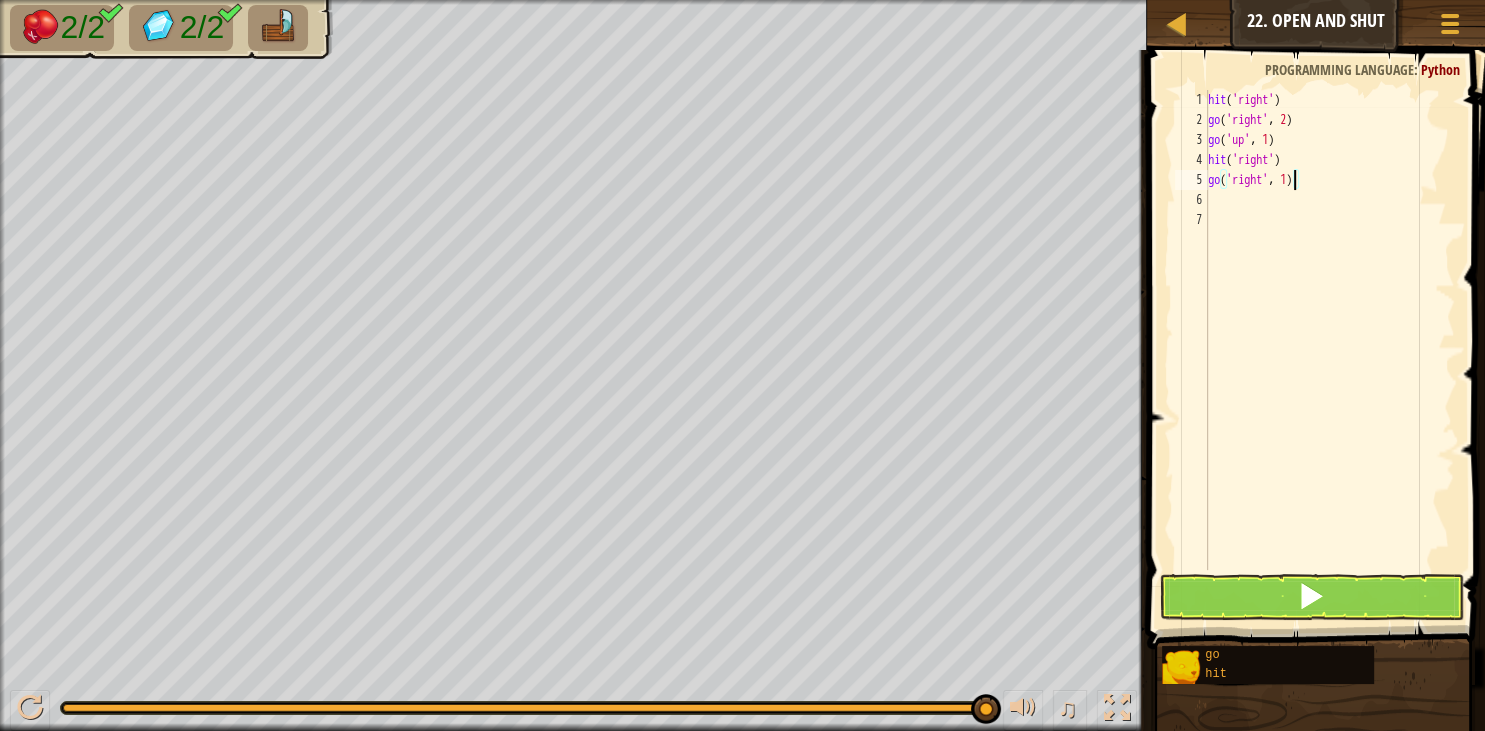 click on "hit ( 'right' ) go ( 'right' ,   2 ) go ( 'up' ,   1 ) hit ( 'right' ) go ( 'right' ,   1 )" at bounding box center (1329, 350) 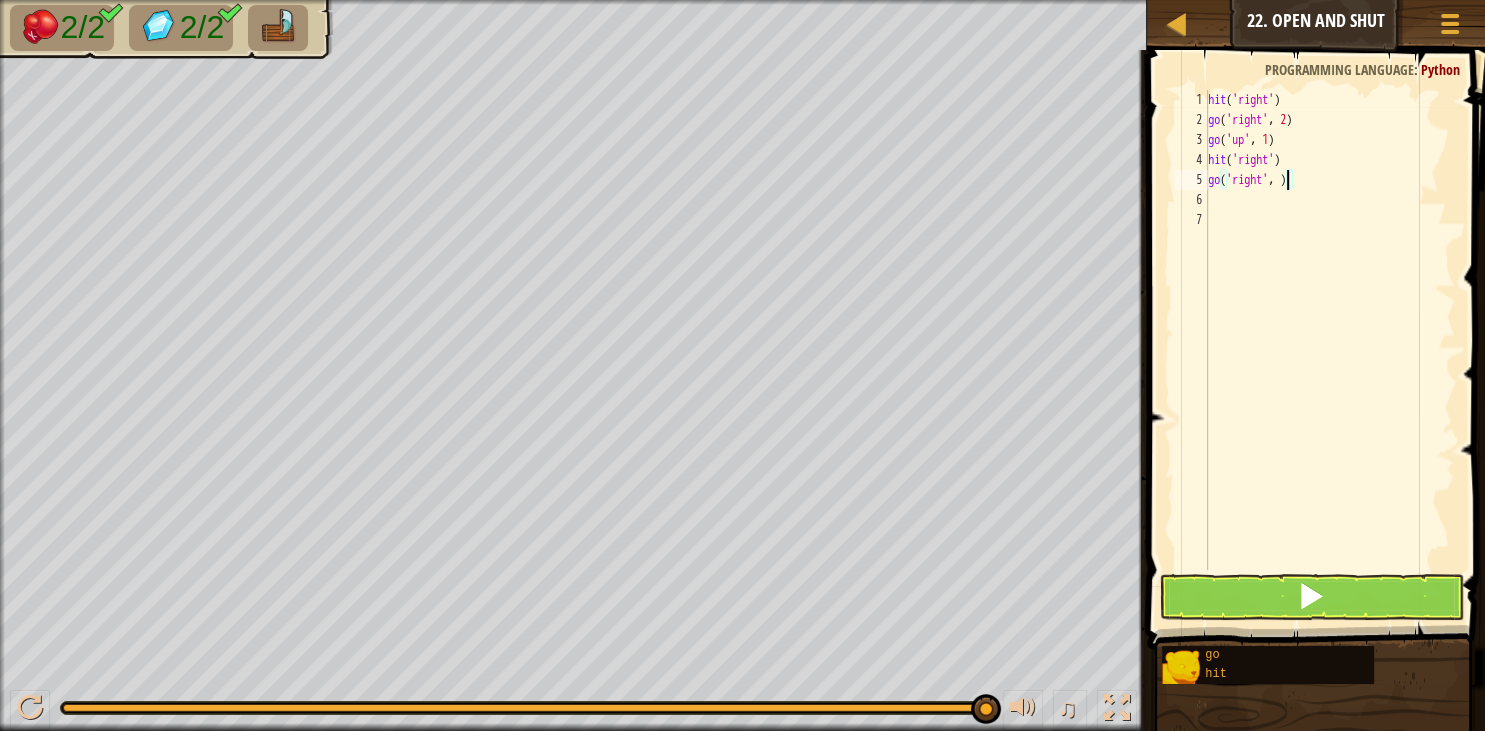 scroll, scrollTop: 10, scrollLeft: 6, axis: both 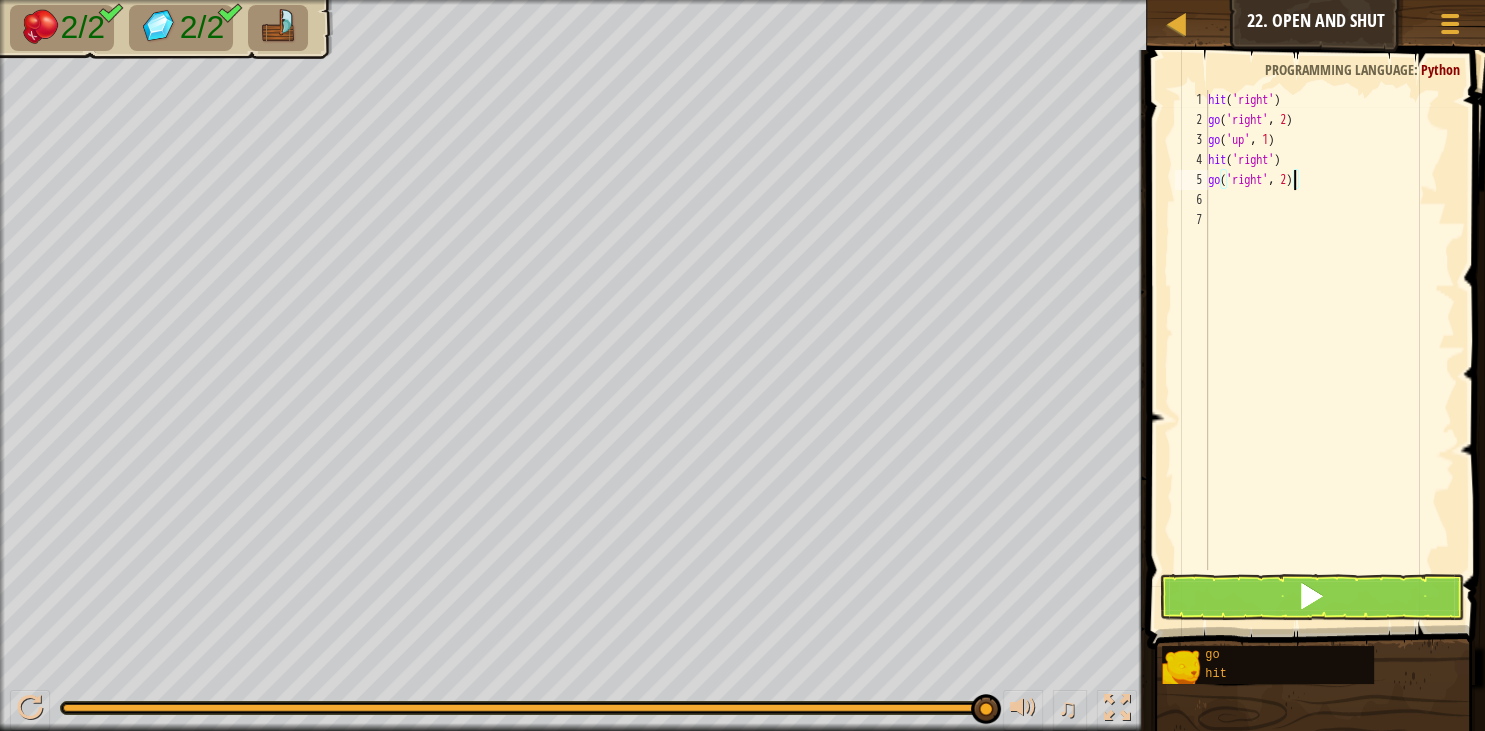 type on "go('right', 2)" 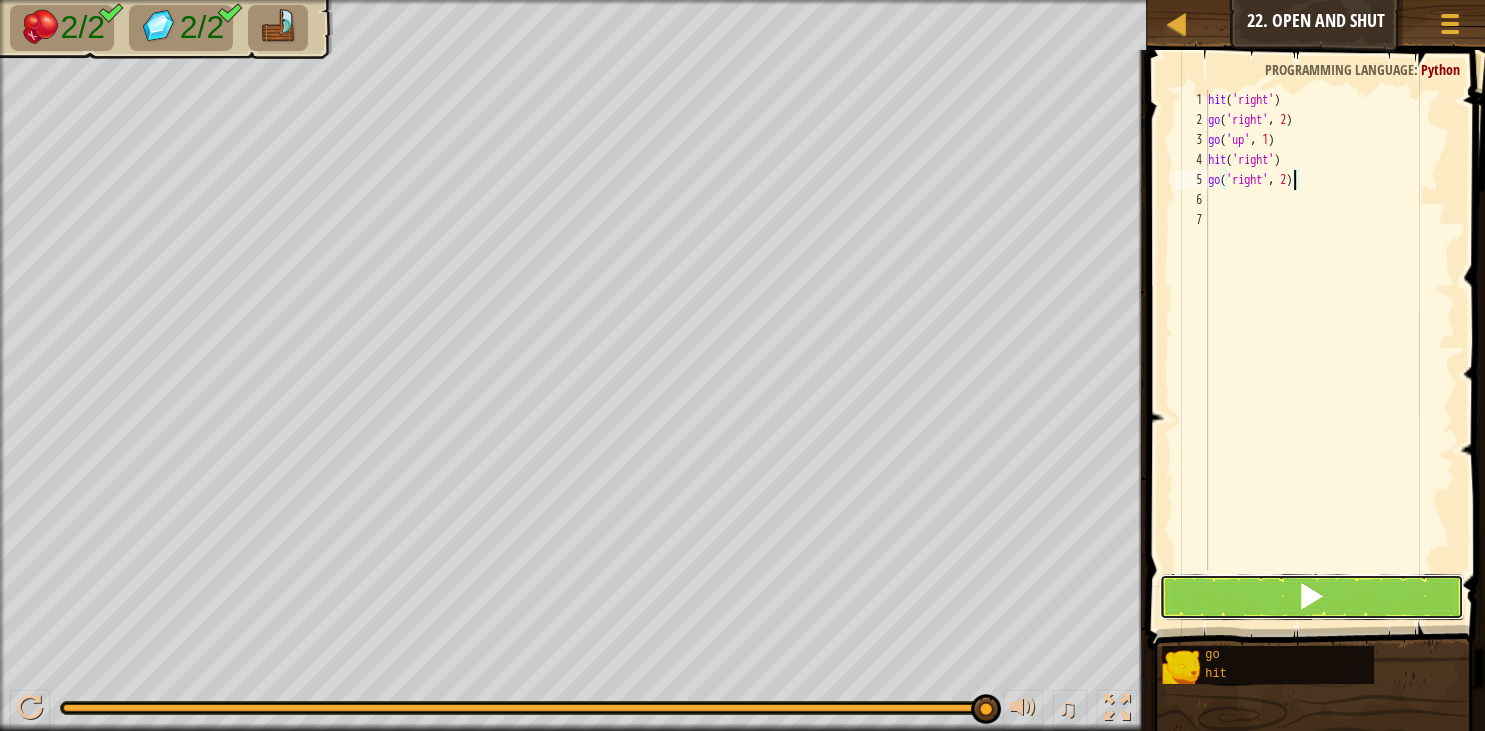 click at bounding box center (1311, 597) 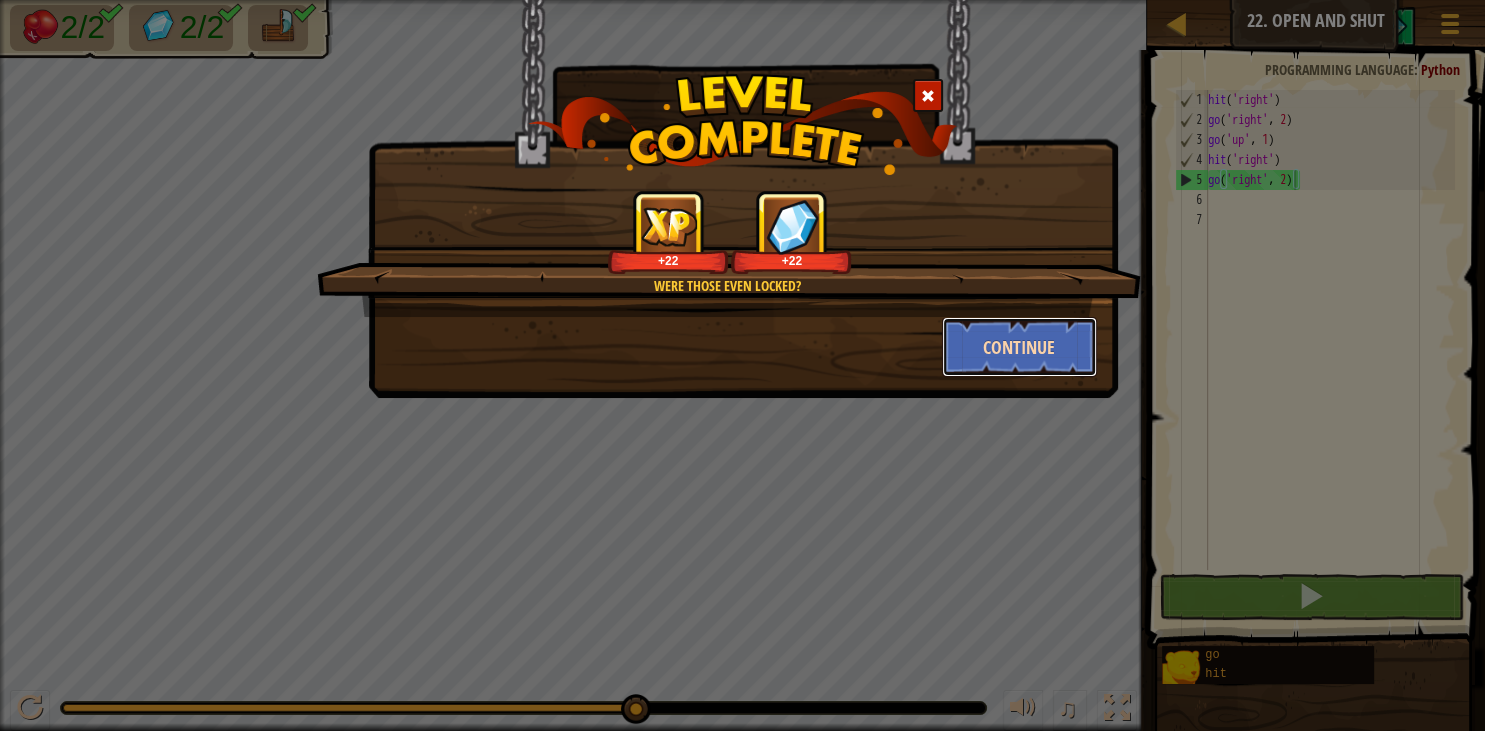 click on "Continue" at bounding box center (1019, 347) 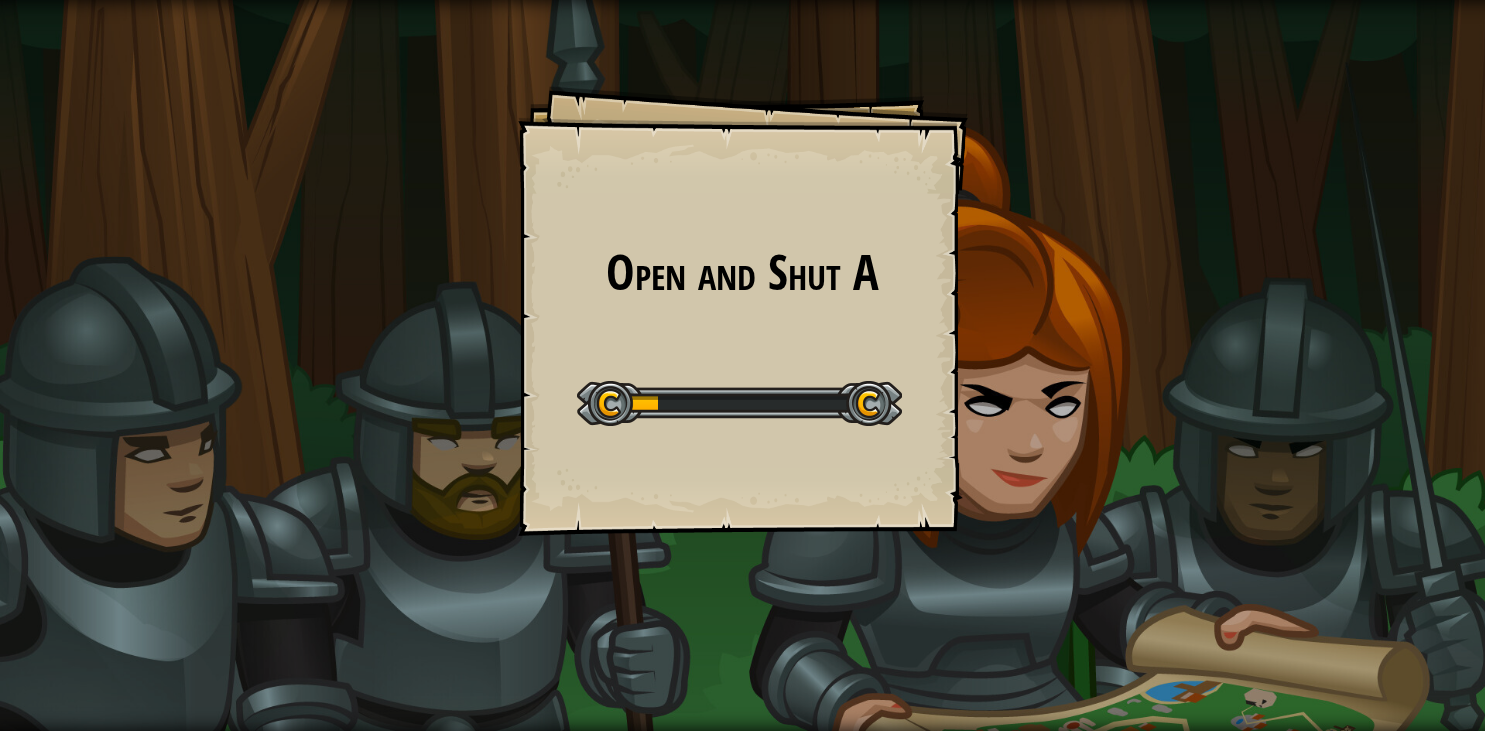 scroll, scrollTop: 0, scrollLeft: 0, axis: both 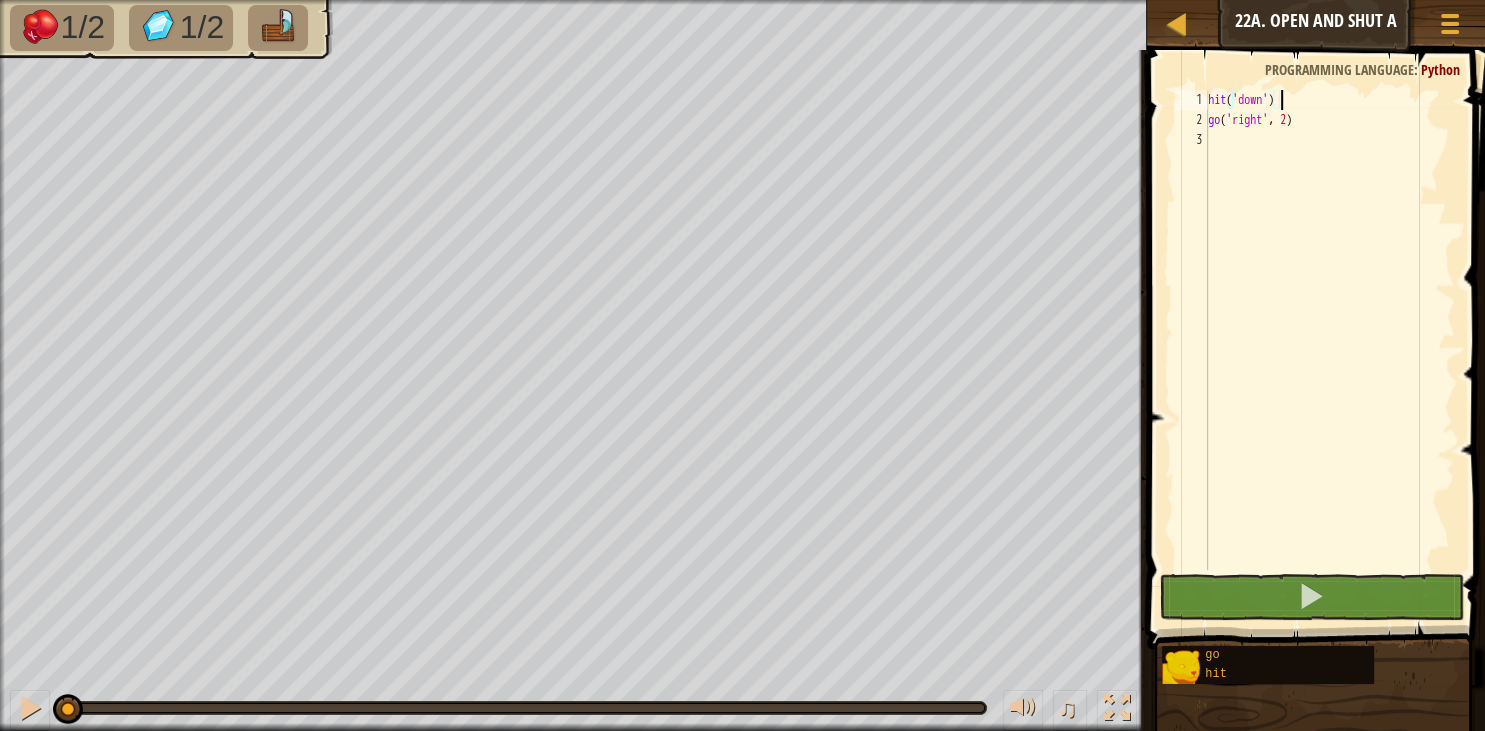 click on "hit ( 'down' ) go ( 'right' ,   2 )" at bounding box center (1329, 350) 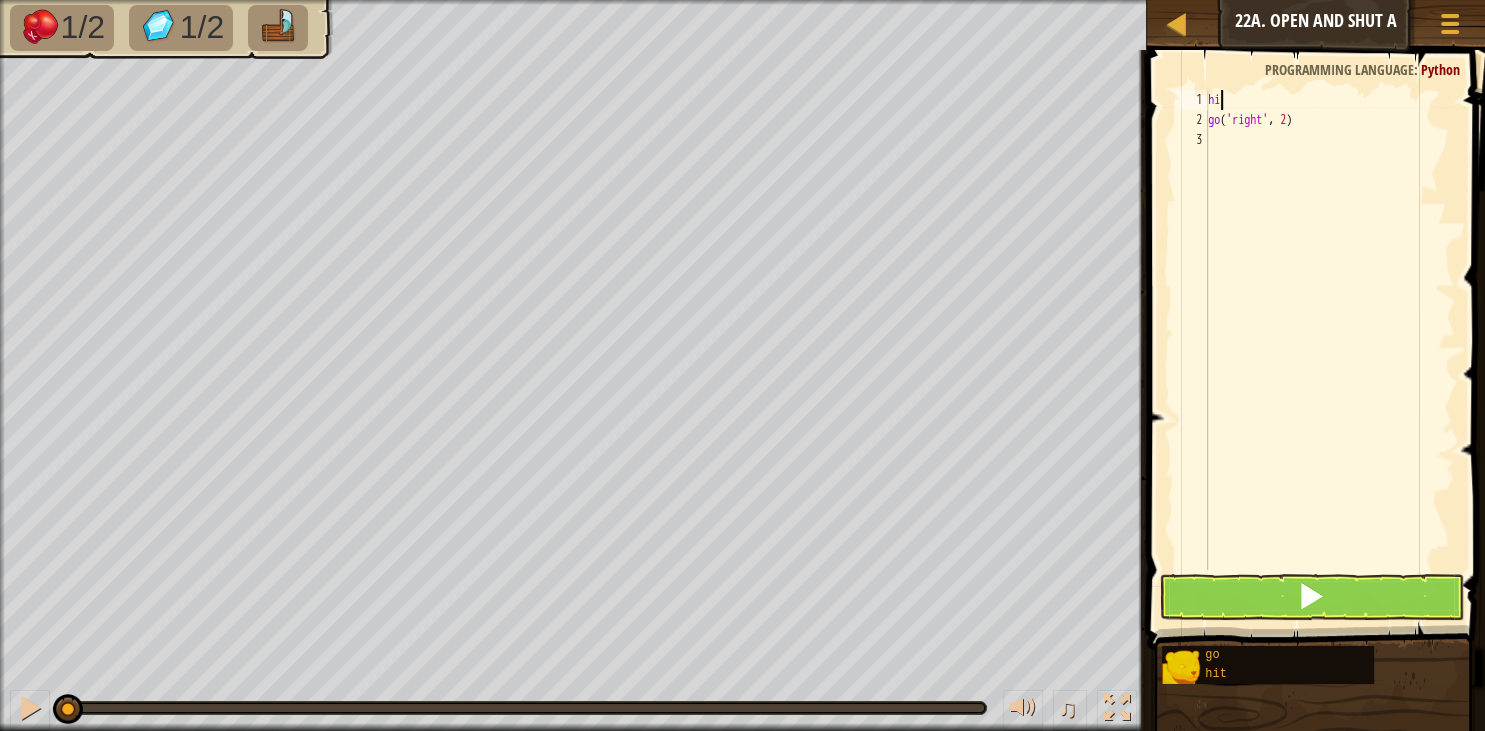 type on "h" 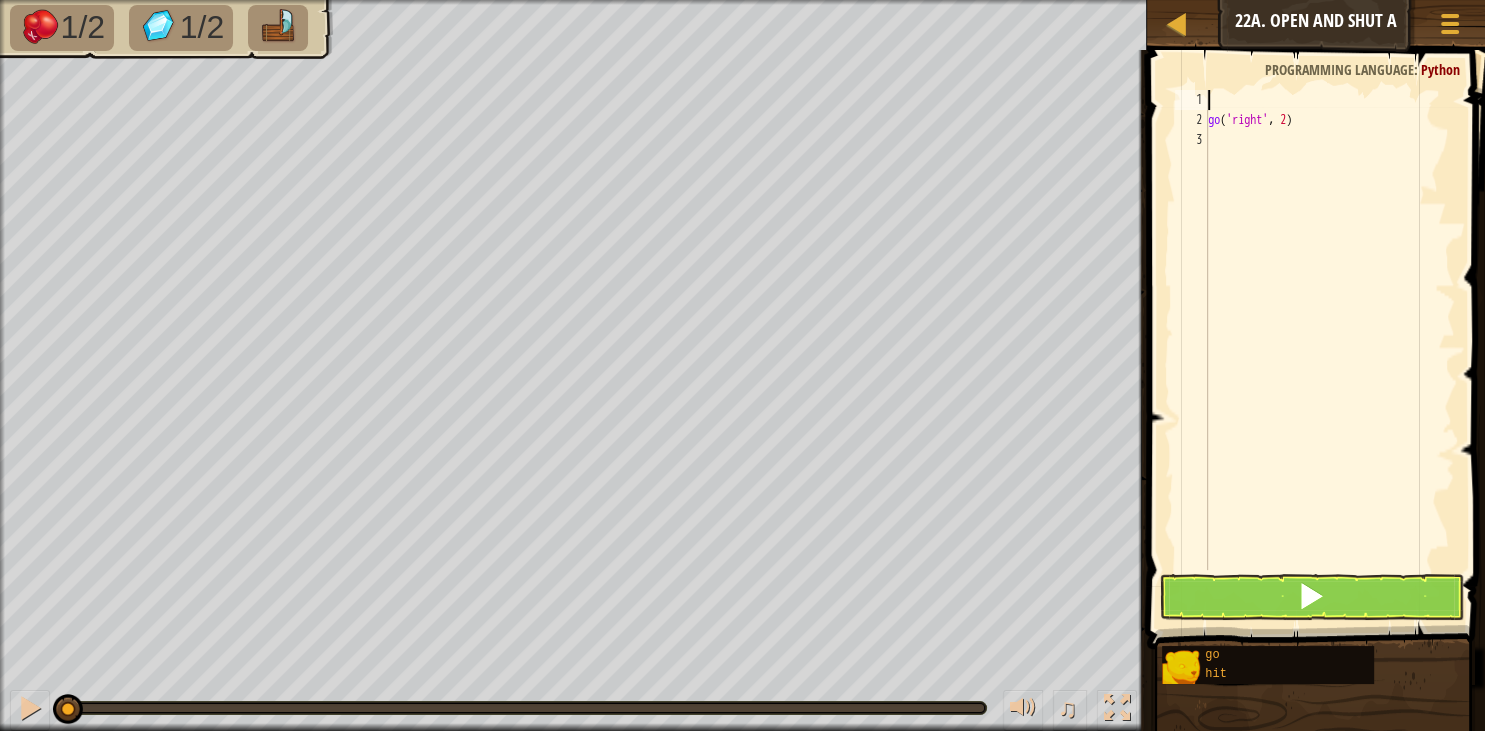 type on "g" 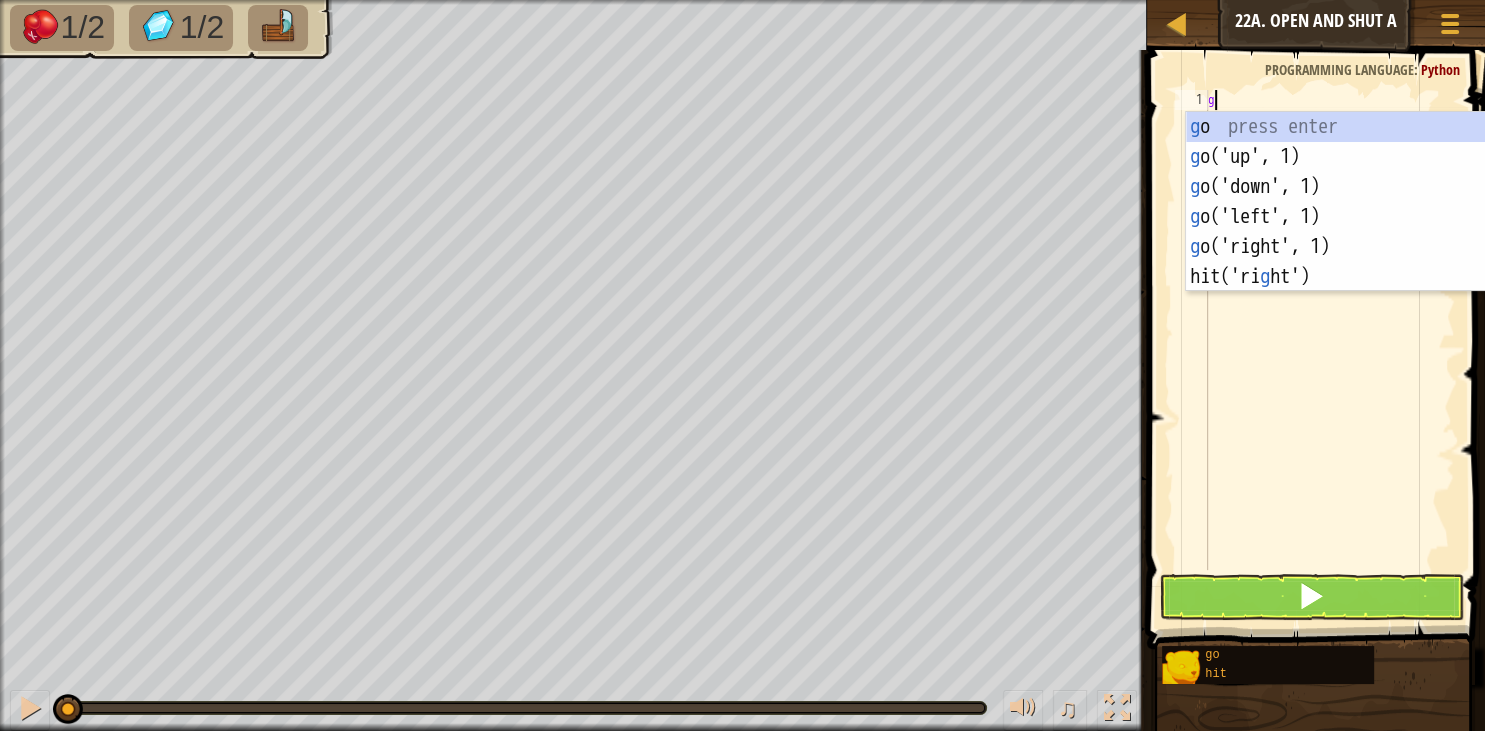 scroll, scrollTop: 10, scrollLeft: 0, axis: vertical 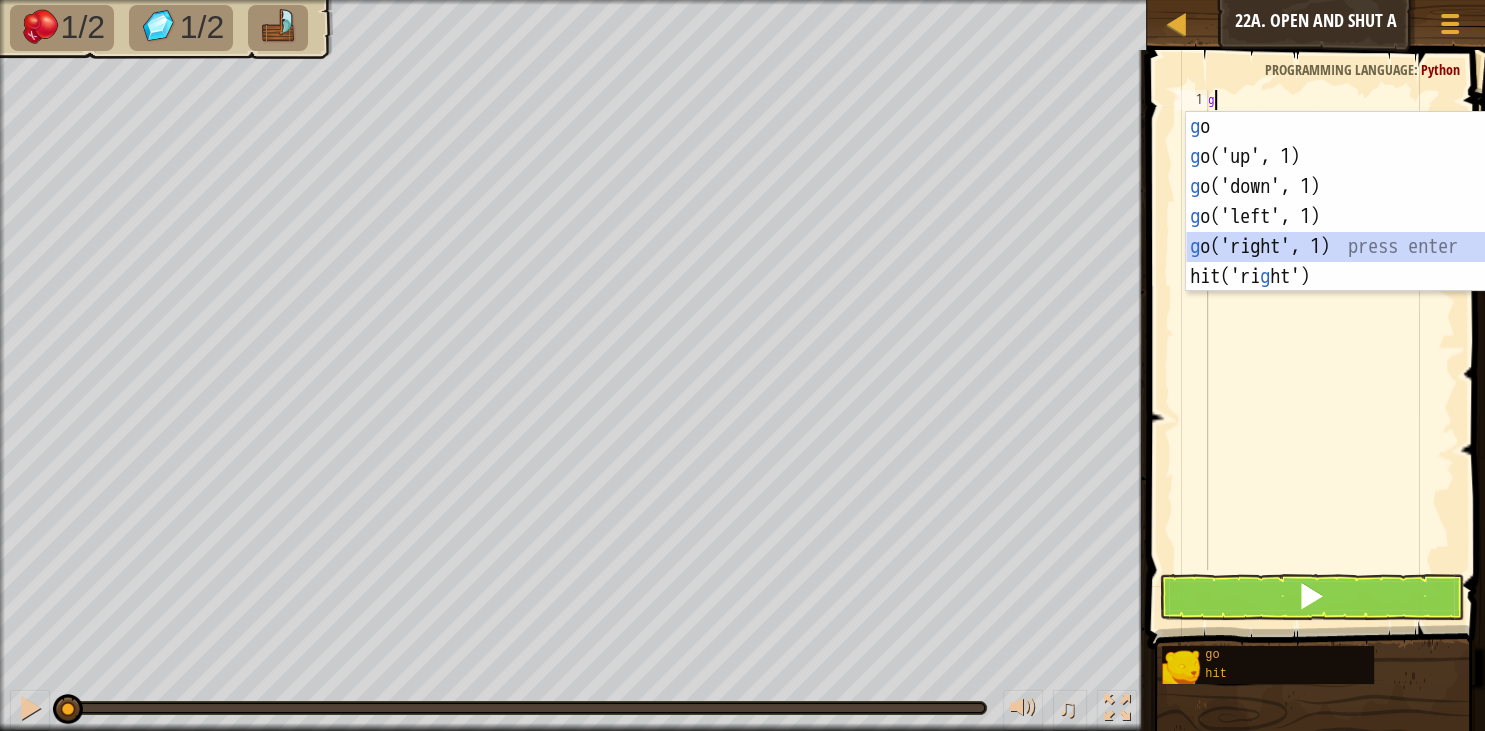 drag, startPoint x: 1279, startPoint y: 238, endPoint x: 1277, endPoint y: 225, distance: 13.152946 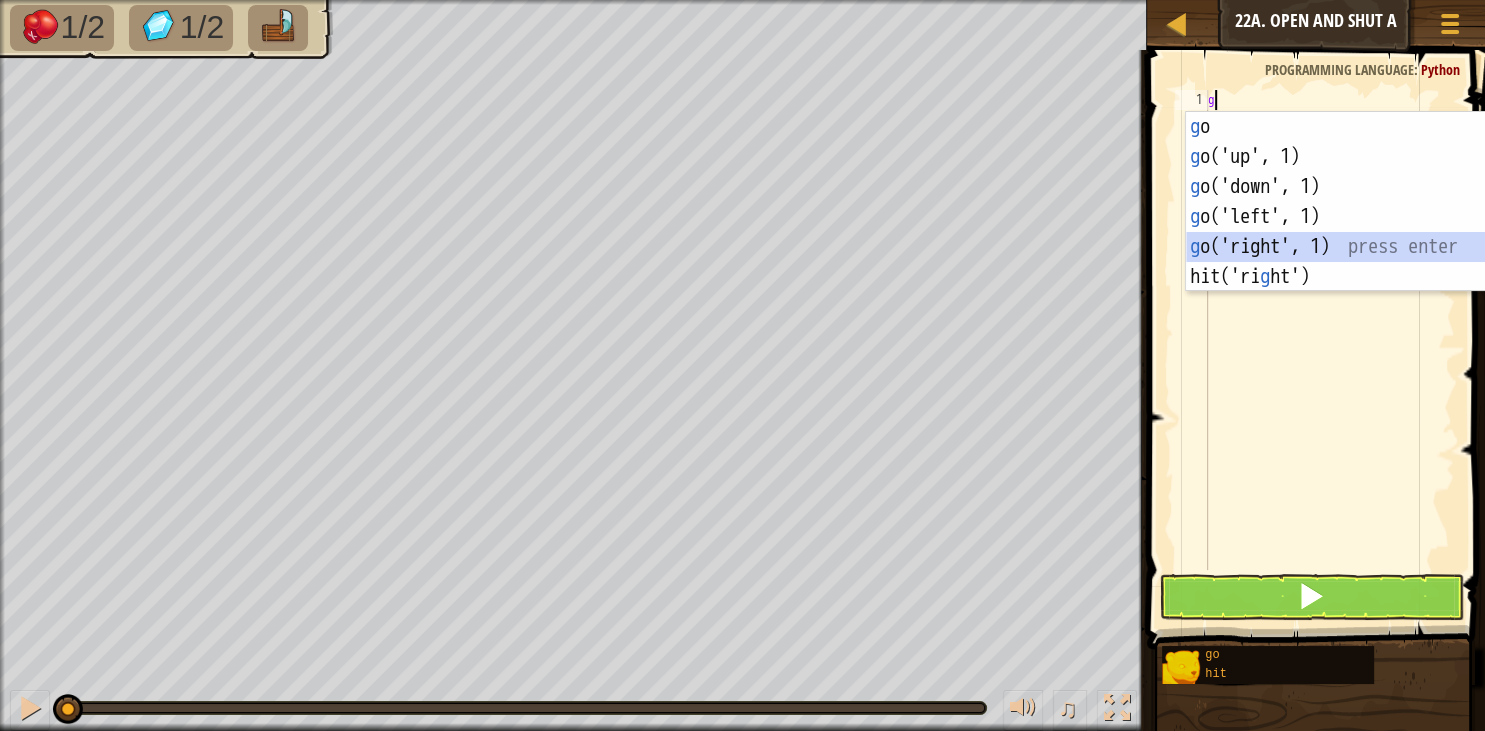 click on "g o press enter g o('up', 1) press enter g o('down', 1) press enter g o('left', 1) press enter g o('right', 1) press enter hit('ri g ht') press enter" at bounding box center [1375, 232] 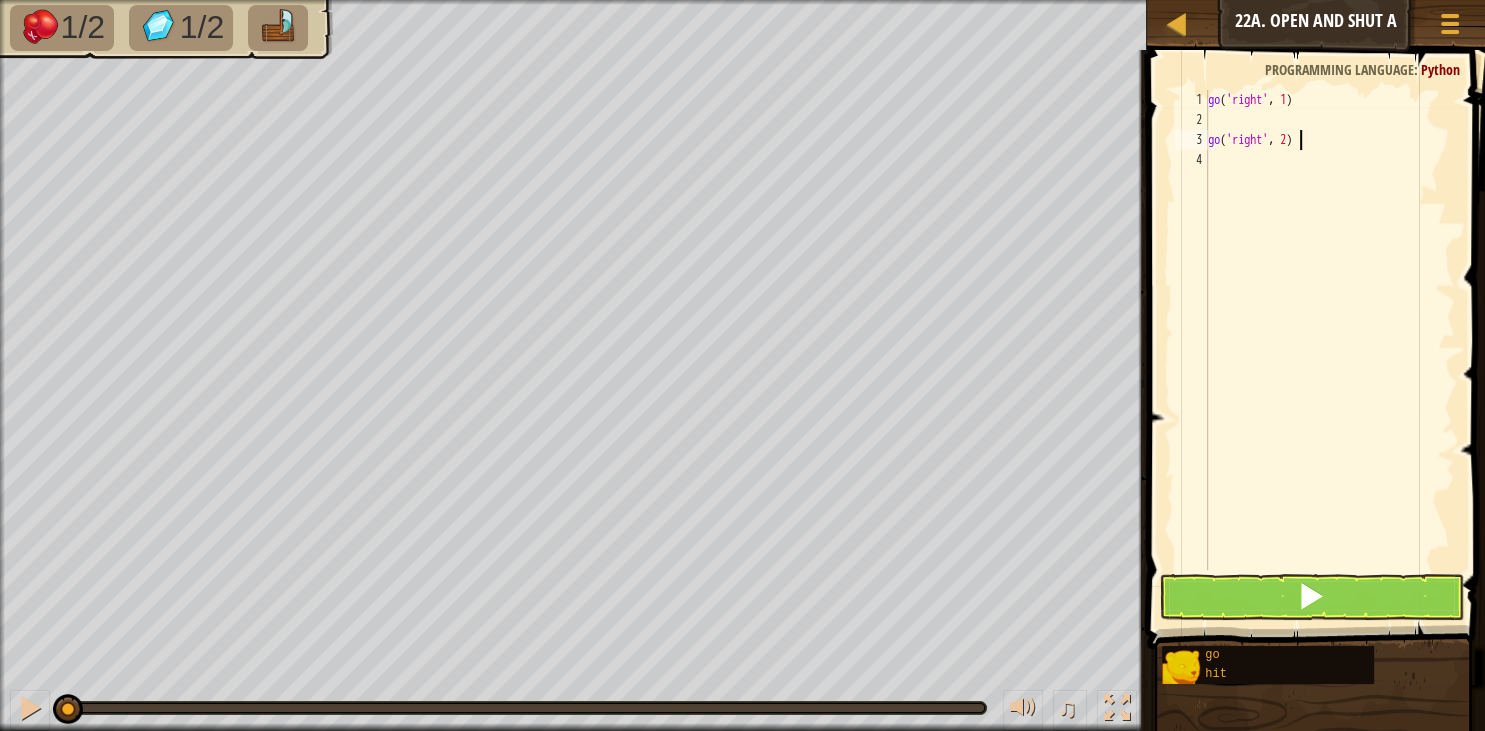 click on "go ( 'right' ,   1 ) go ( 'right' ,   2 )" at bounding box center [1329, 350] 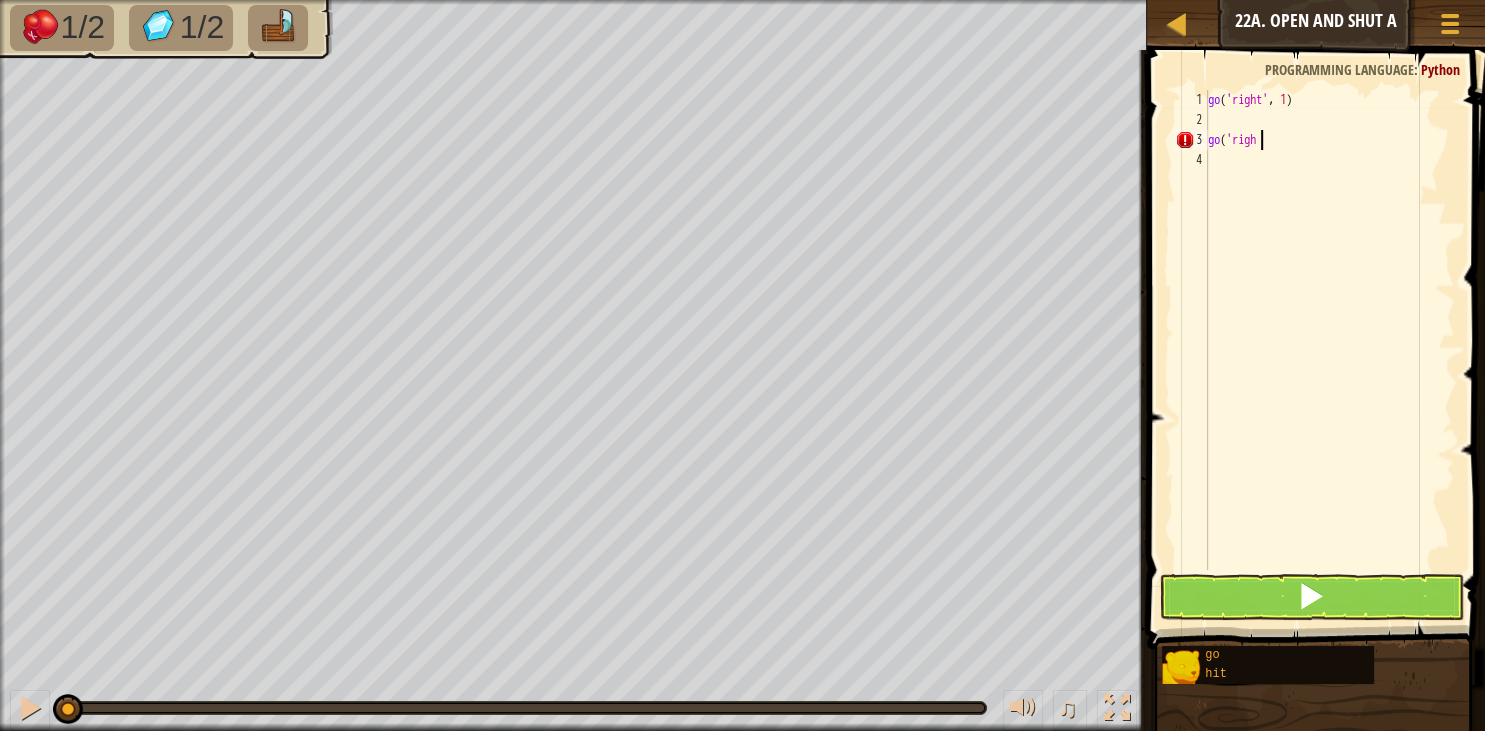 type on "g" 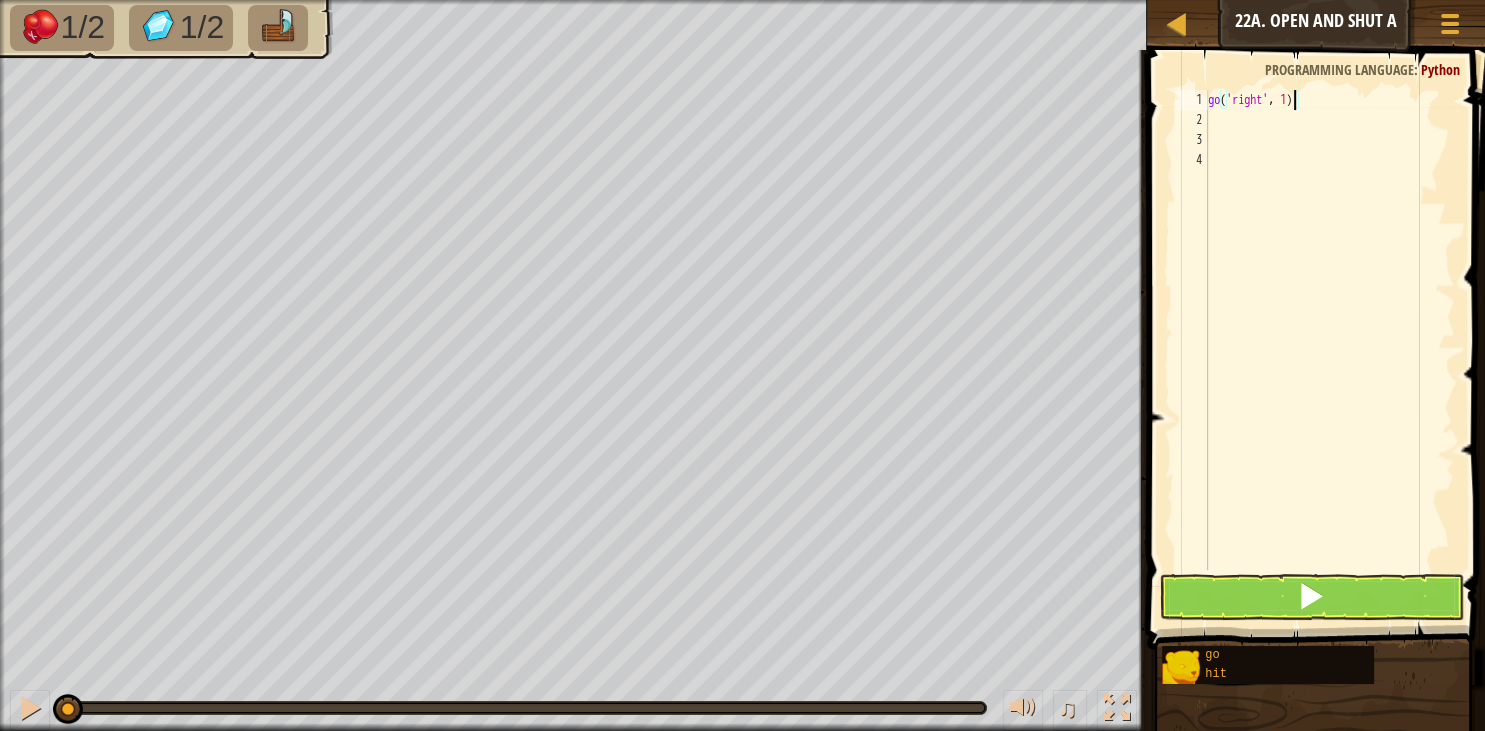click on "go ( 'right' ,   1 )" at bounding box center [1329, 350] 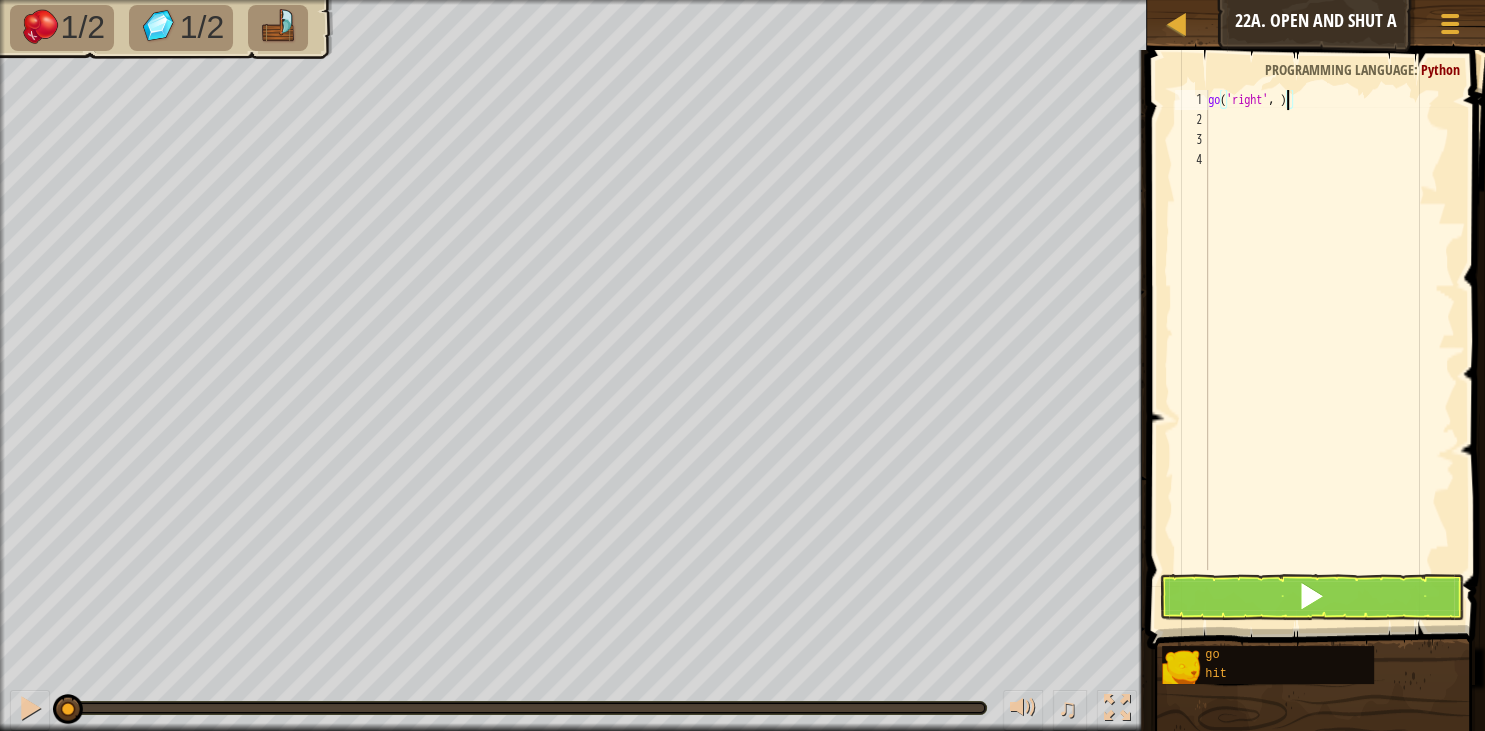 type on "go('right', 2)" 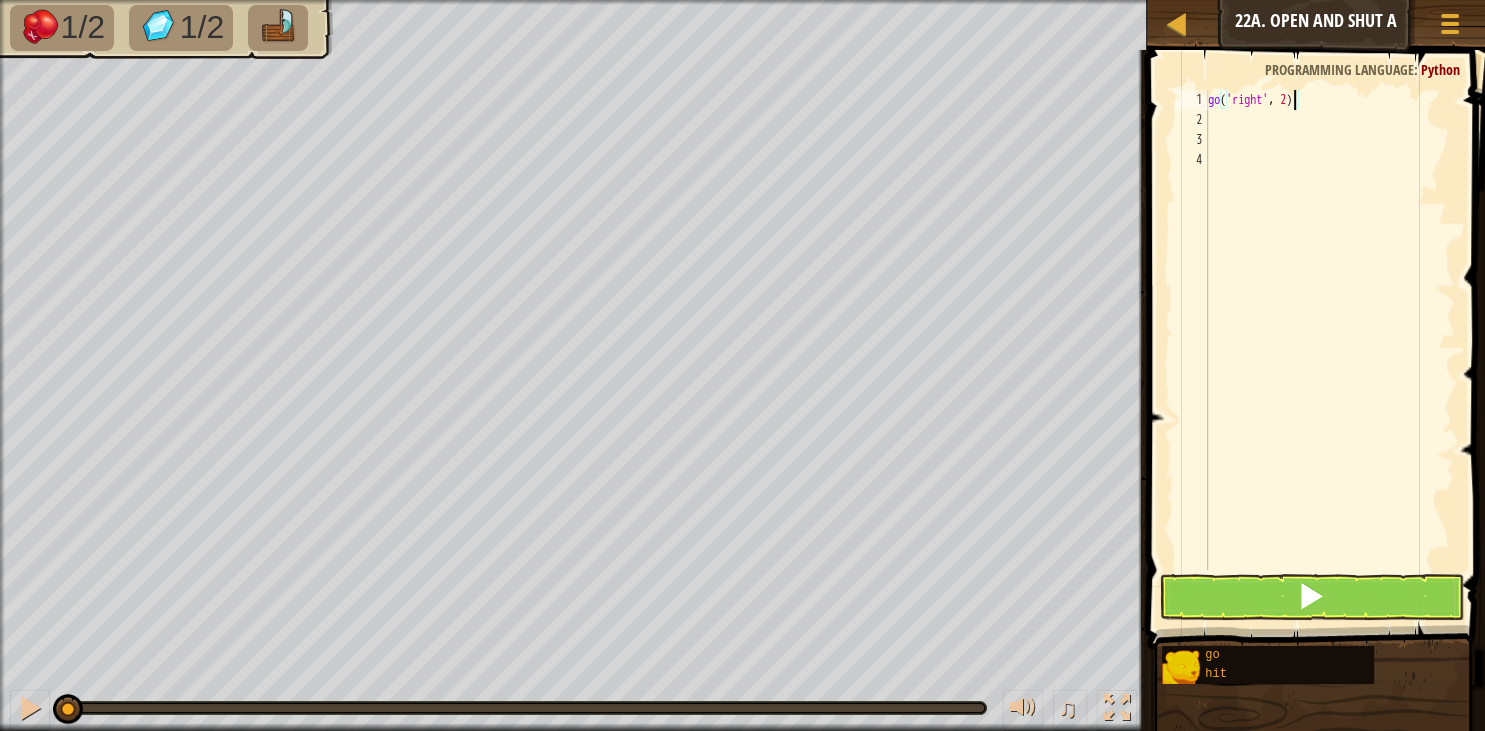 scroll, scrollTop: 10, scrollLeft: 6, axis: both 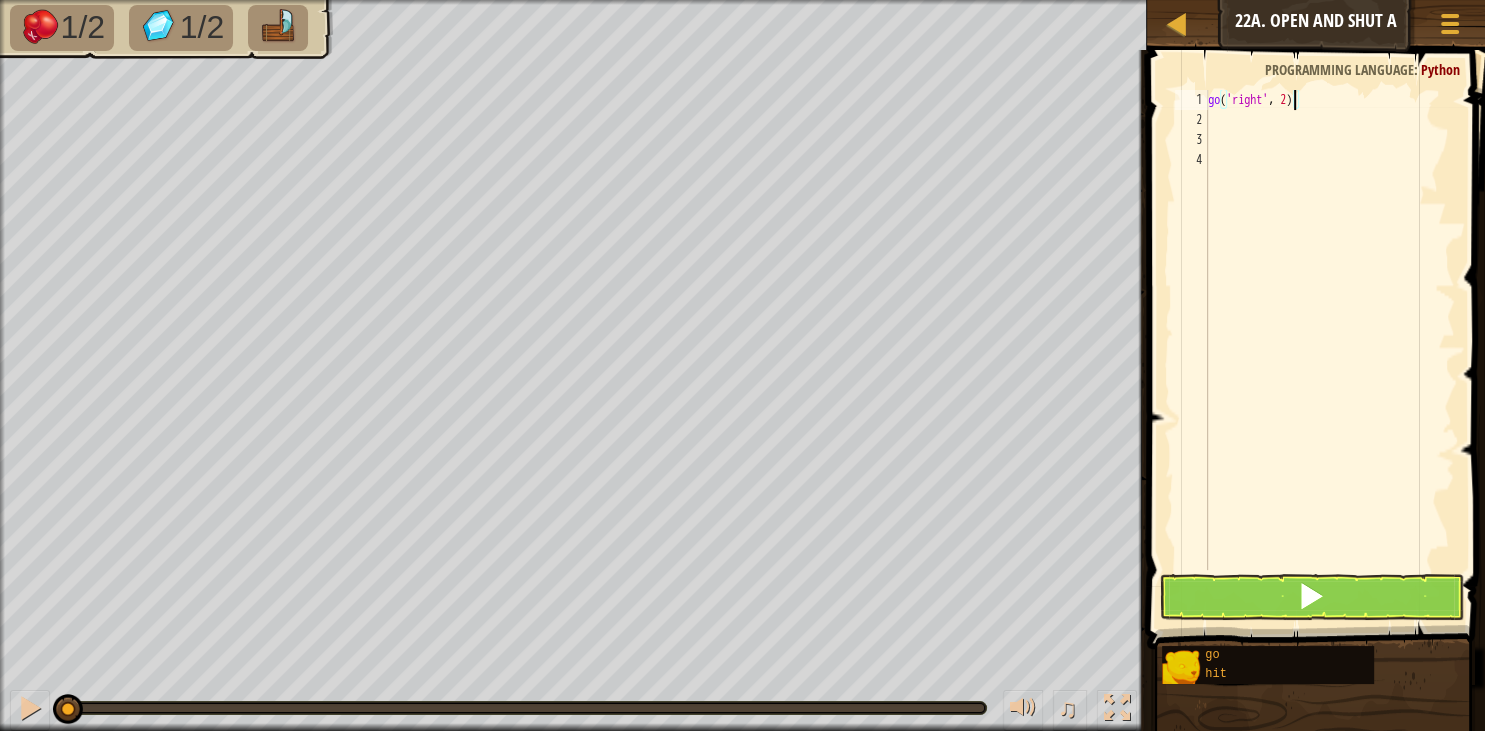 click on "go ( 'right' ,   2 )" at bounding box center (1329, 350) 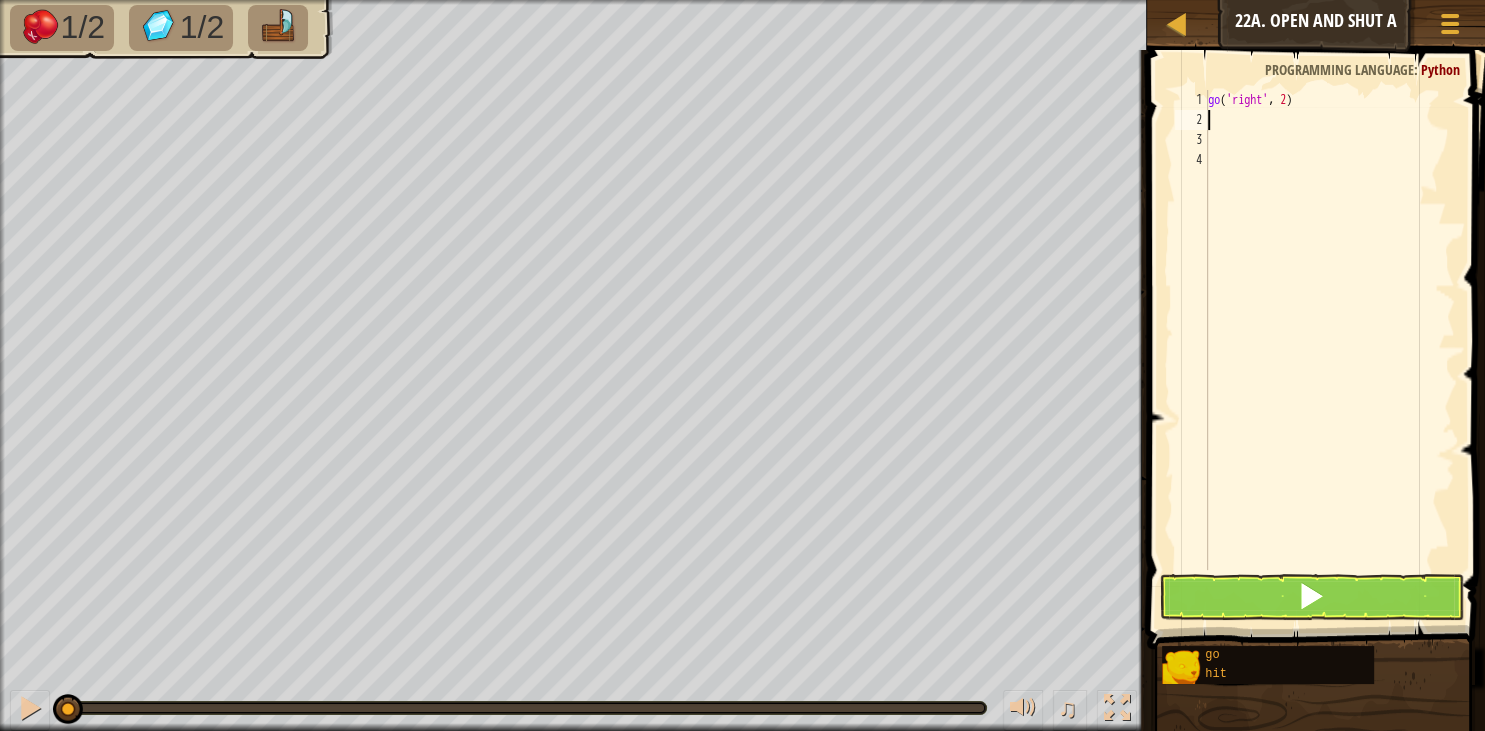 type on "g" 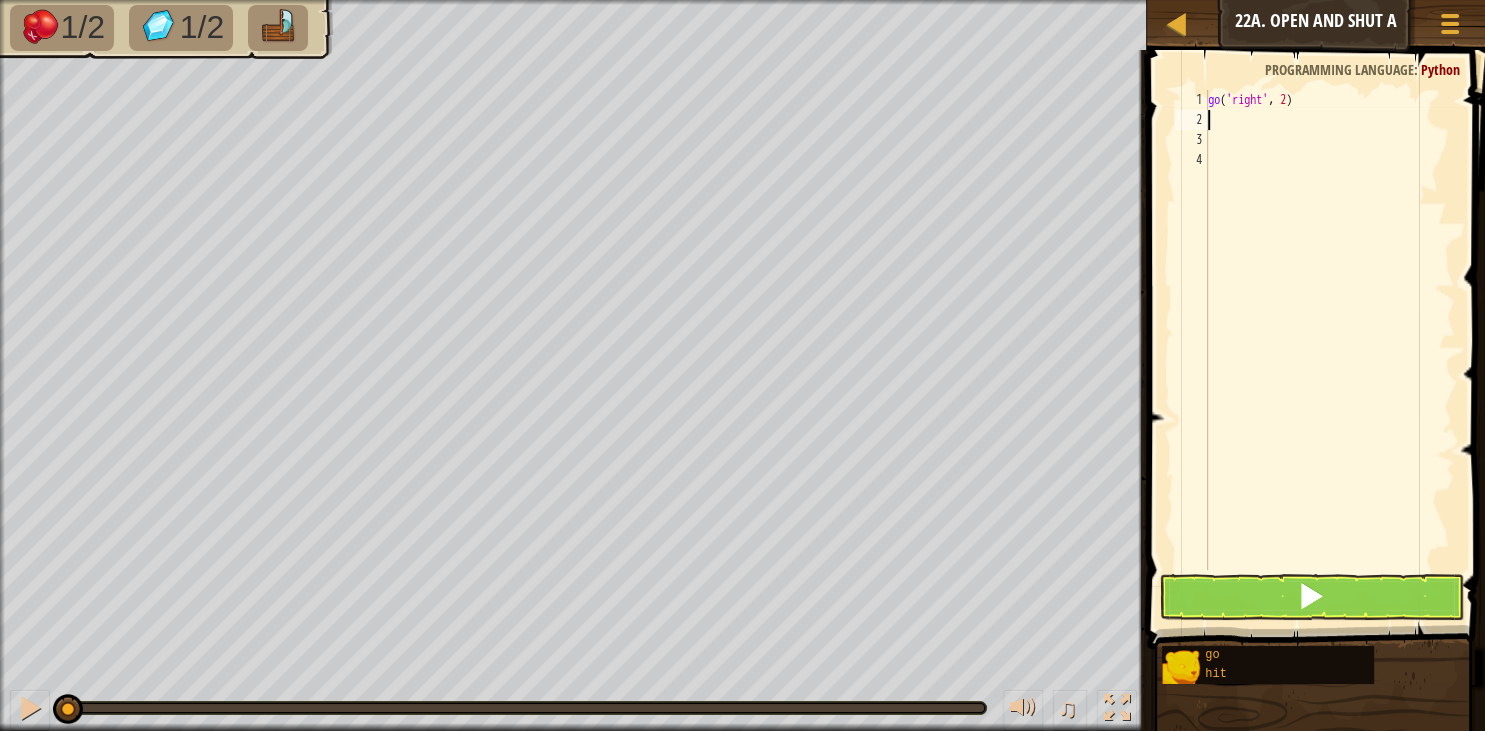 scroll, scrollTop: 10, scrollLeft: 0, axis: vertical 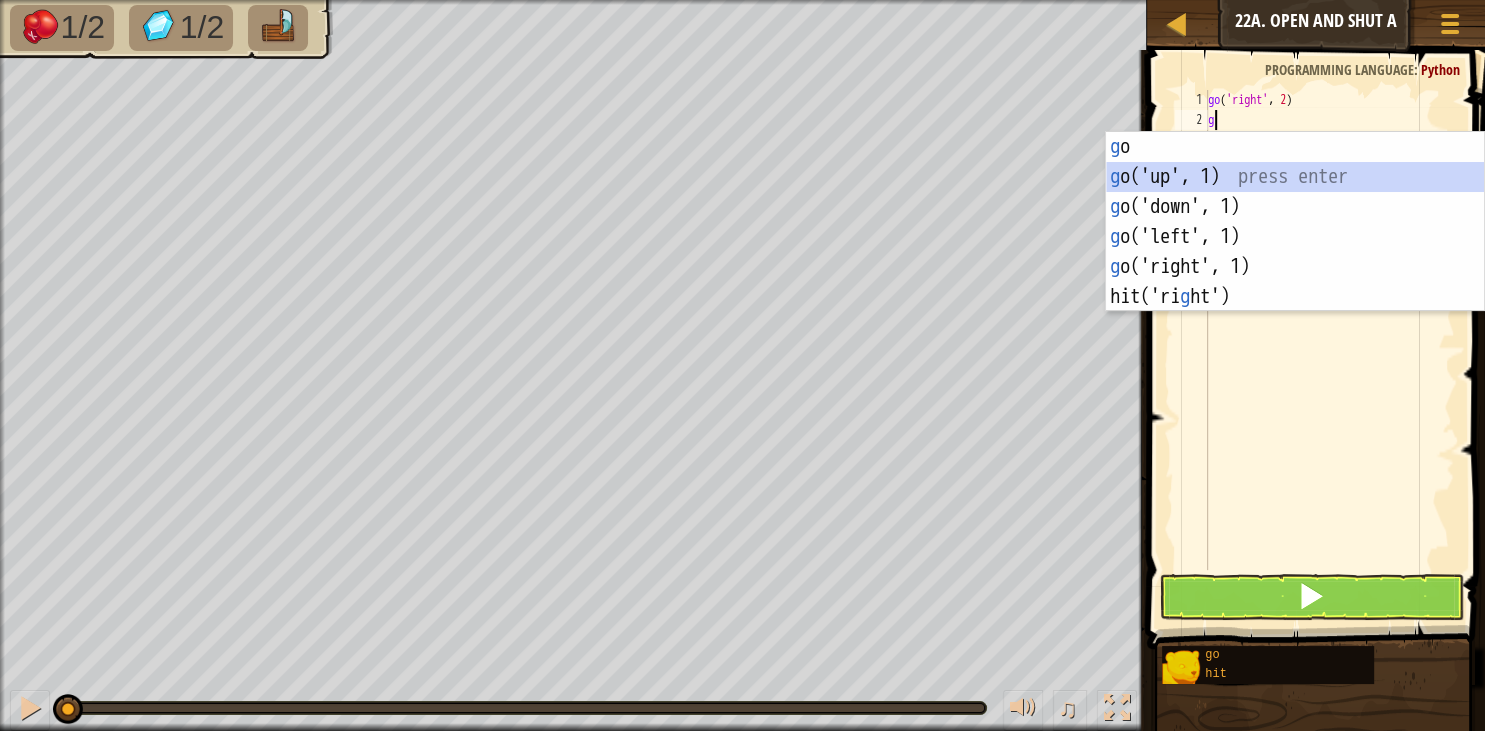 click on "g o press enter g o('up', 1) press enter g o('down', 1) press enter g o('left', 1) press enter g o('right', 1) press enter hit('ri g ht') press enter" at bounding box center [1295, 252] 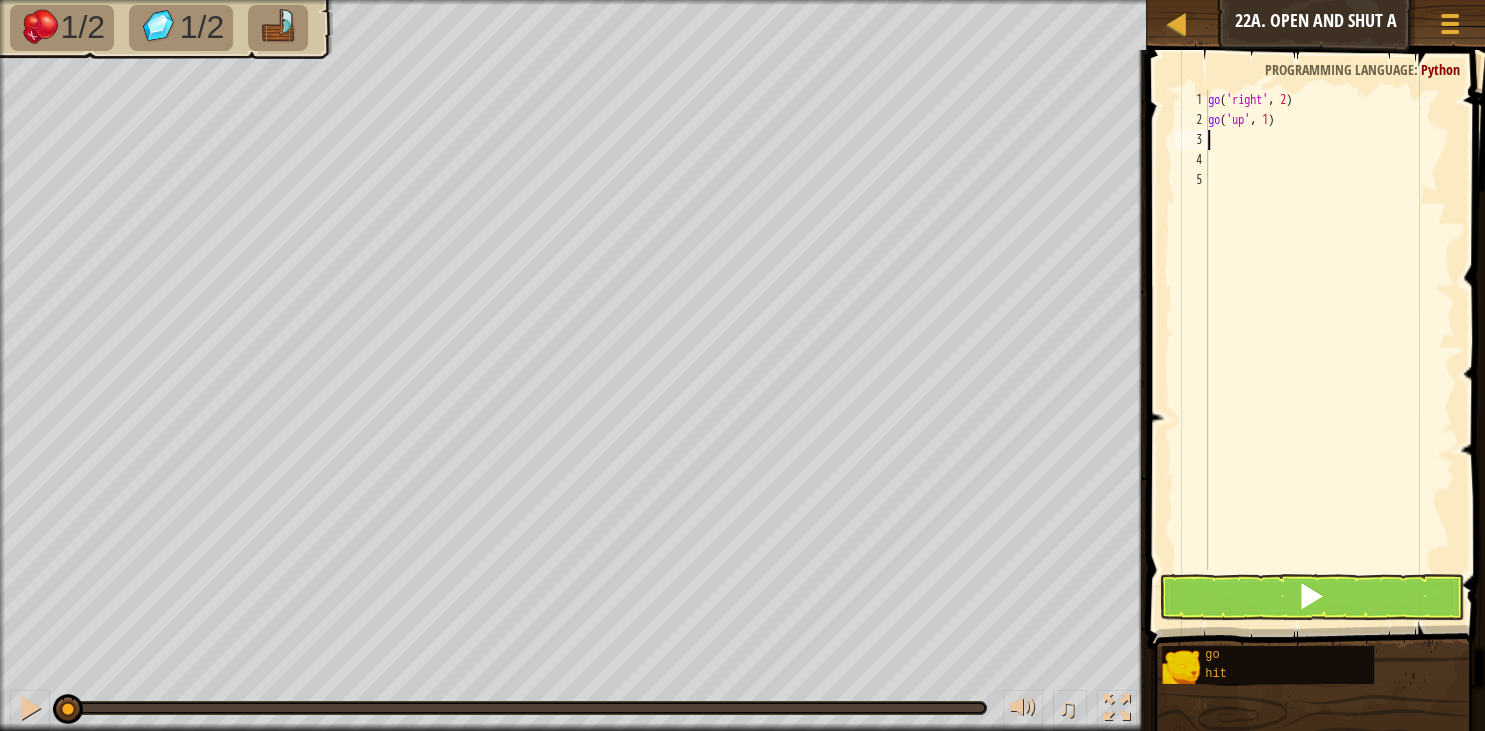 type on "g" 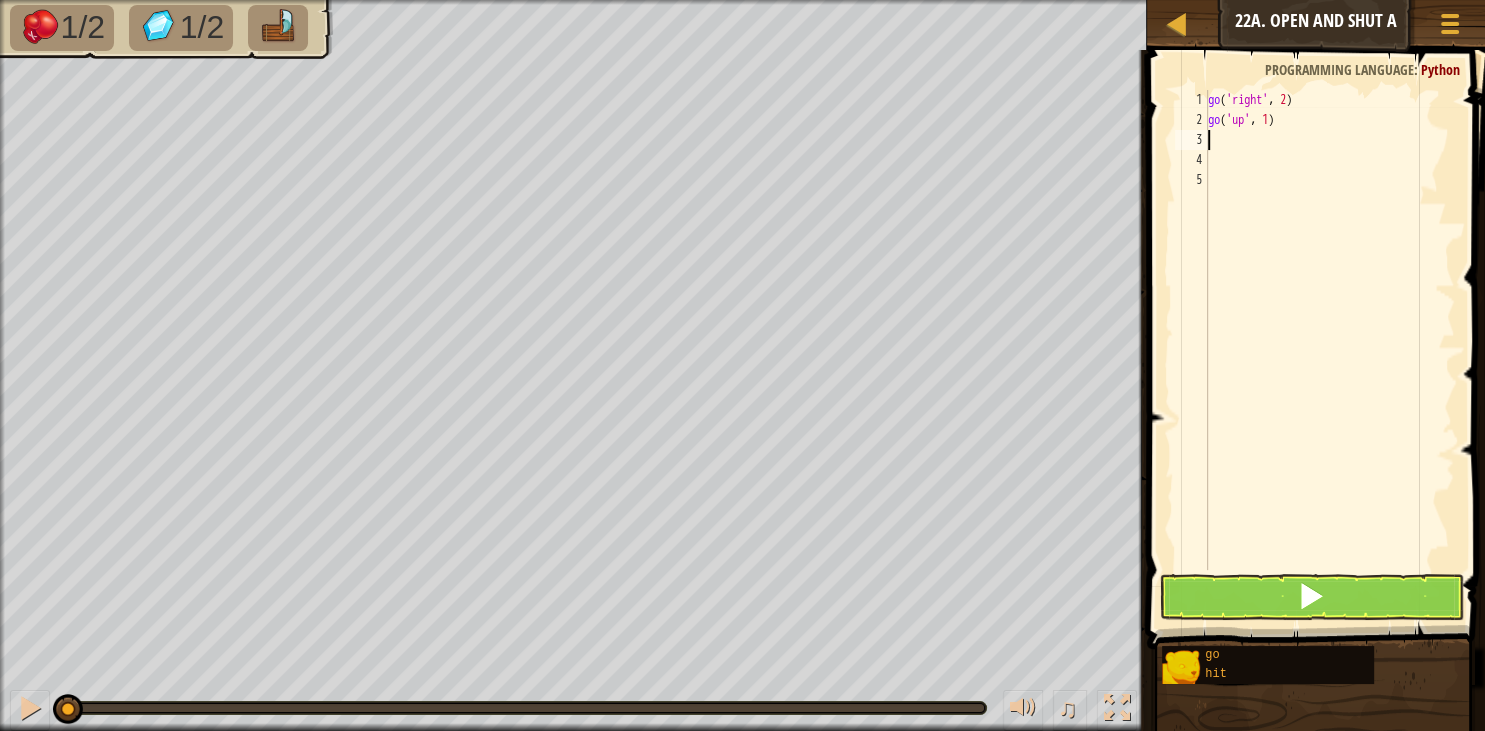 scroll, scrollTop: 10, scrollLeft: 0, axis: vertical 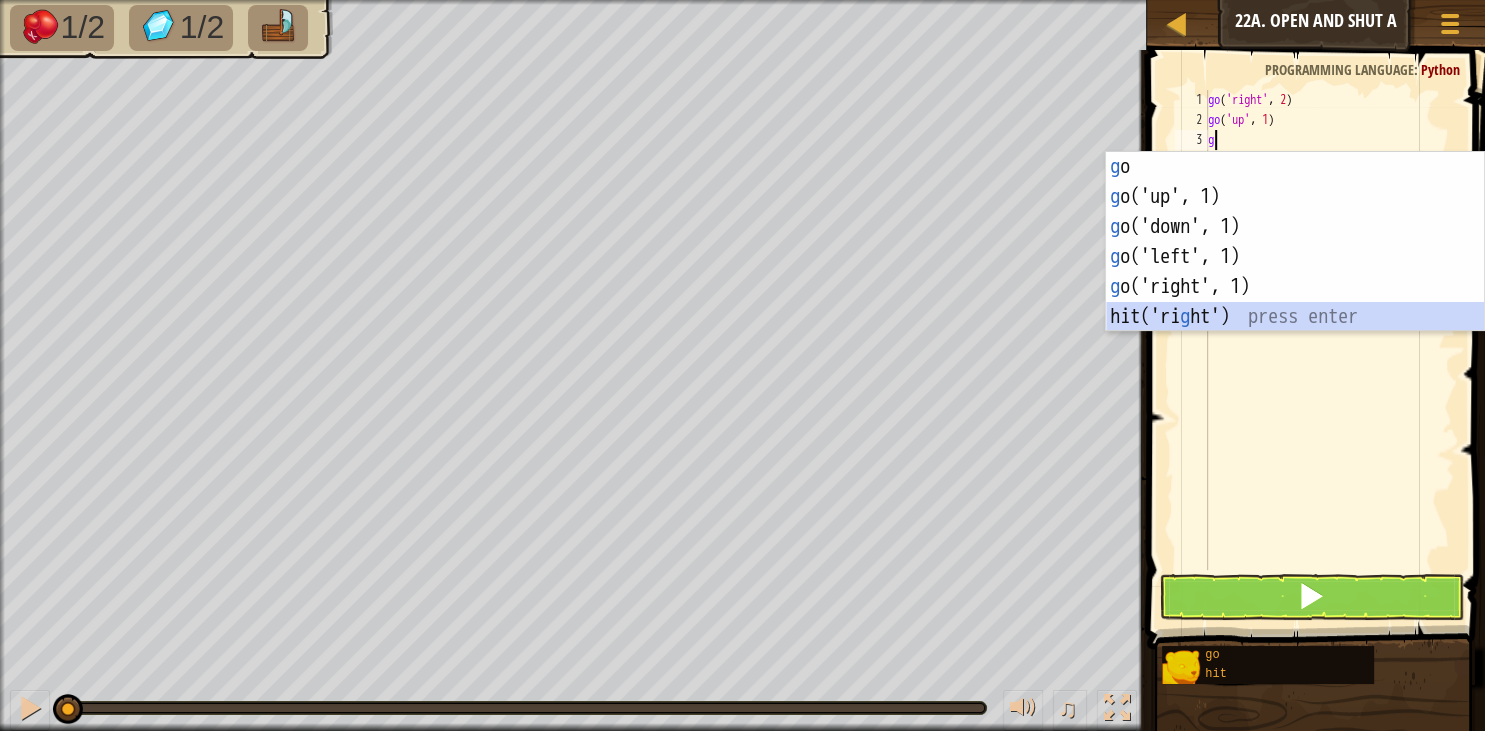 click on "g o press enter g o('up', 1) press enter g o('down', 1) press enter g o('left', 1) press enter g o('right', 1) press enter hit('ri g ht') press enter" at bounding box center (1295, 272) 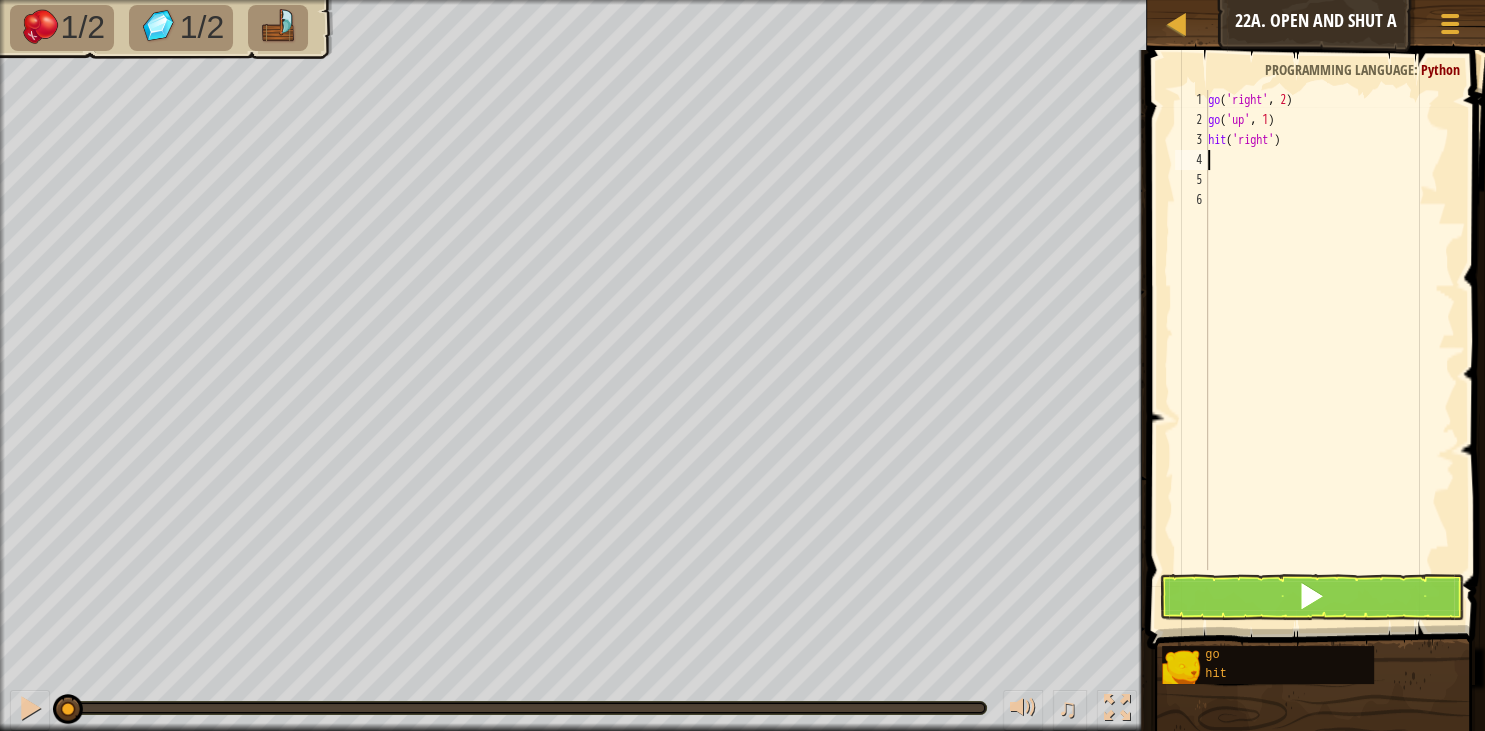 type on "g" 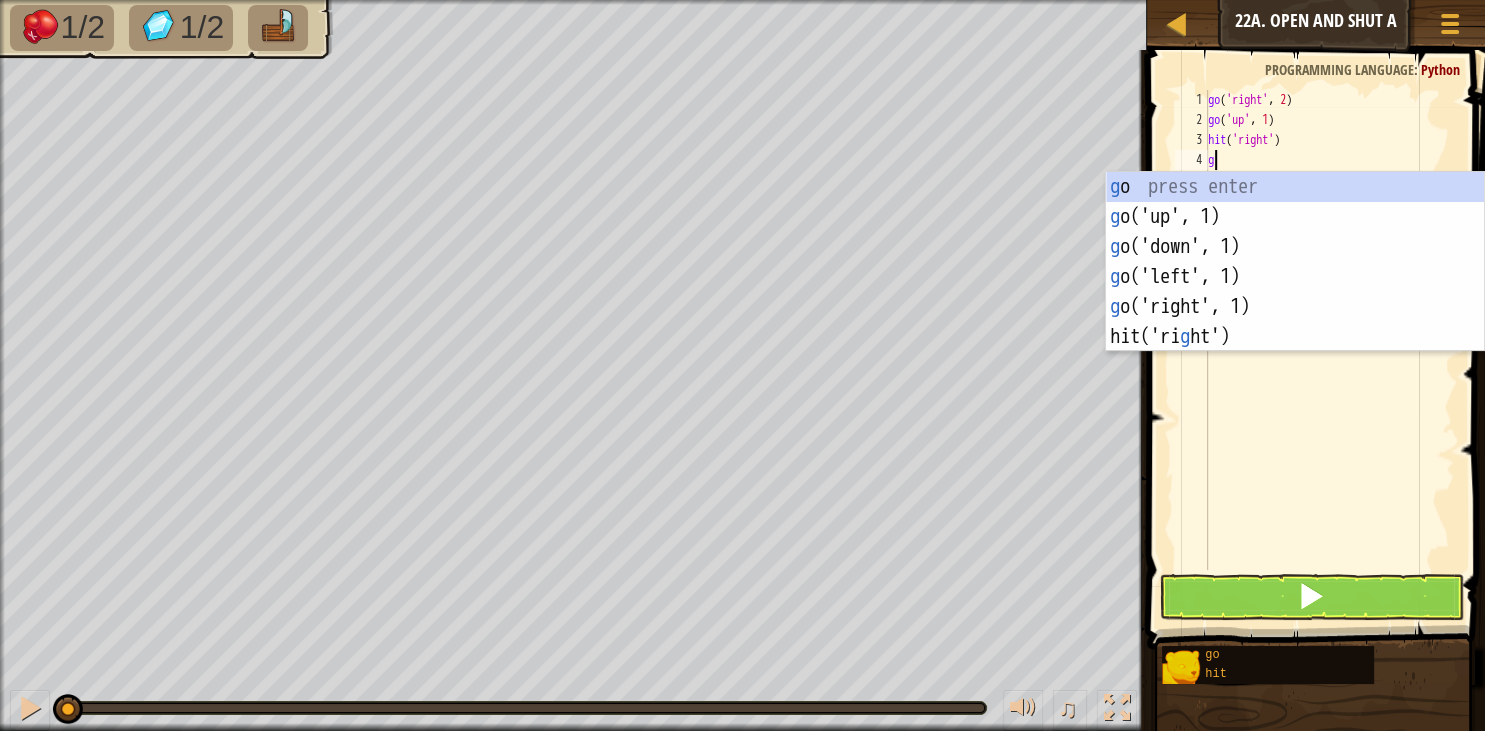 scroll, scrollTop: 10, scrollLeft: 0, axis: vertical 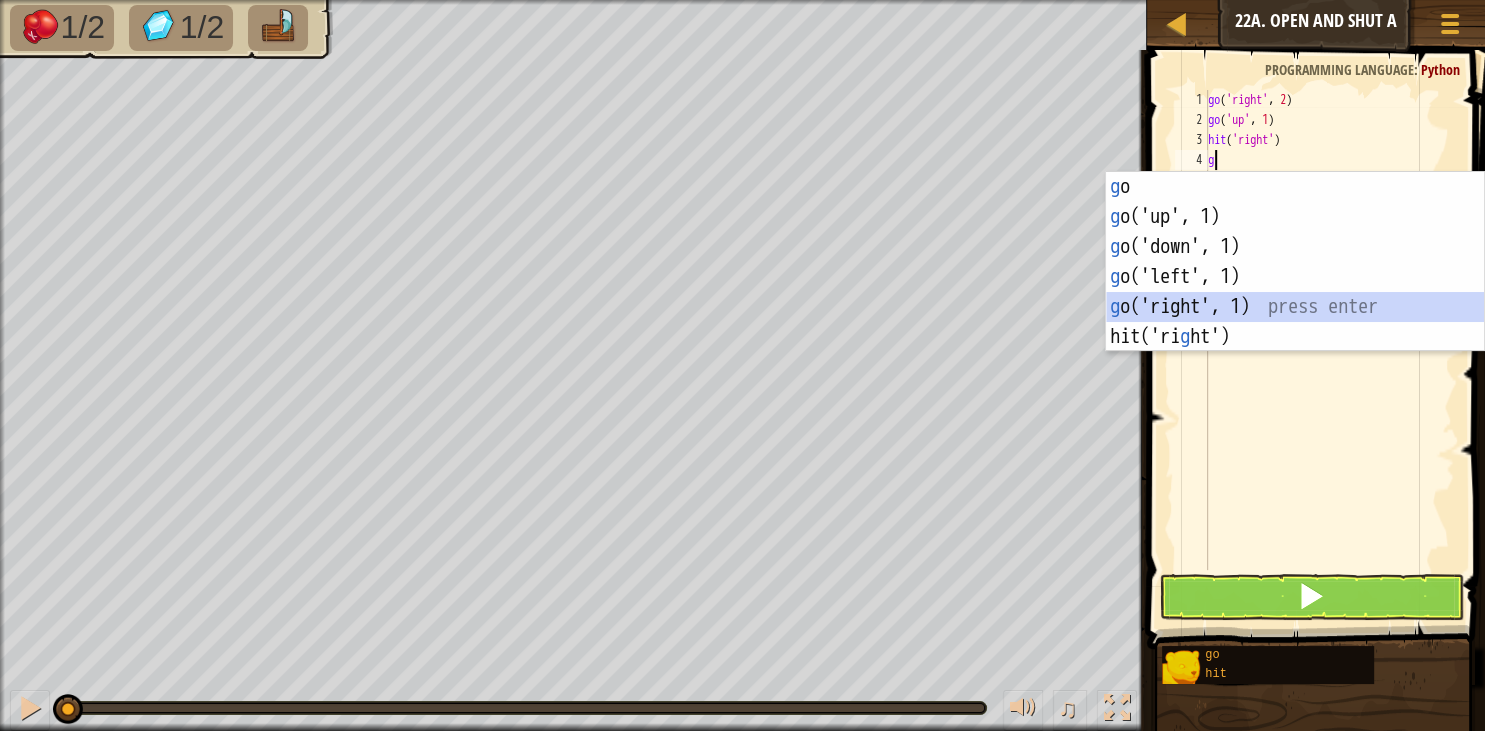 click on "g o press enter g o('up', 1) press enter g o('down', 1) press enter g o('left', 1) press enter g o('right', 1) press enter hit('ri g ht') press enter" at bounding box center (1295, 292) 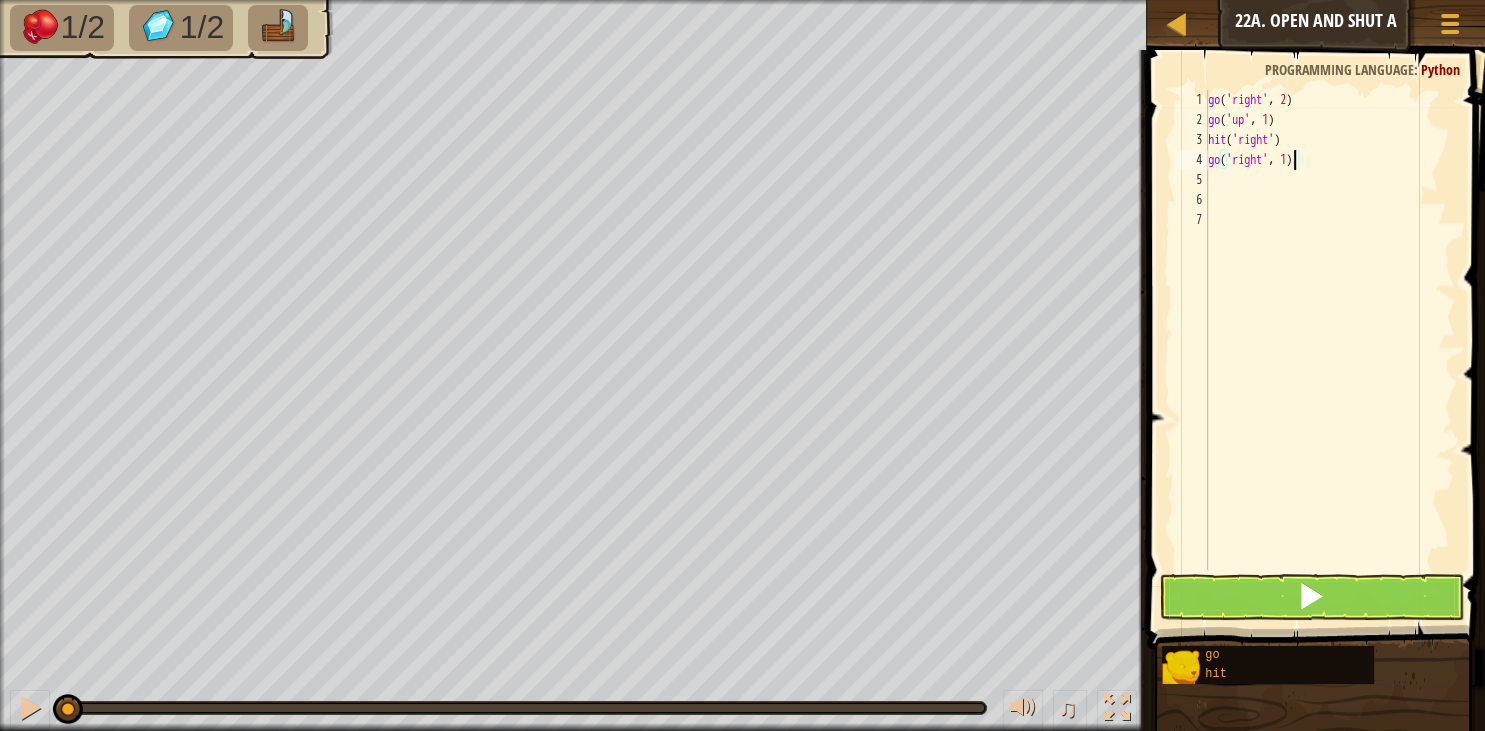 click on "go ( 'right' ,   2 ) go ( 'up' ,   1 ) hit ( 'right' ) go ( 'right' ,   1 )" at bounding box center (1329, 350) 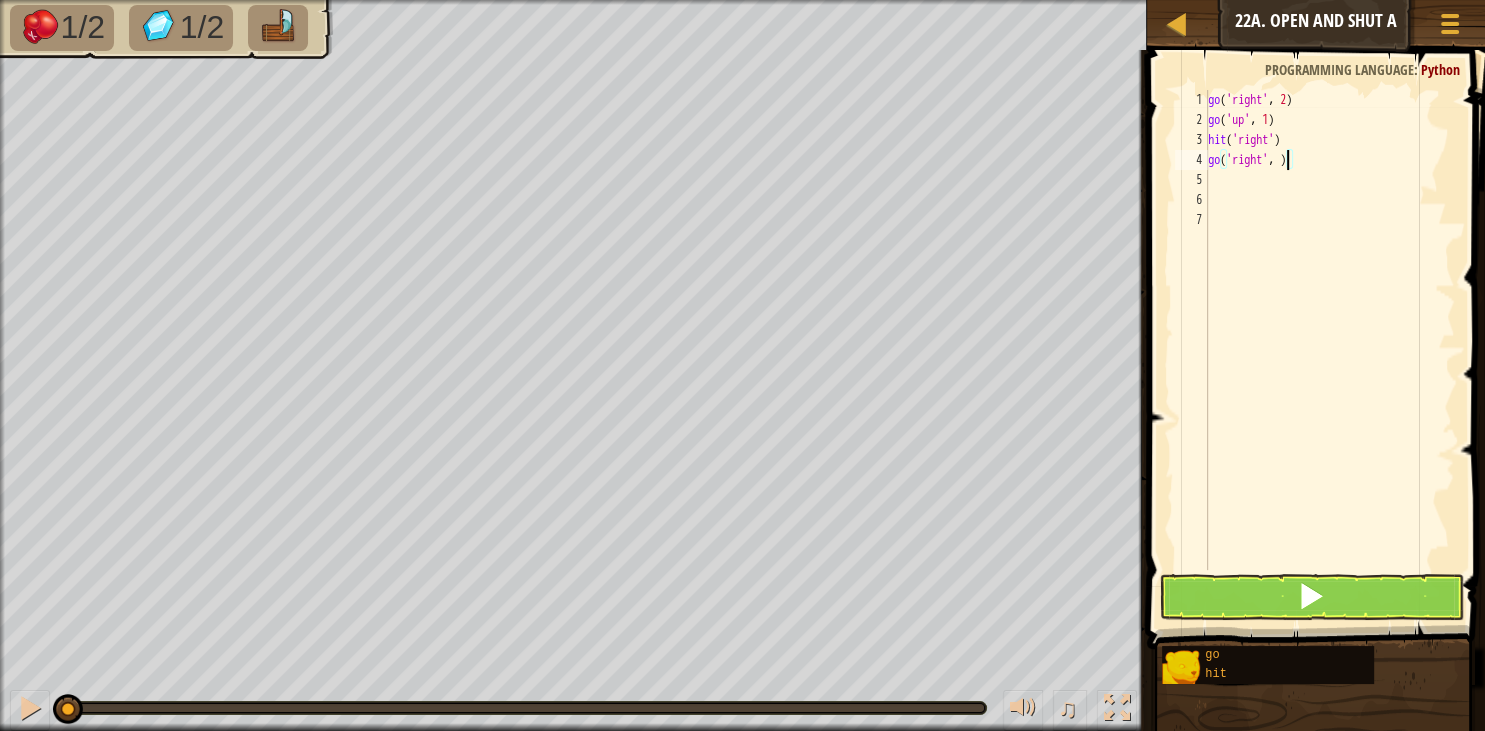scroll, scrollTop: 10, scrollLeft: 6, axis: both 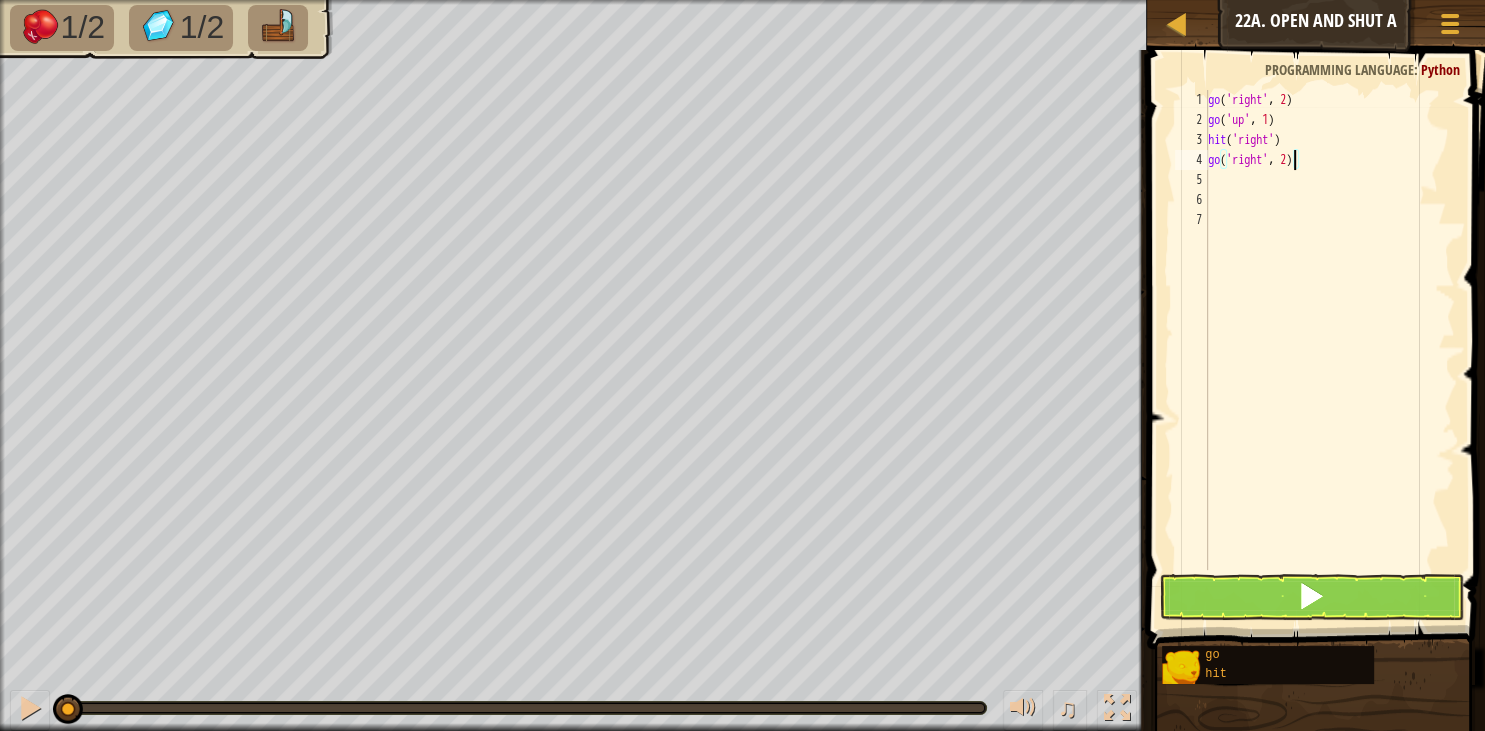 type on "go('right', 2)" 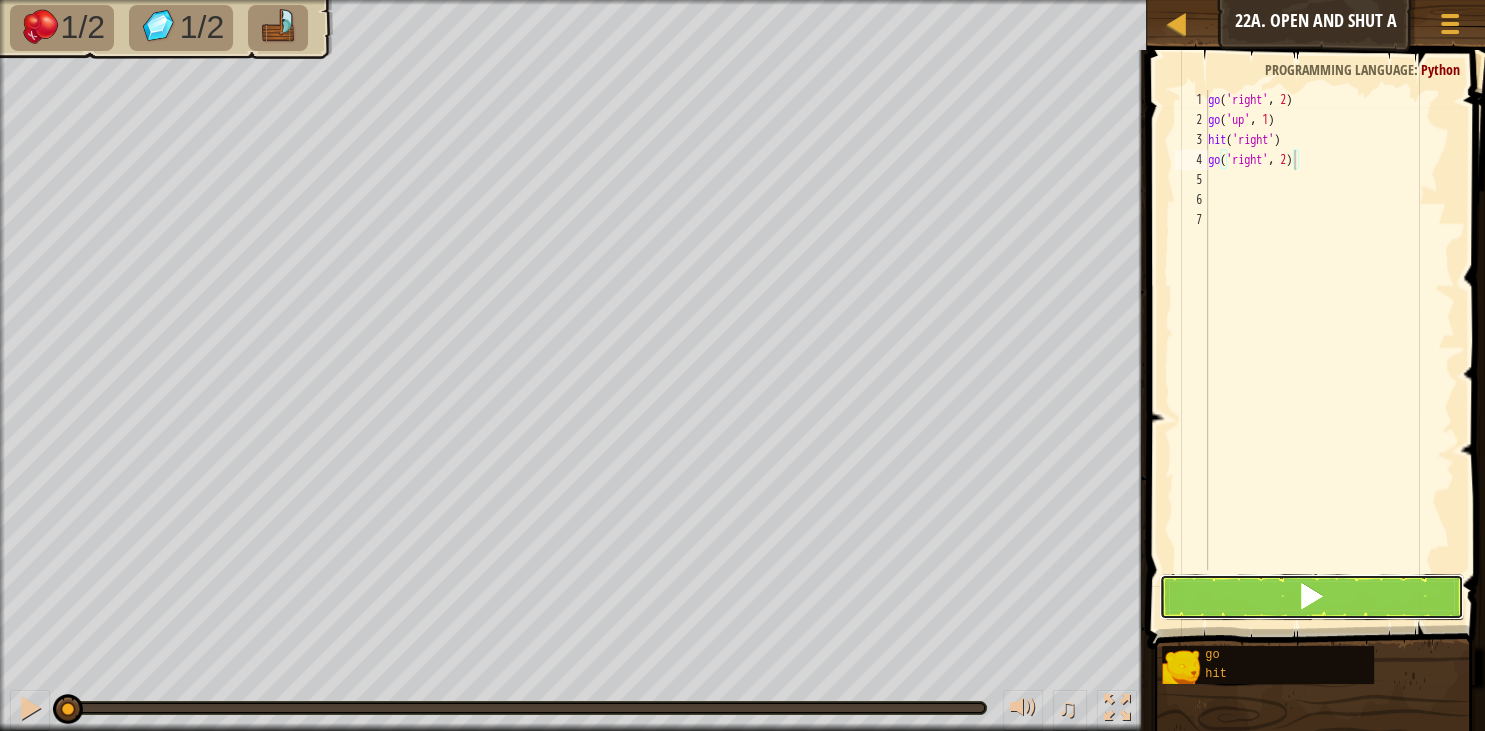 click at bounding box center [1311, 597] 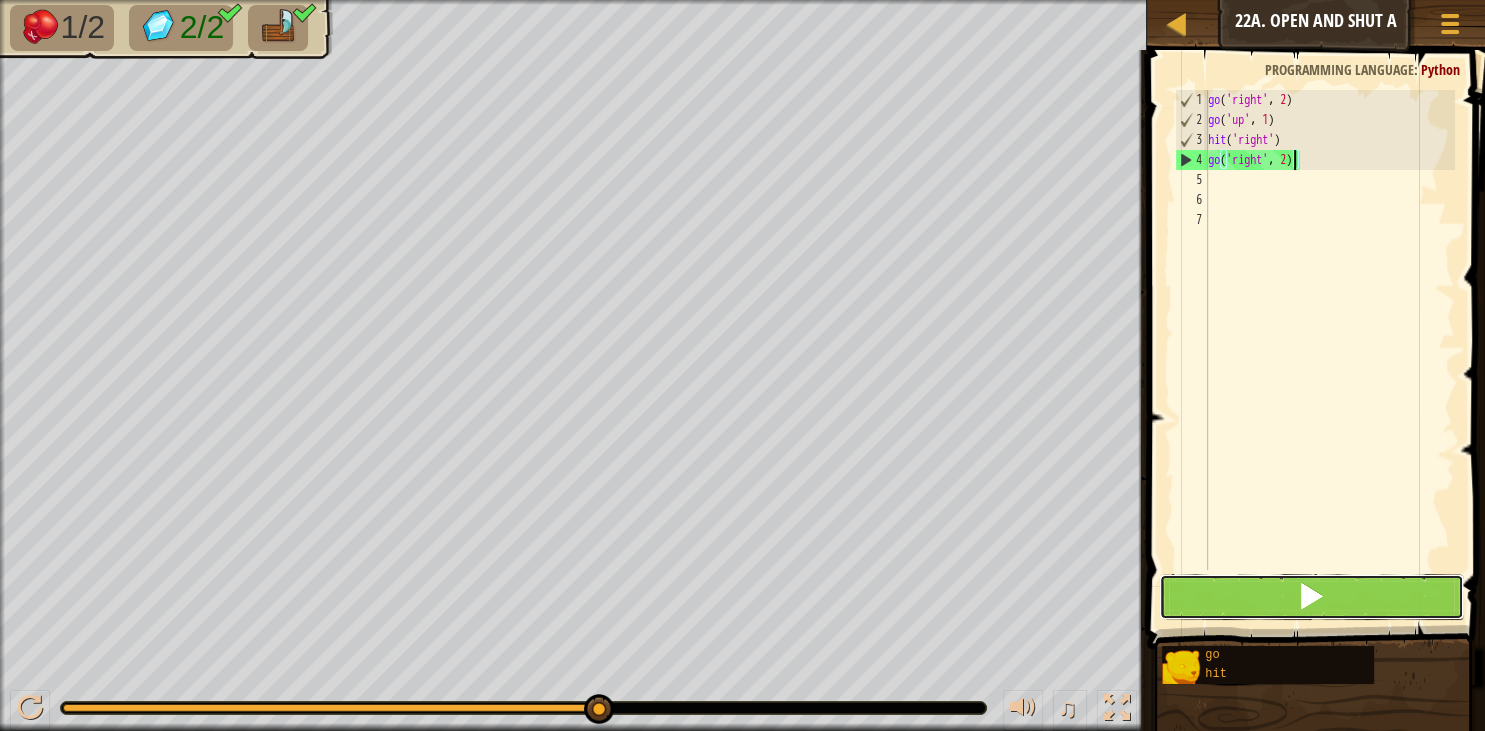 click at bounding box center (1311, 597) 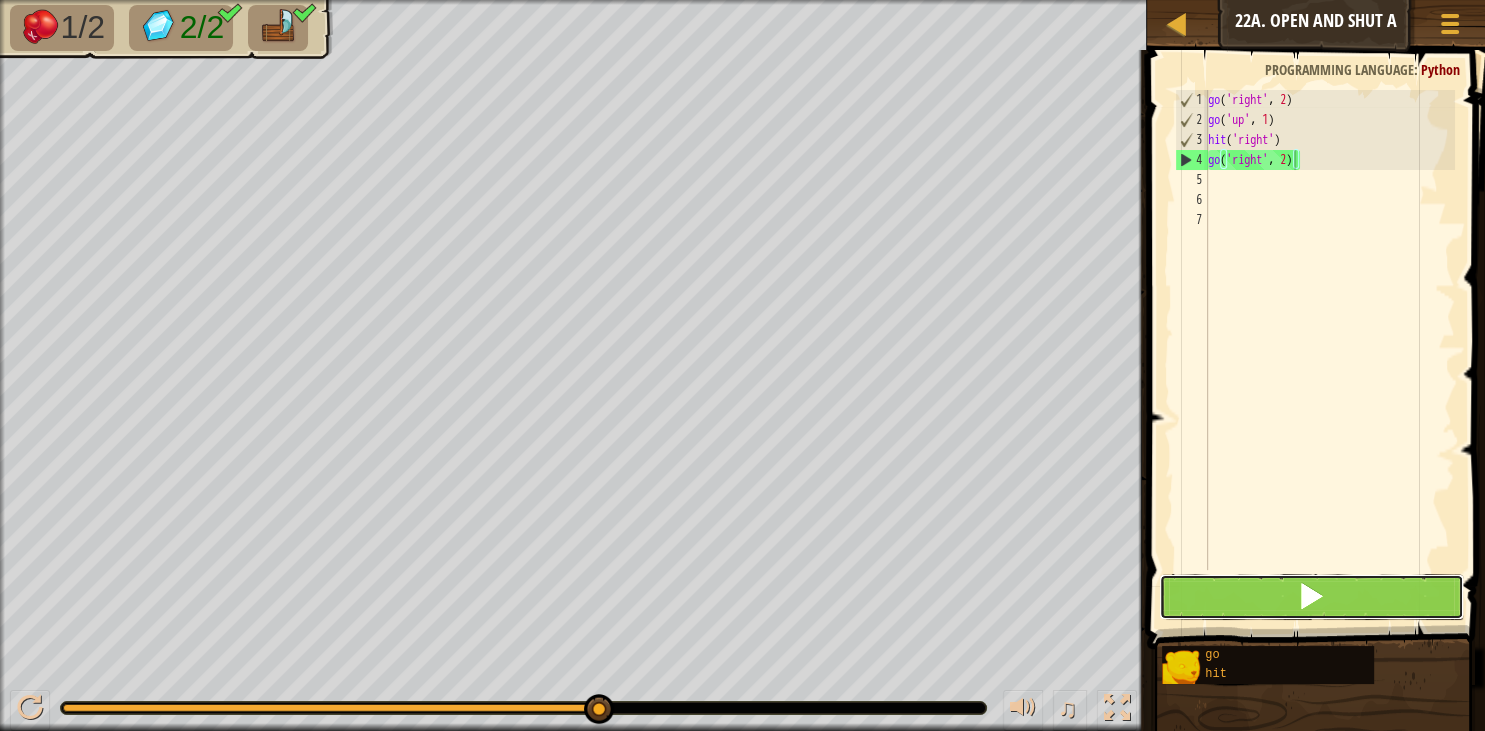click at bounding box center (1311, 597) 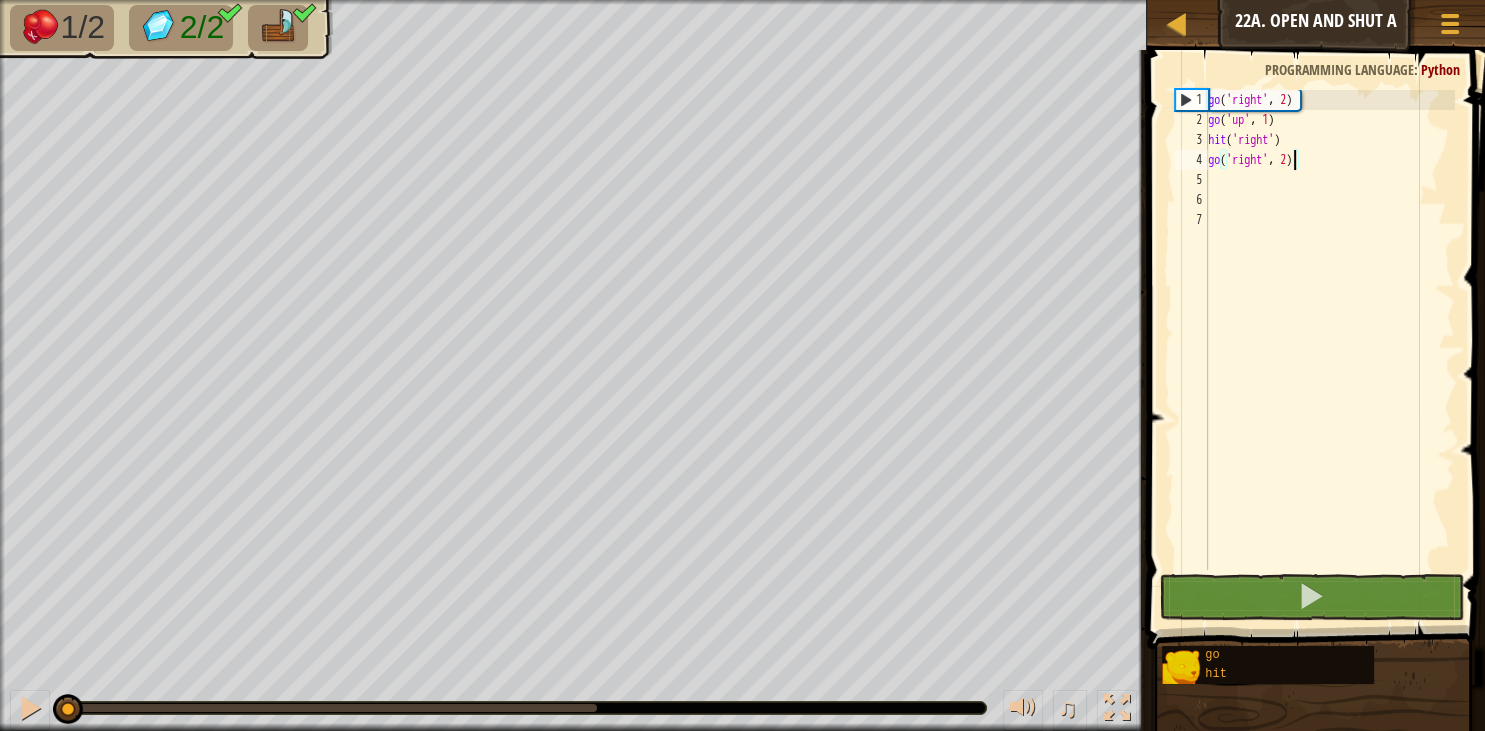 drag, startPoint x: 600, startPoint y: 707, endPoint x: -51, endPoint y: 497, distance: 684.0329 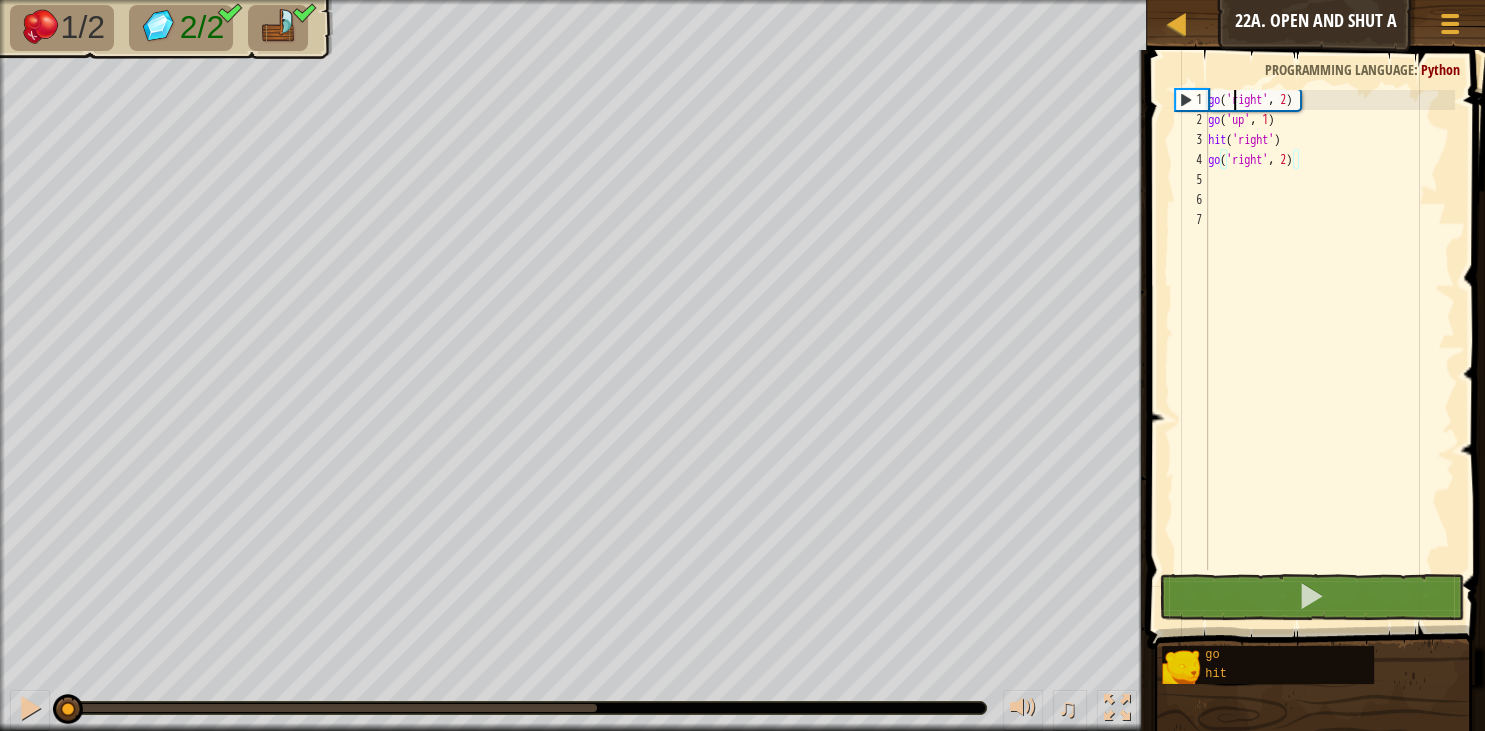 click on "go ( 'right' ,   2 ) go ( 'up' ,   1 ) hit ( 'right' ) go ( 'right' ,   2 )" at bounding box center [1329, 350] 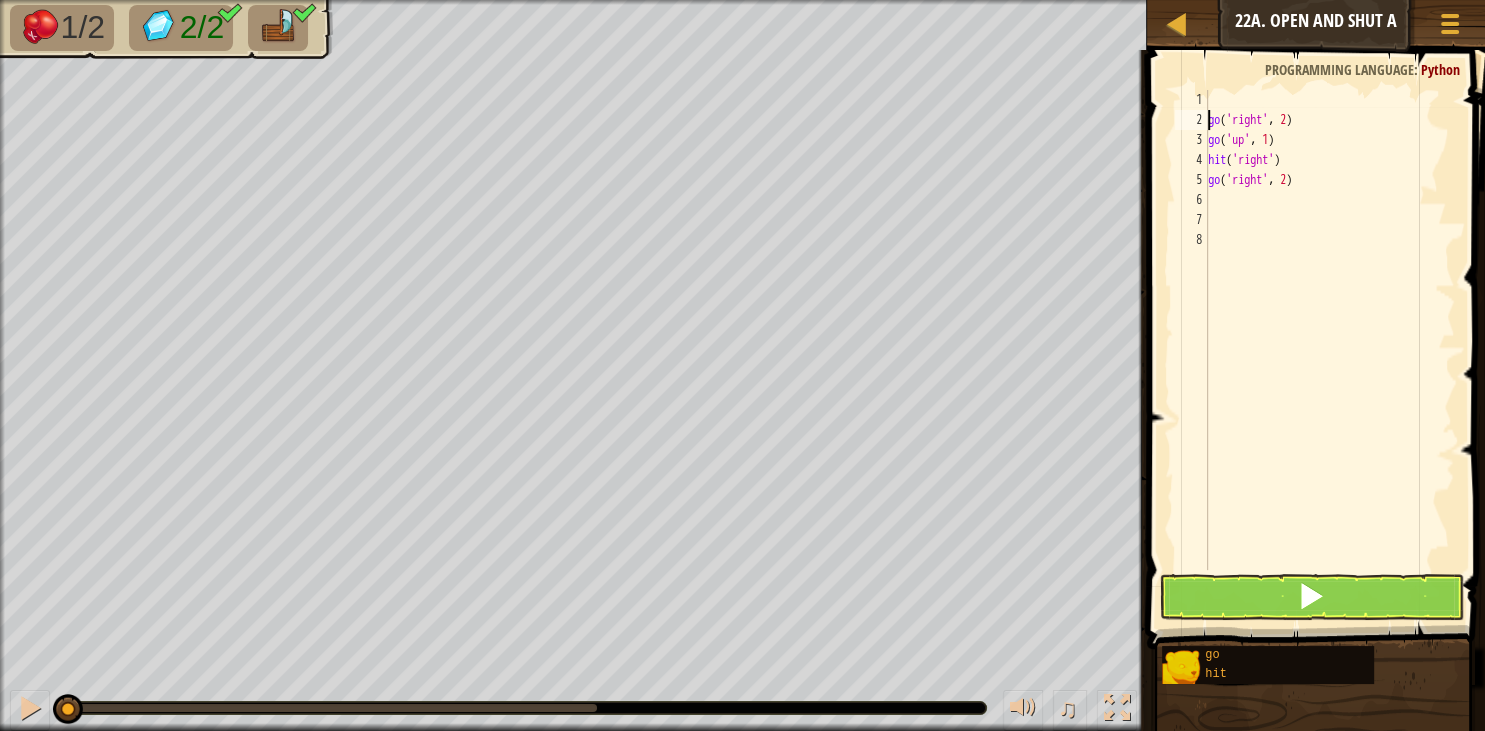 click on "go ( 'right' ,   2 ) go ( 'up' ,   1 ) hit ( 'right' ) go ( 'right' ,   2 )" at bounding box center (1329, 350) 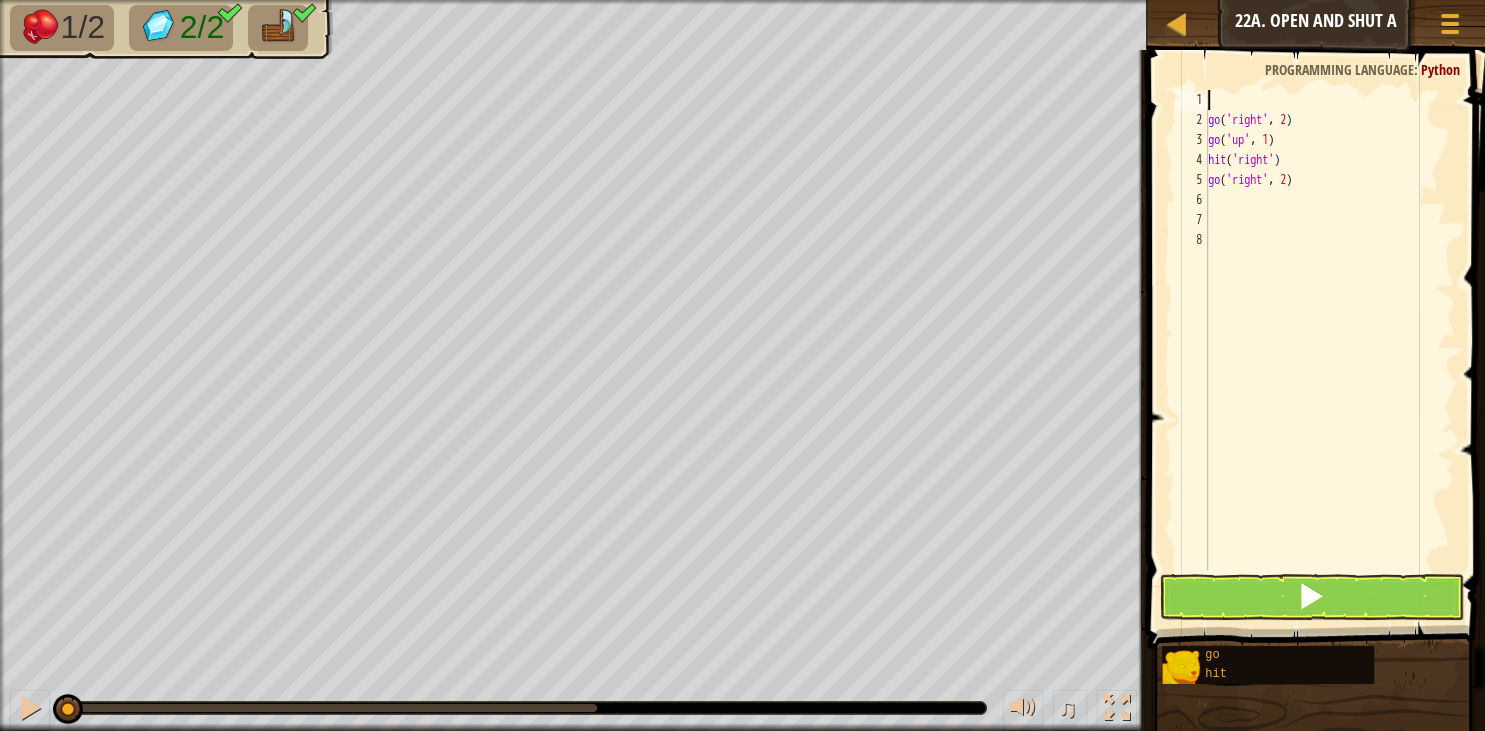 type on "h" 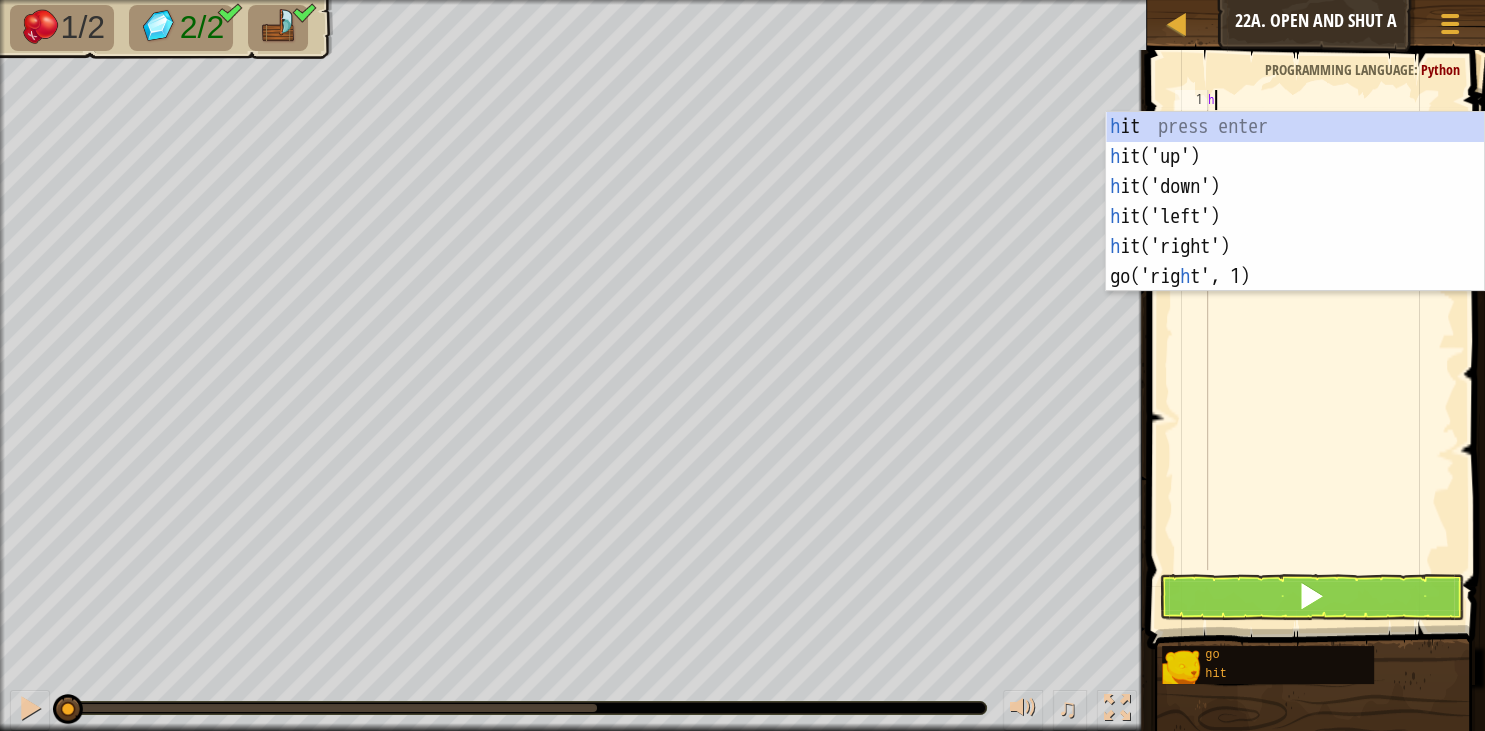 scroll, scrollTop: 10, scrollLeft: 0, axis: vertical 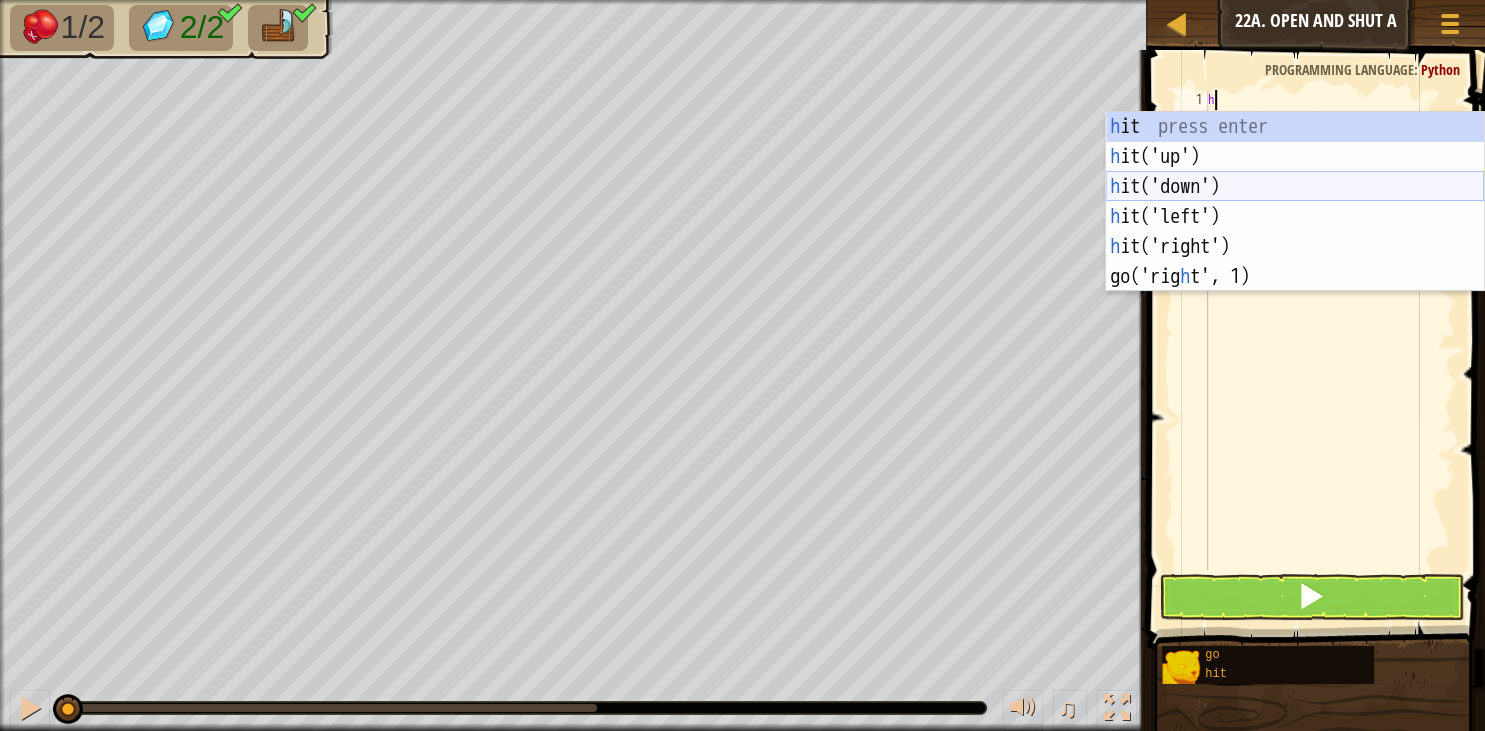 click on "h it press enter h it('up') press enter h it('down') press enter h it('left') press enter h it('right') press enter go('rig h t', 1) press enter" at bounding box center (1295, 232) 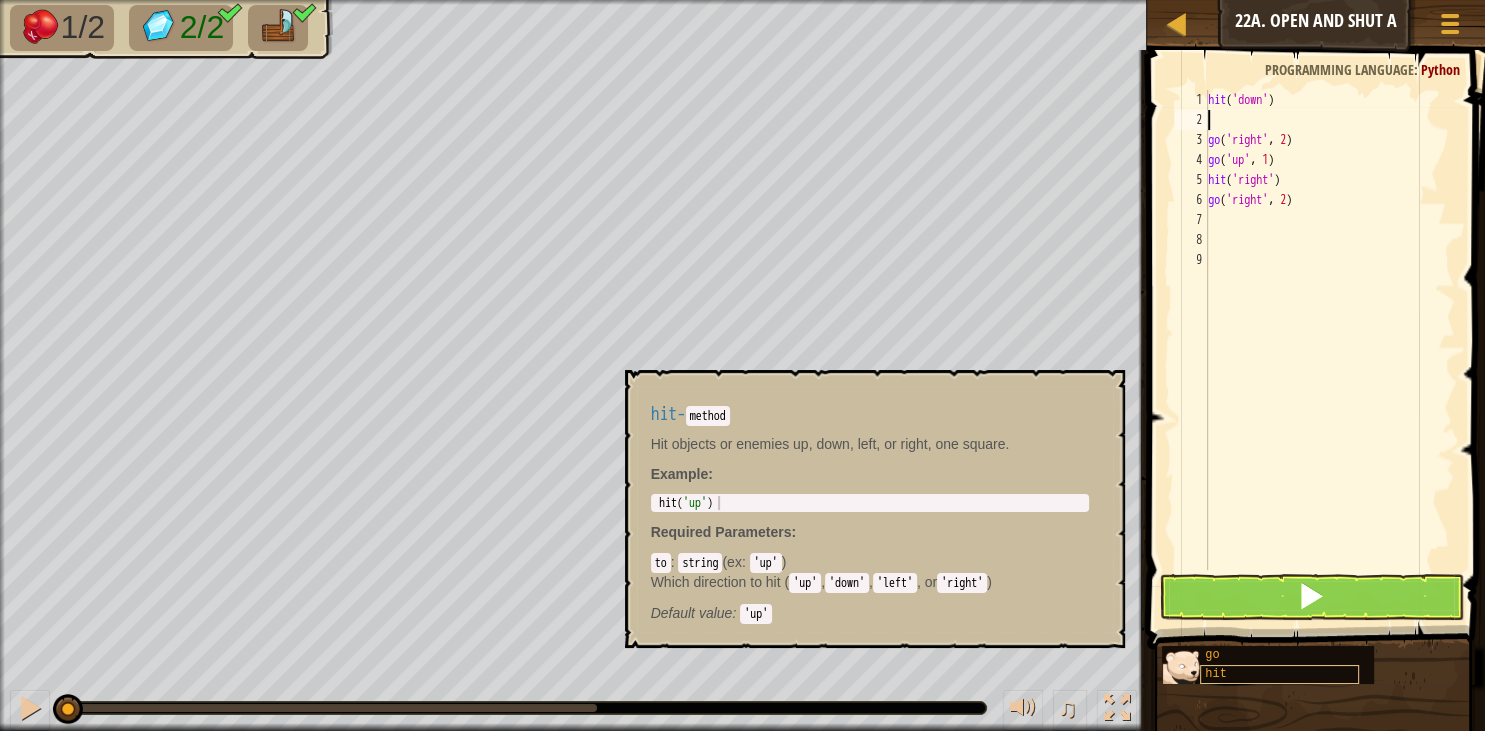 type on "hit('down')" 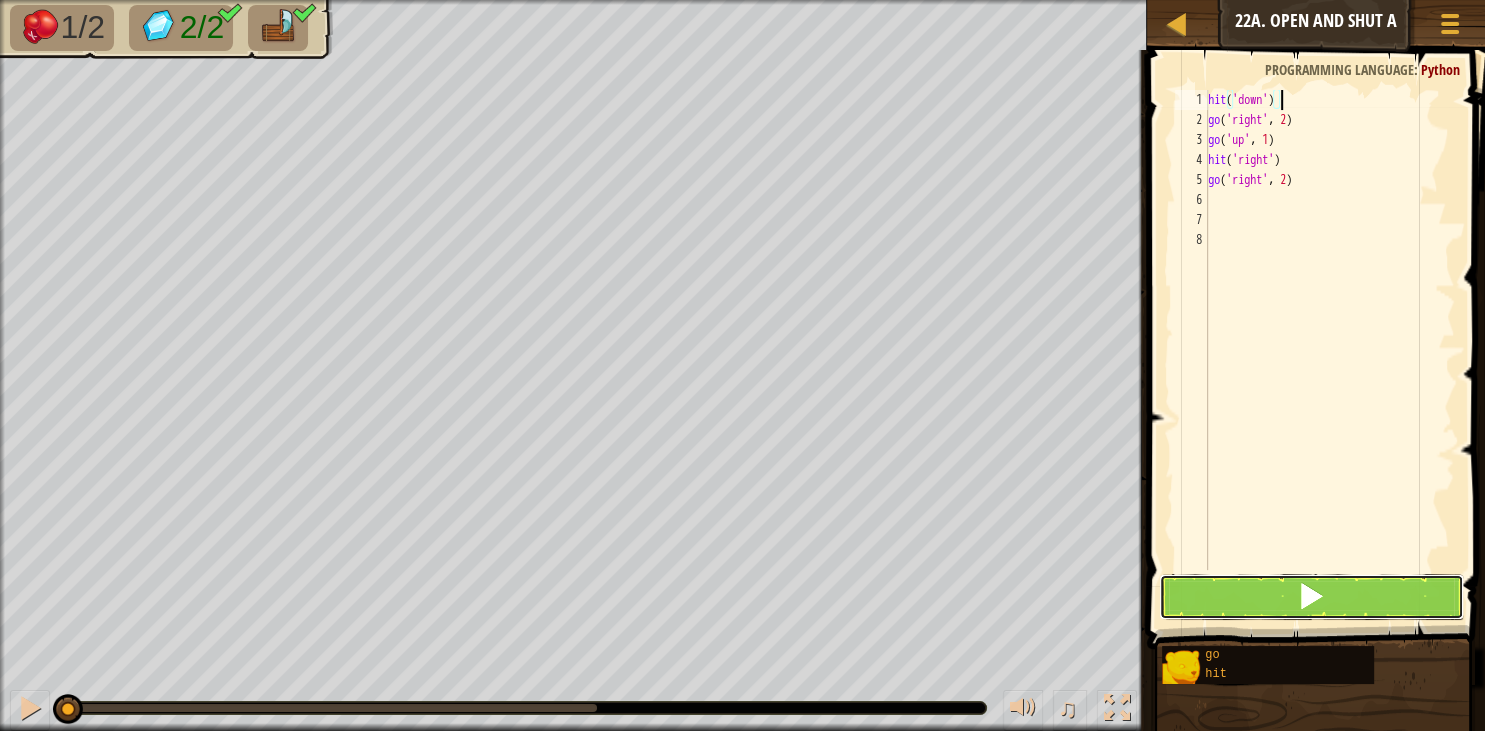 click at bounding box center [1311, 597] 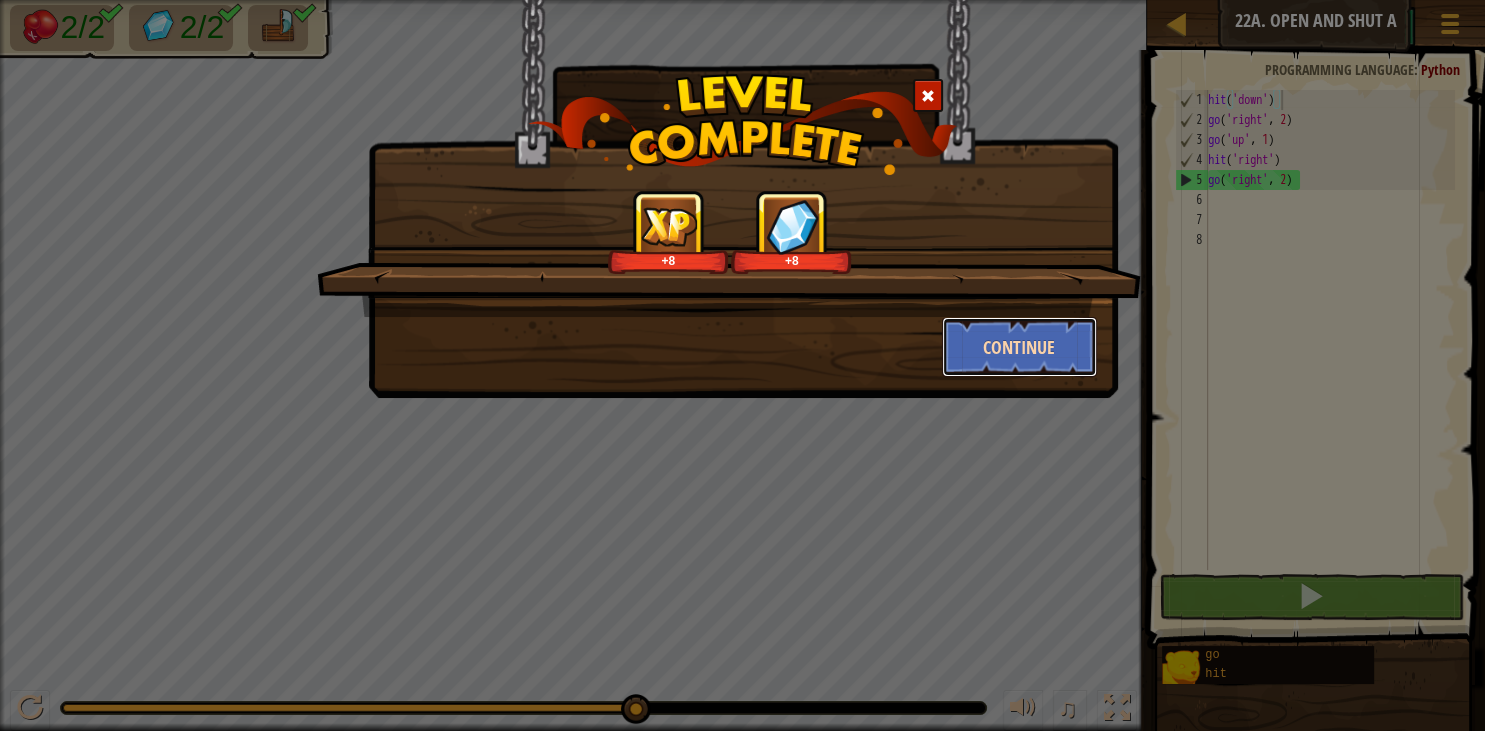 click on "Continue" at bounding box center [1019, 347] 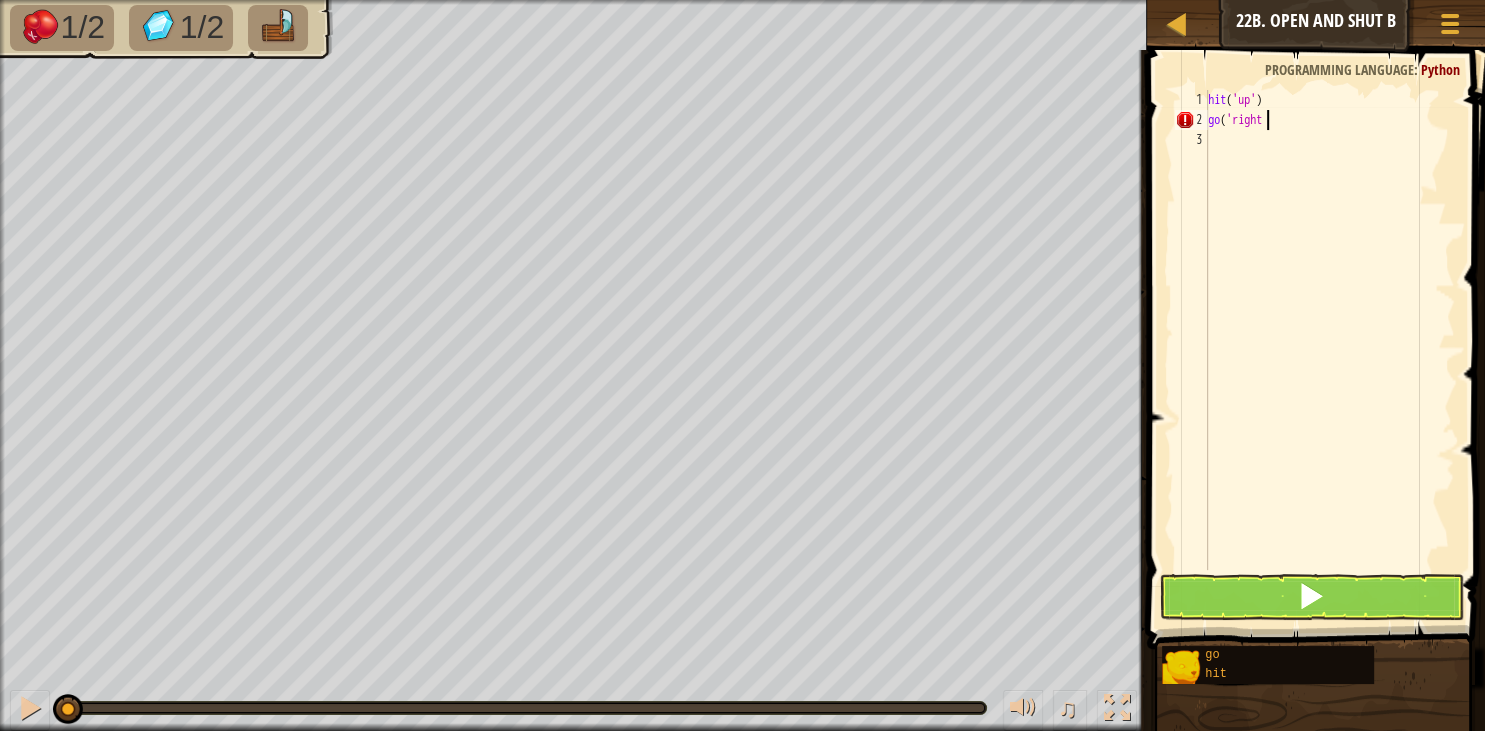 type on "g" 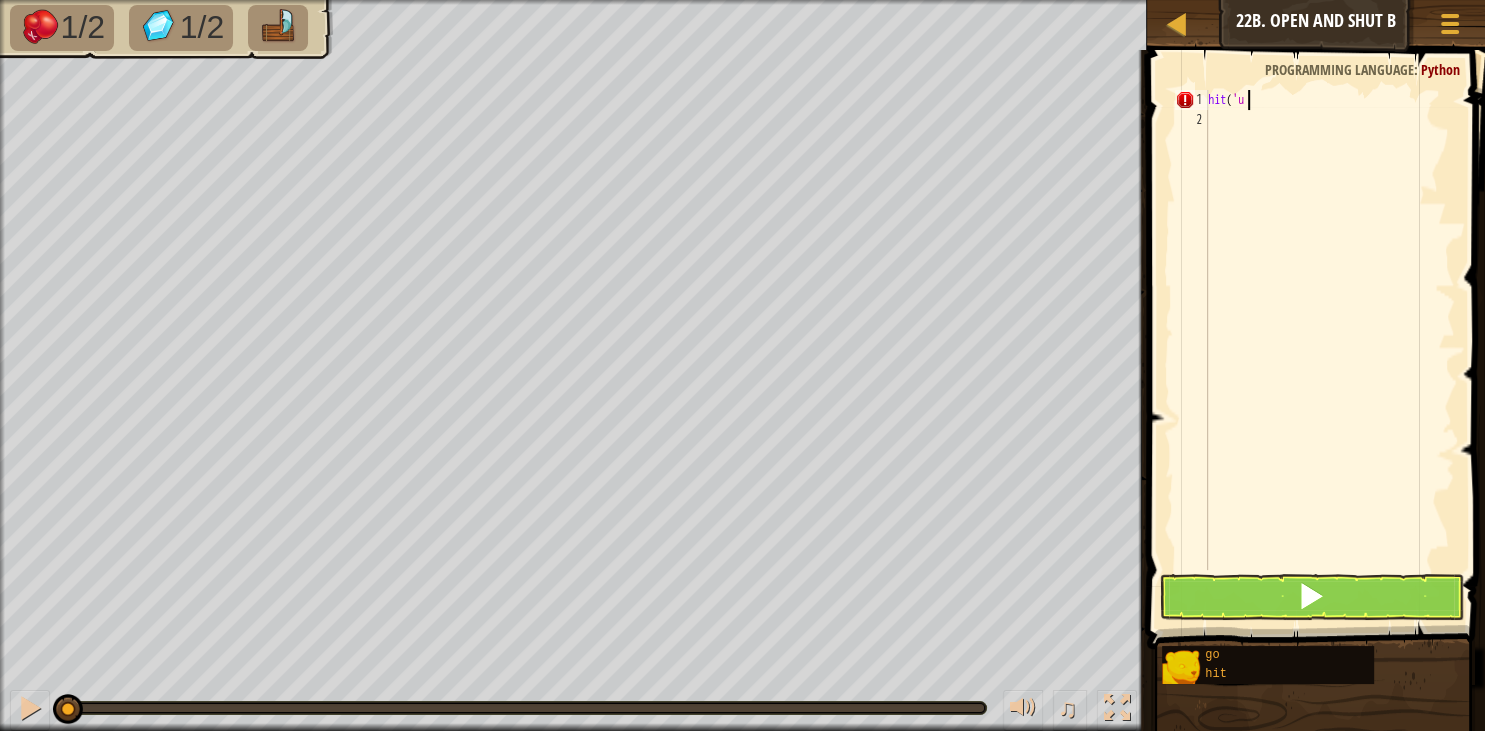 type on "h" 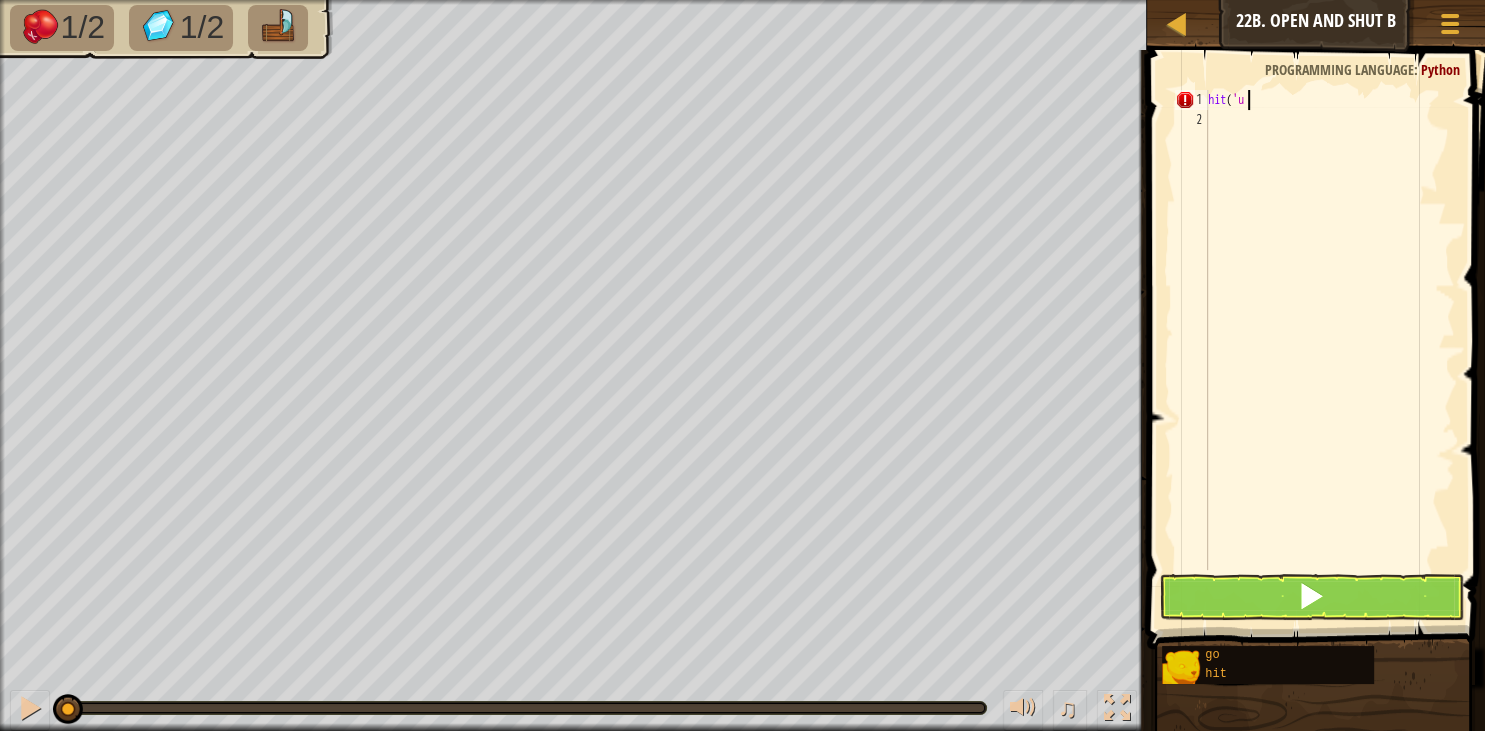 type 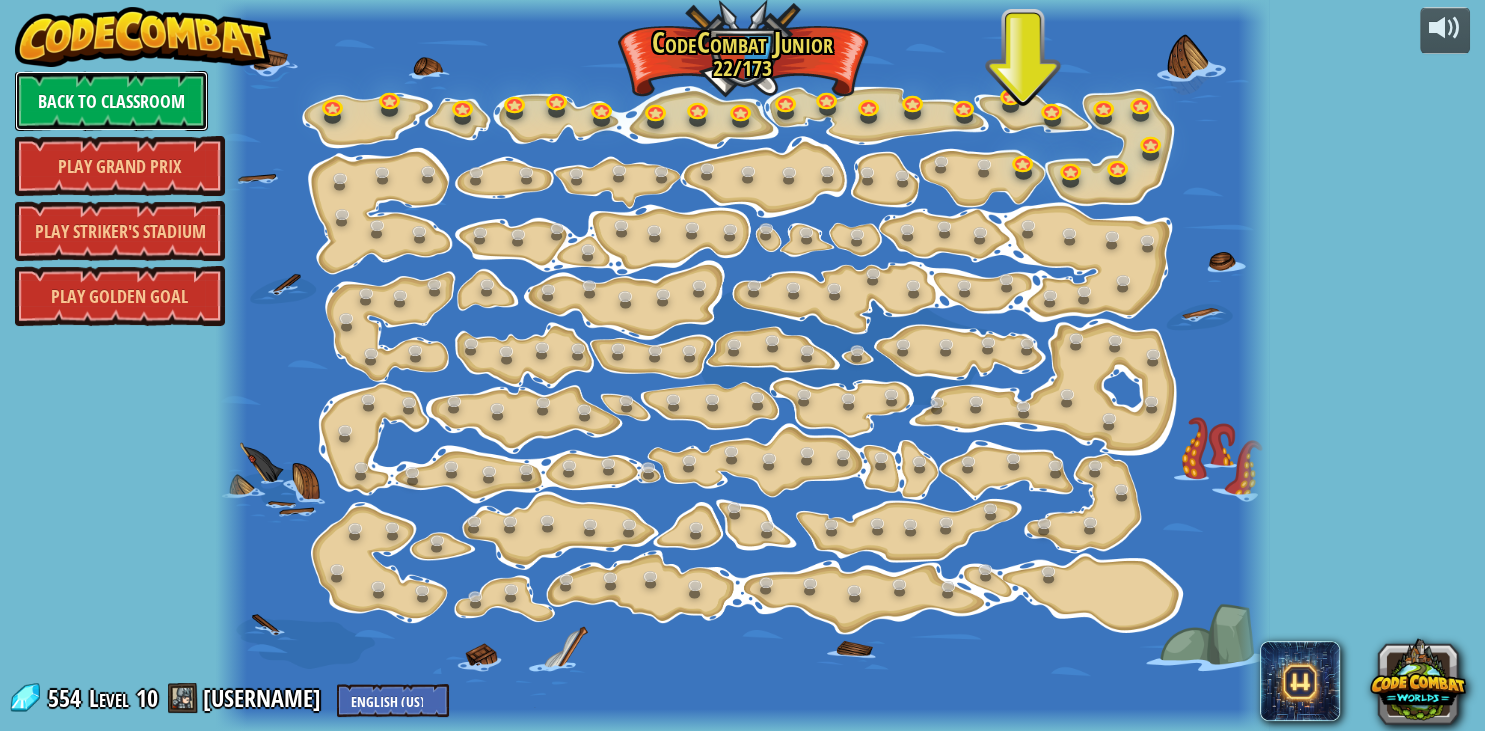 click on "Back to Classroom" at bounding box center [111, 101] 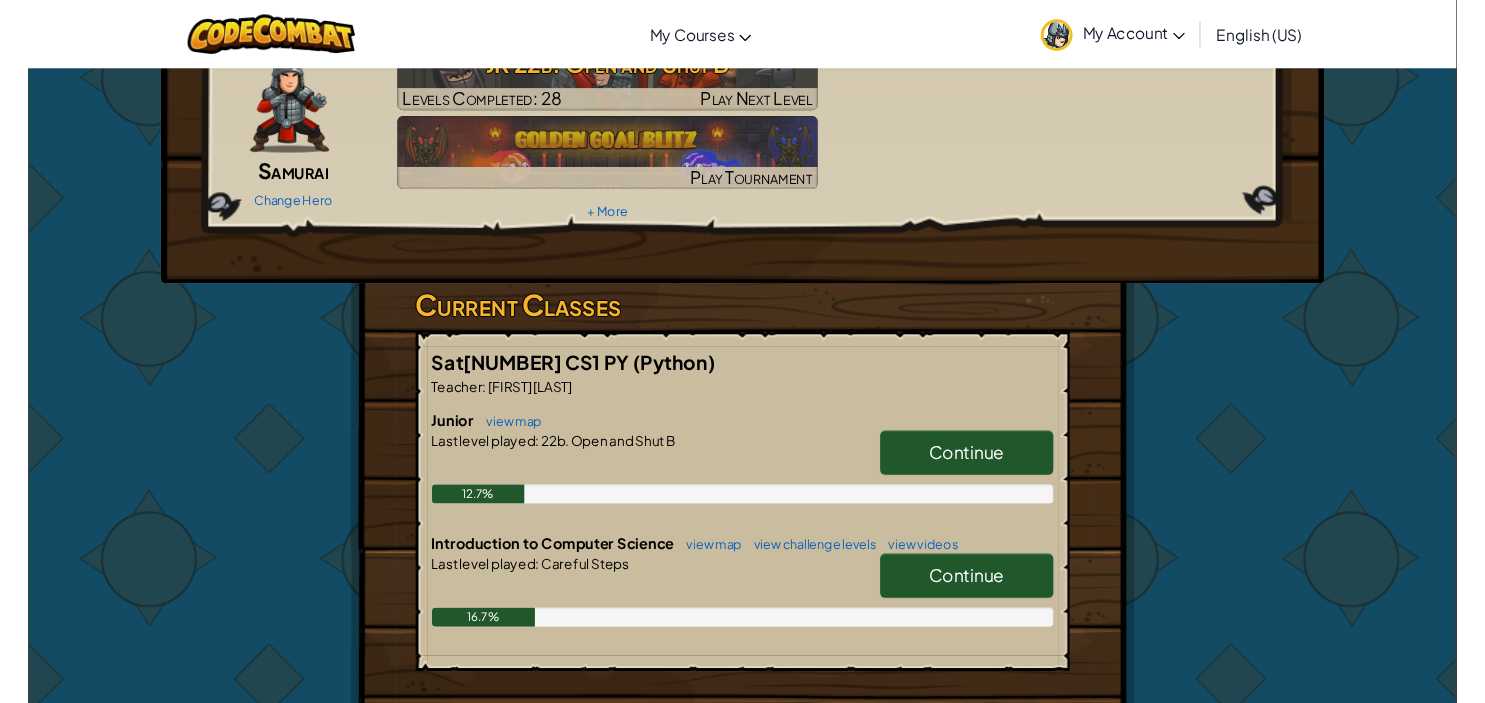 scroll, scrollTop: 0, scrollLeft: 0, axis: both 